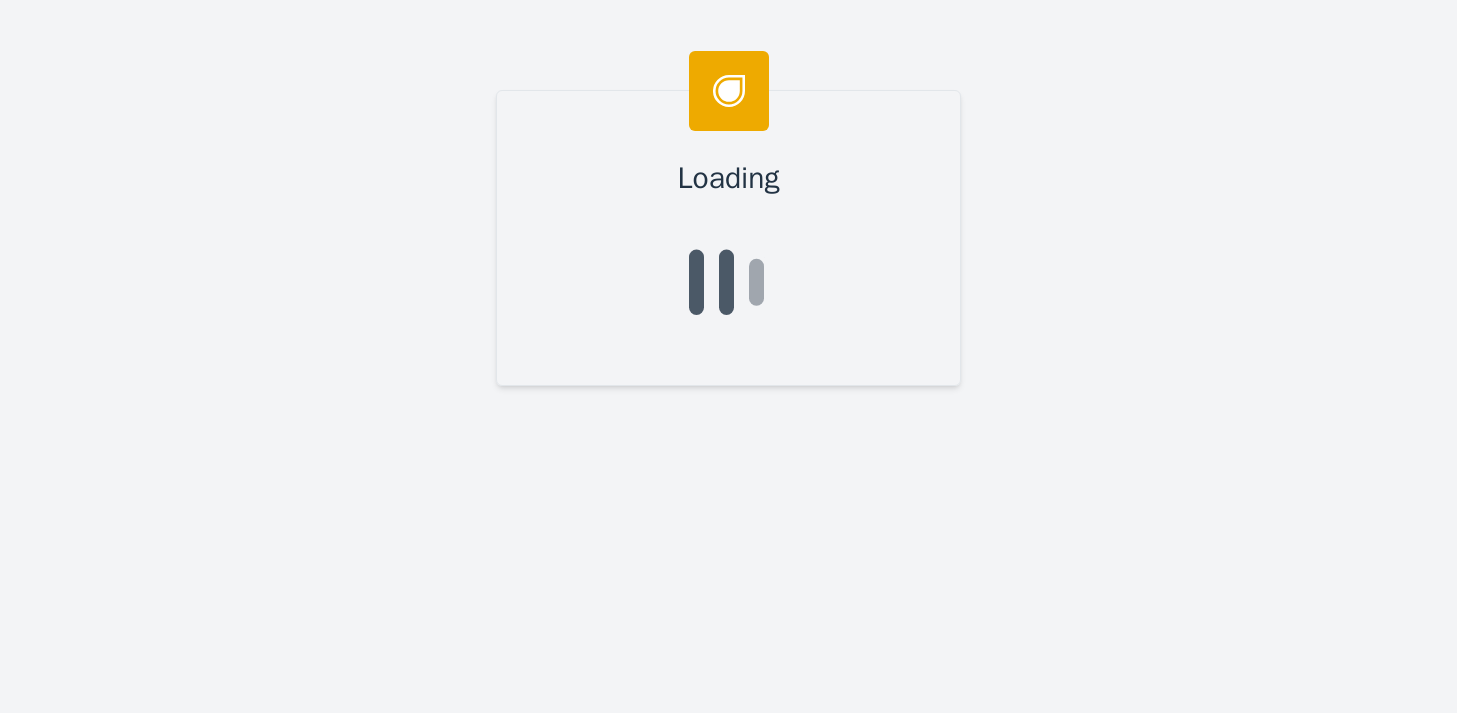 scroll, scrollTop: 0, scrollLeft: 0, axis: both 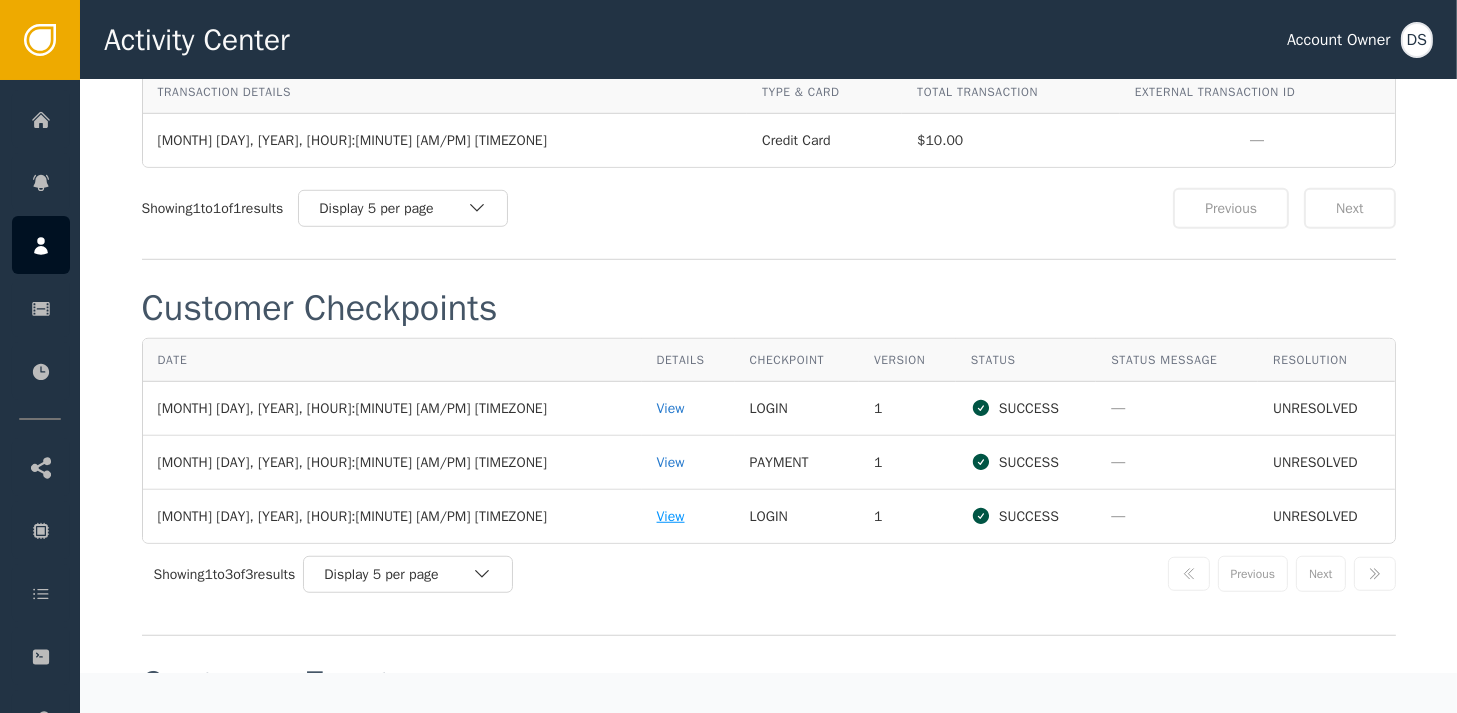 click on "View" at bounding box center [688, 516] 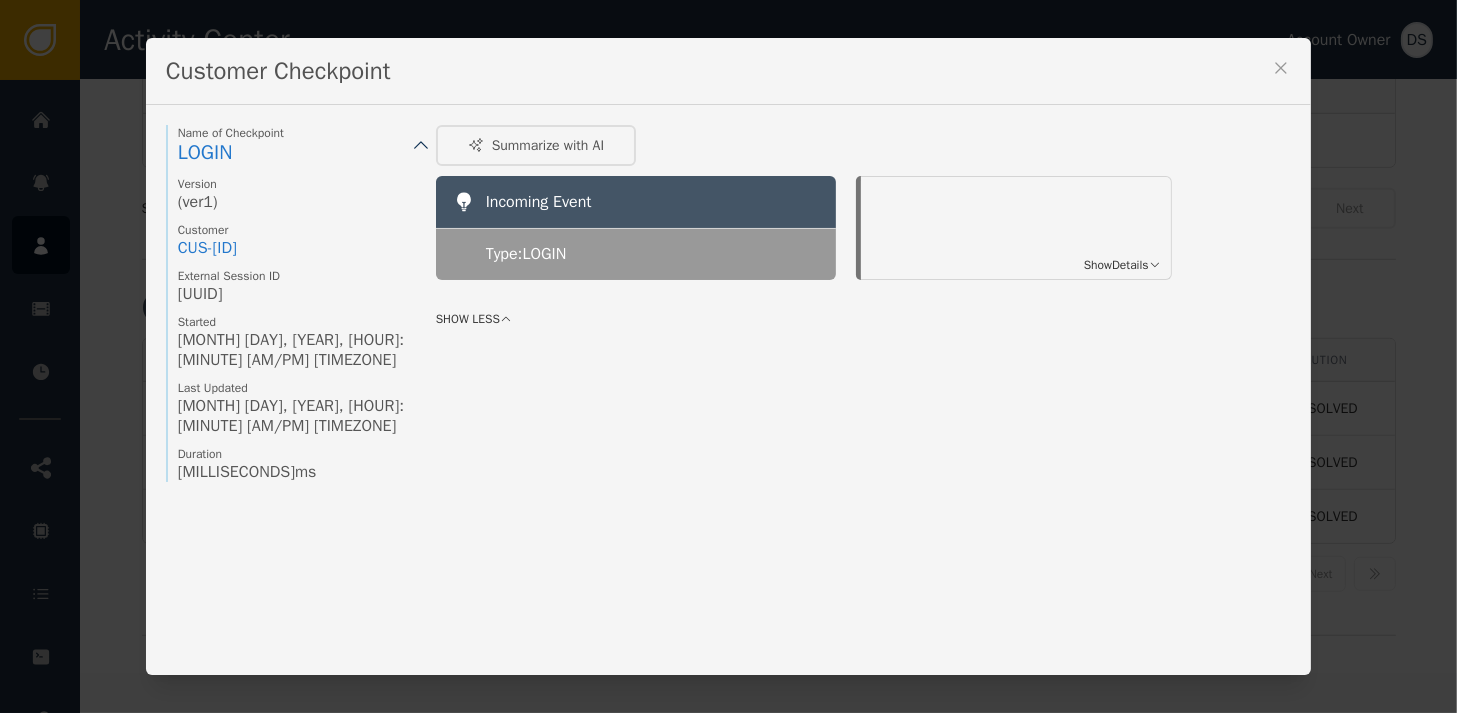 click 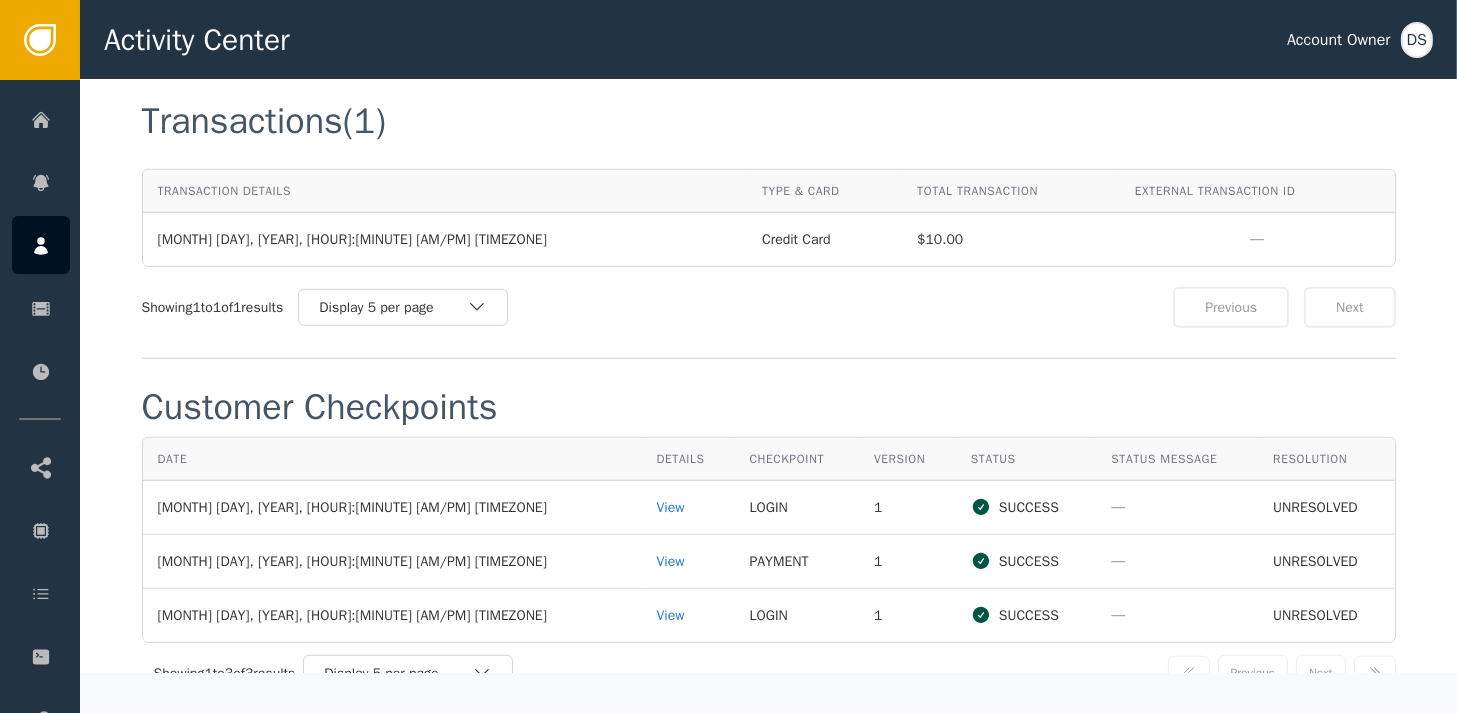 scroll, scrollTop: 1900, scrollLeft: 0, axis: vertical 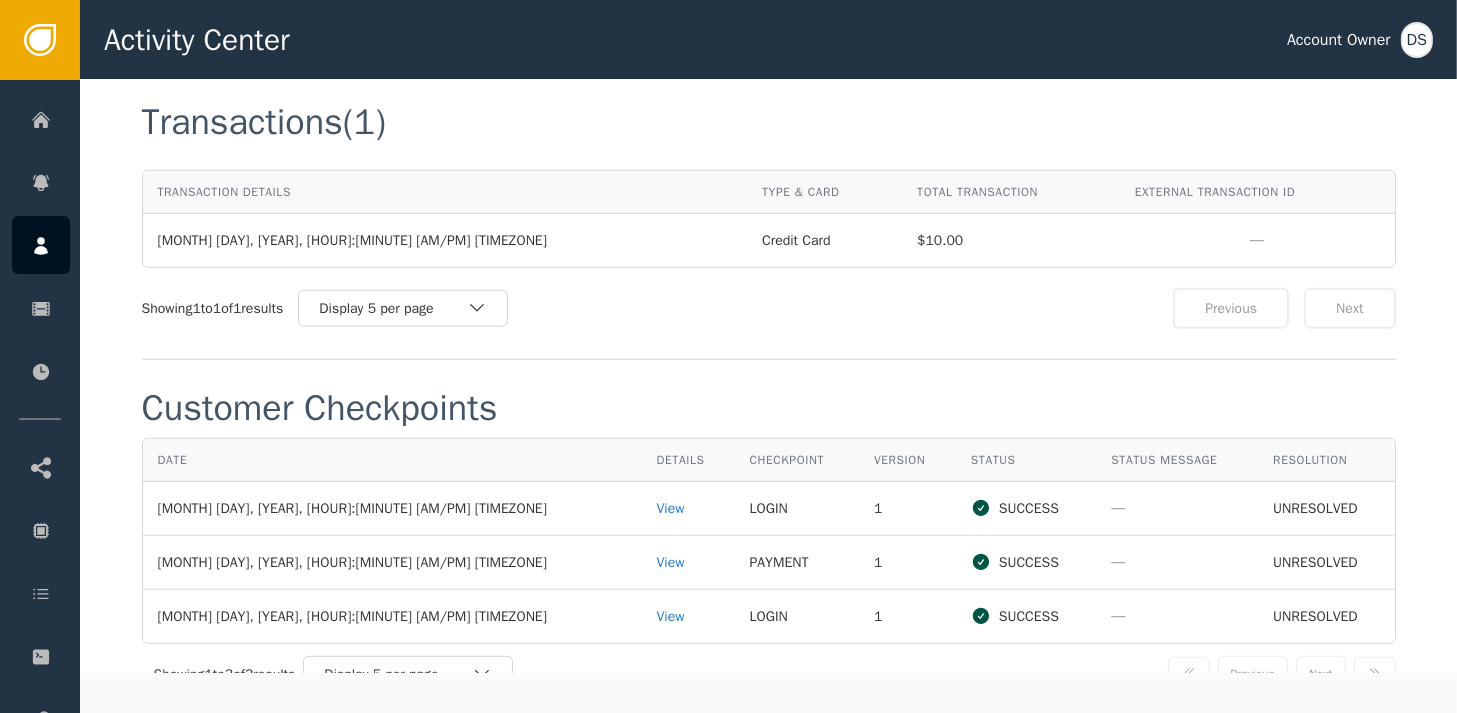 click on "Customer Checkpoints" at bounding box center [769, 408] 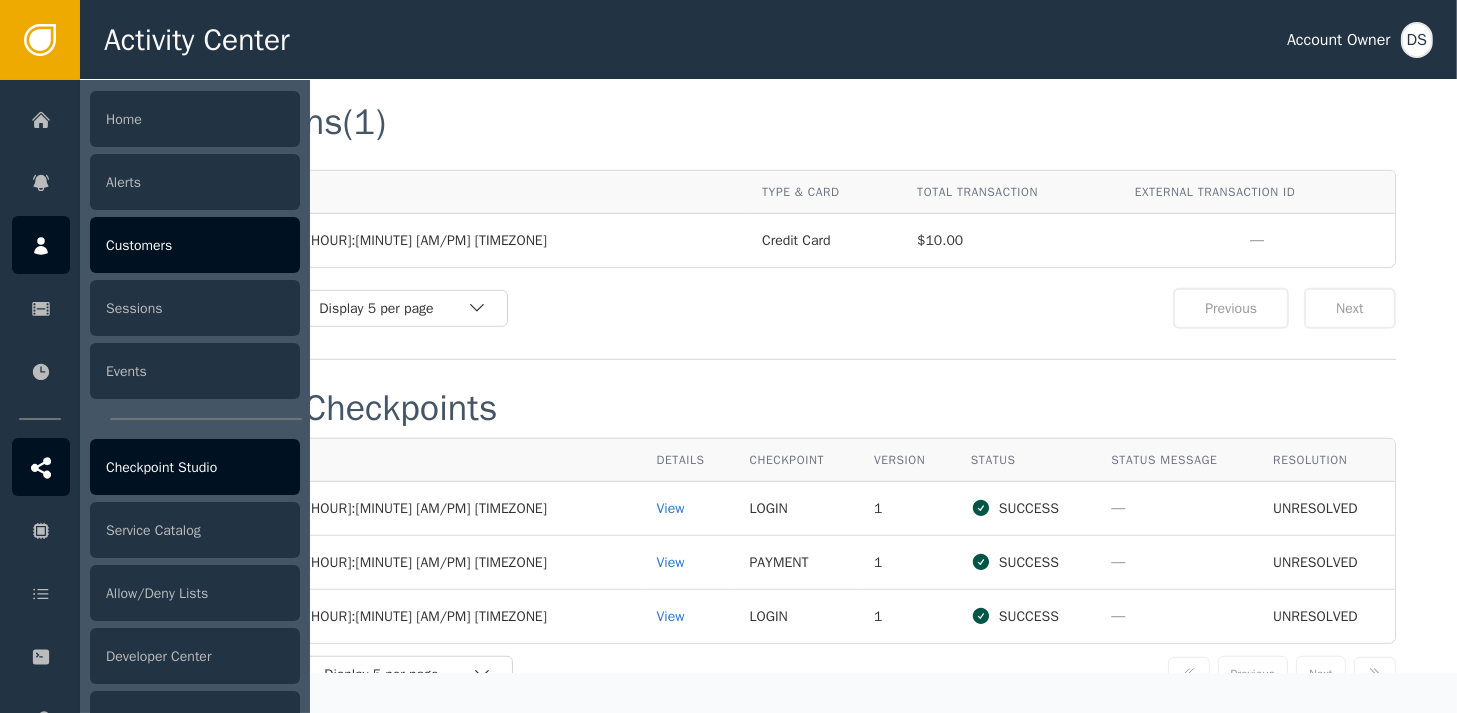 click on "Checkpoint Studio" at bounding box center [195, 467] 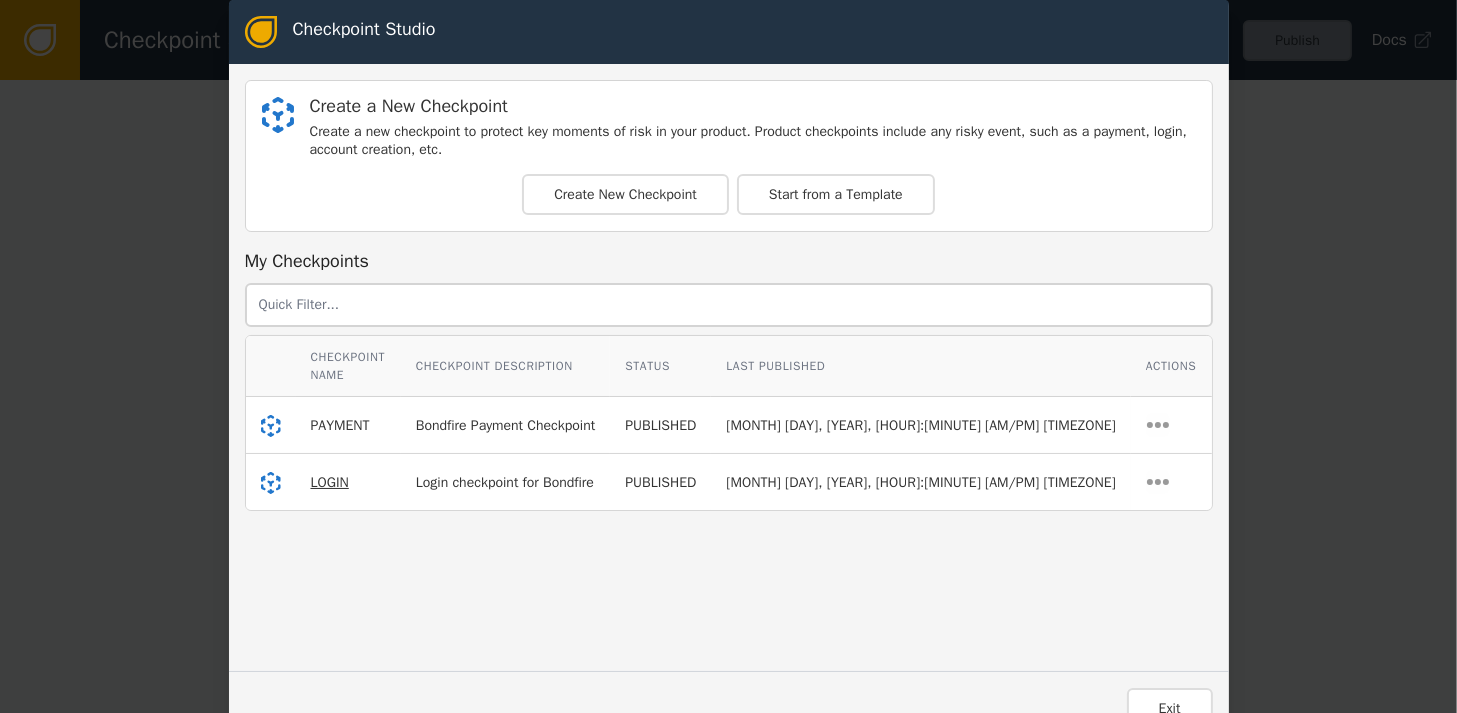 click on "LOGIN" at bounding box center [330, 482] 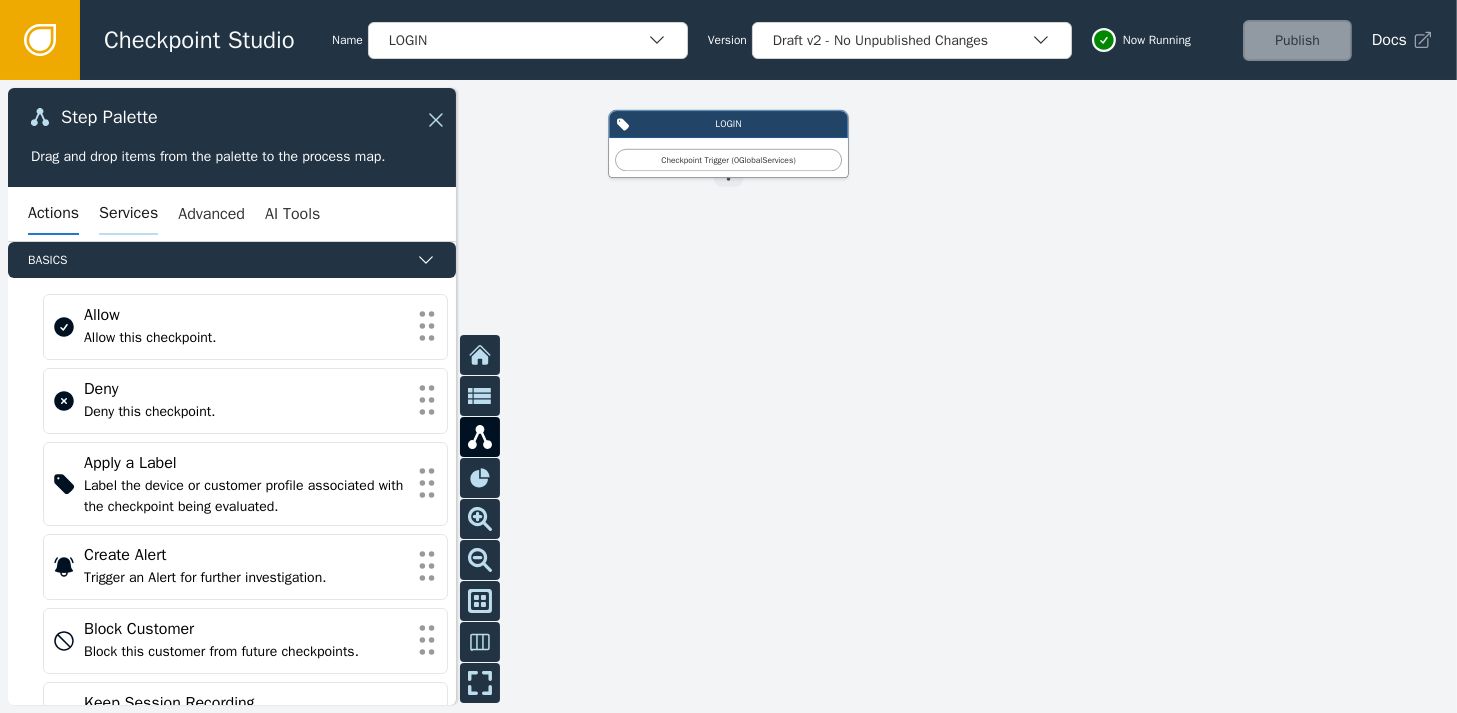click on "Services" at bounding box center (128, 214) 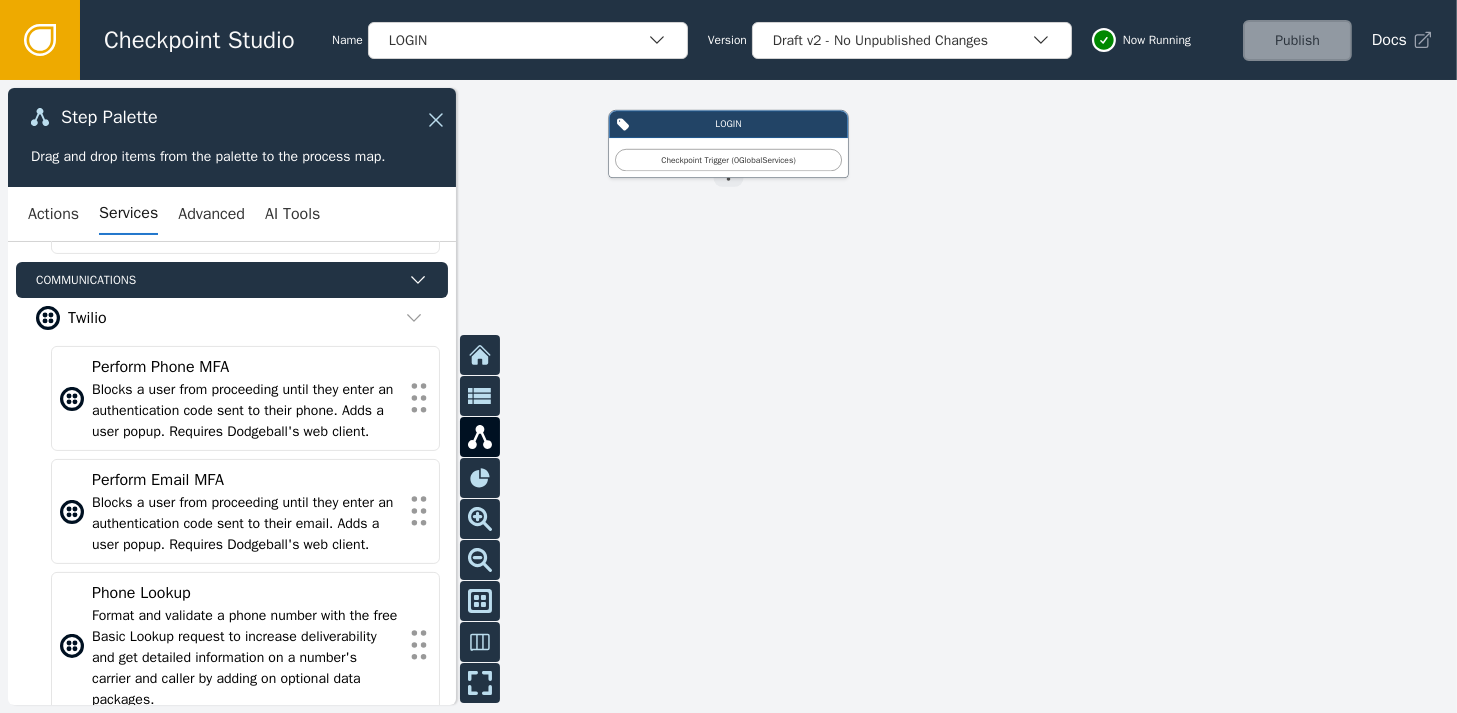 scroll, scrollTop: 713, scrollLeft: 0, axis: vertical 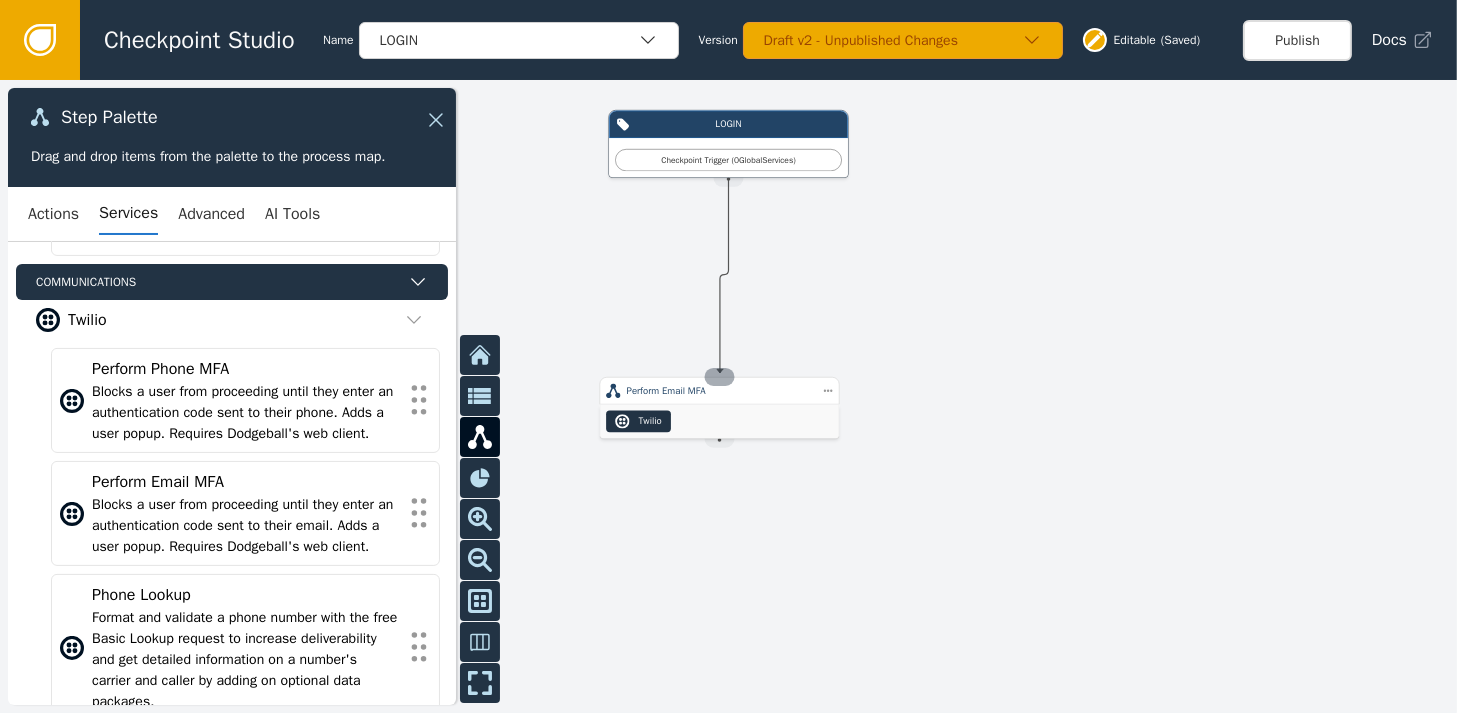 drag, startPoint x: 722, startPoint y: 181, endPoint x: 720, endPoint y: 373, distance: 192.01042 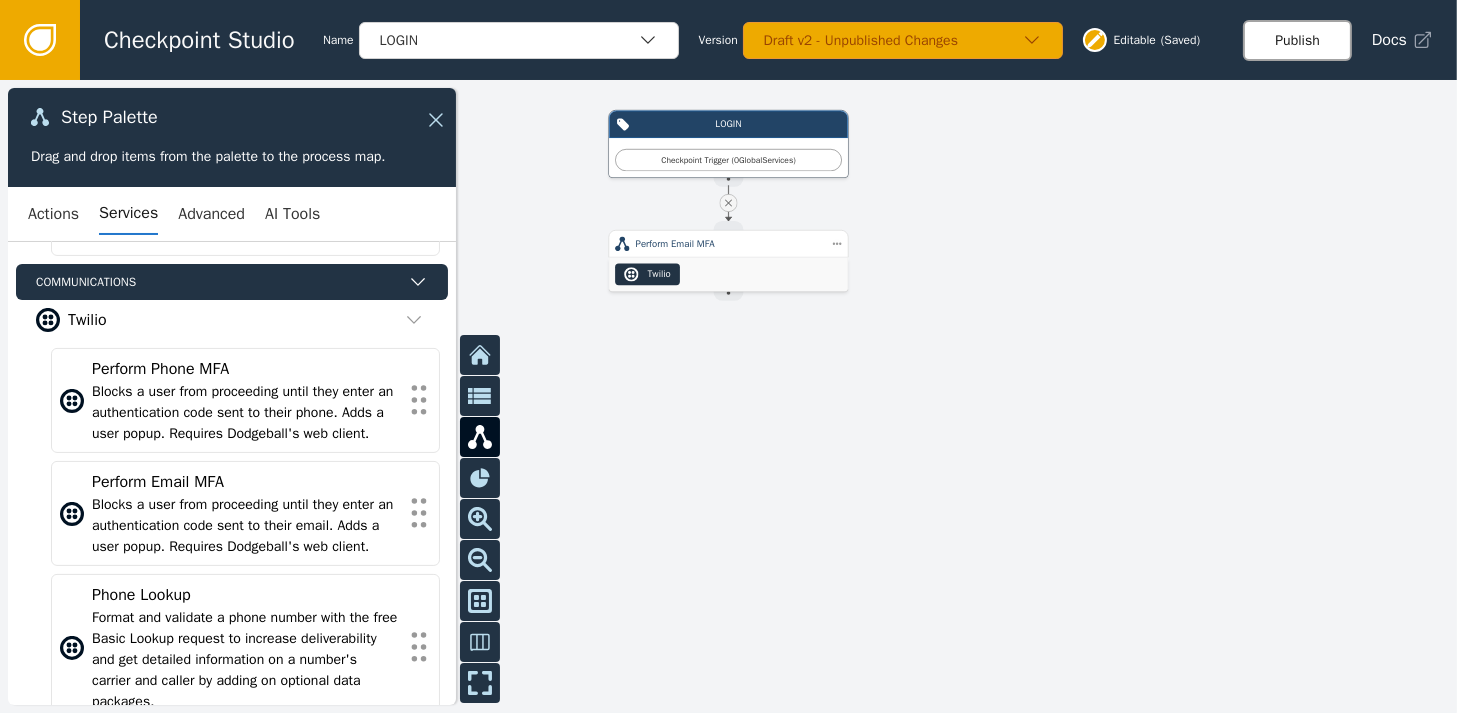click on "Publish" at bounding box center (1297, 40) 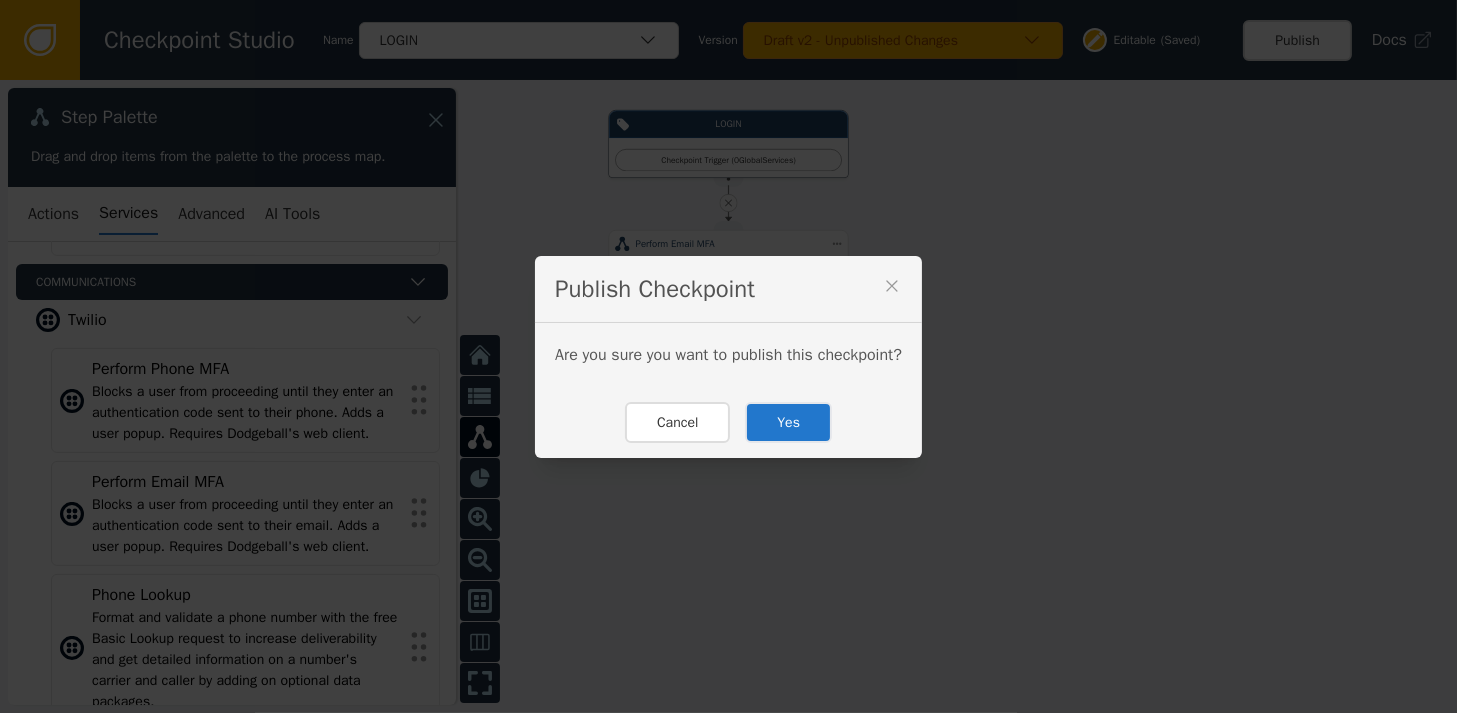 click 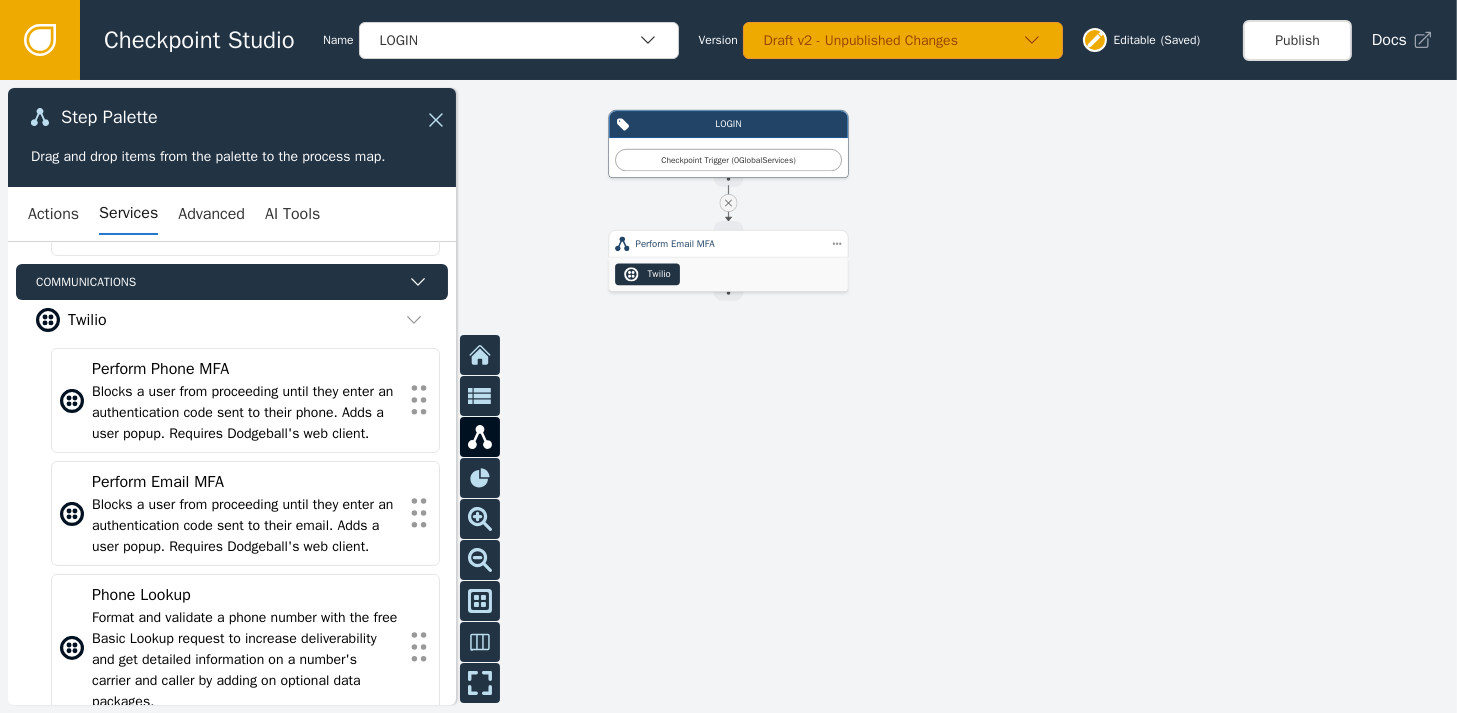 click on "Draft v2 - Unpublished Changes" at bounding box center (893, 40) 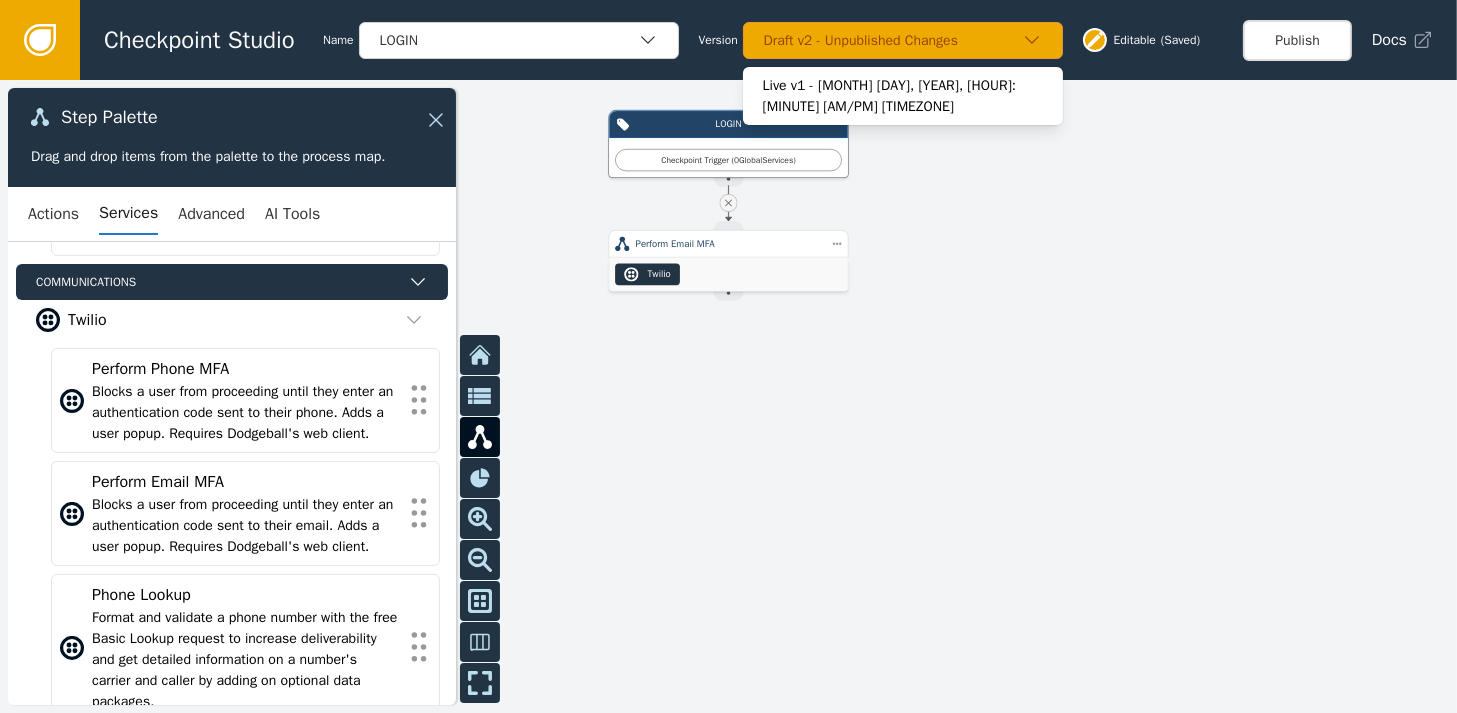 click at bounding box center (728, 396) 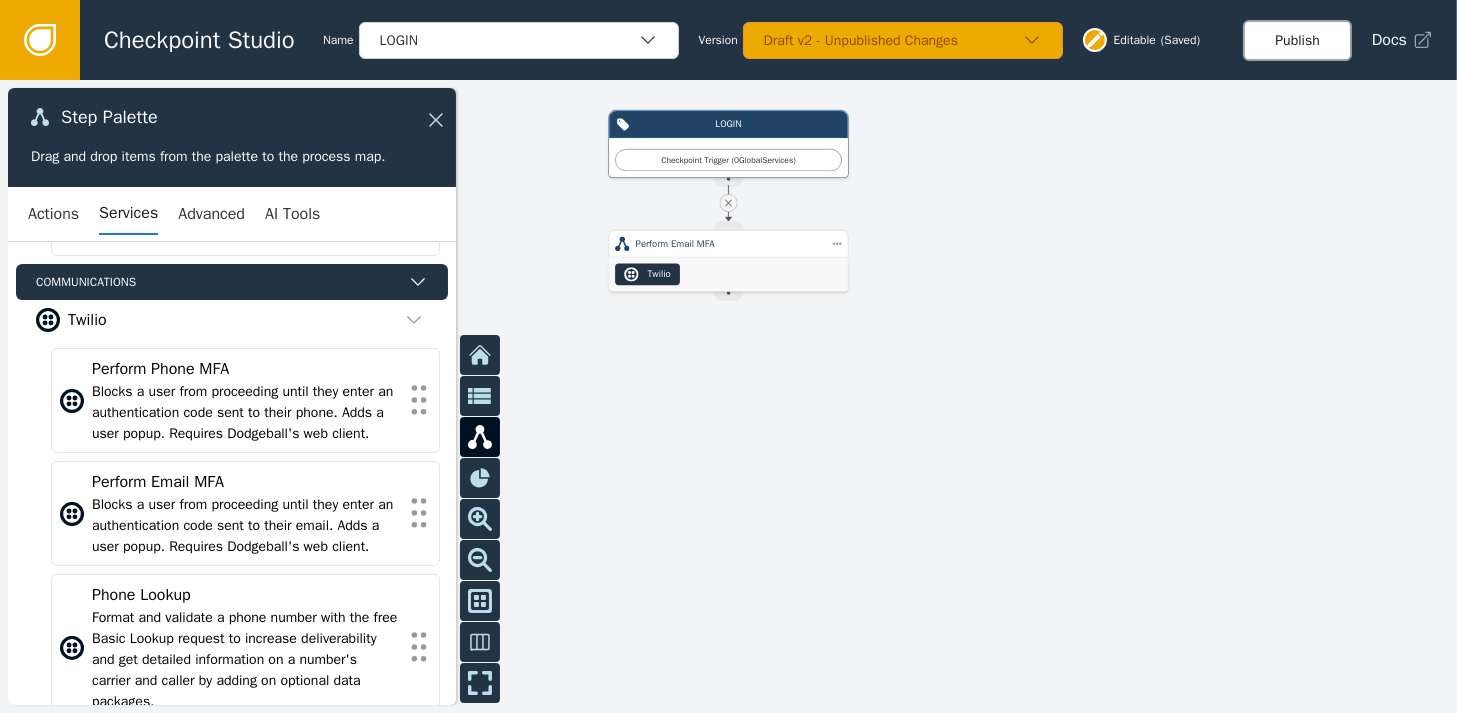 click on "Publish" at bounding box center (1297, 40) 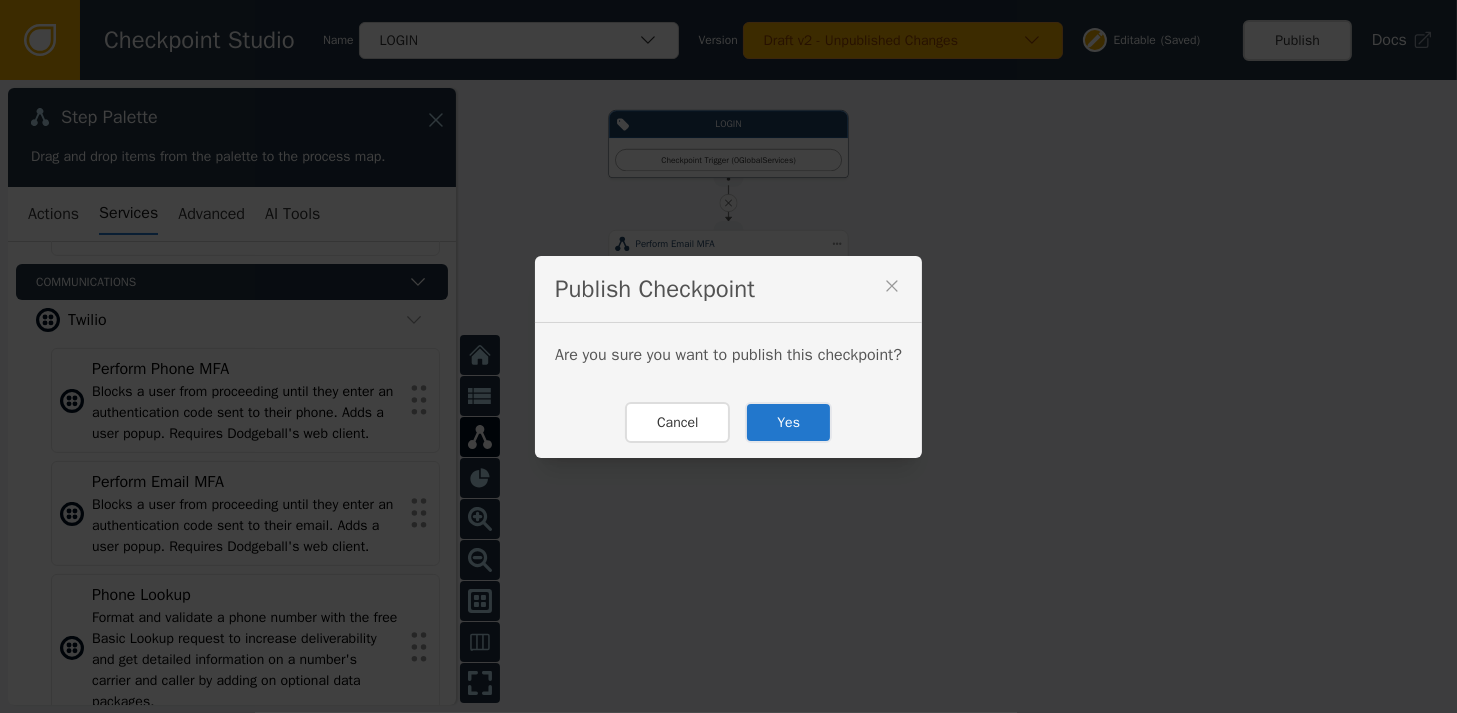 click on "Yes" at bounding box center (788, 422) 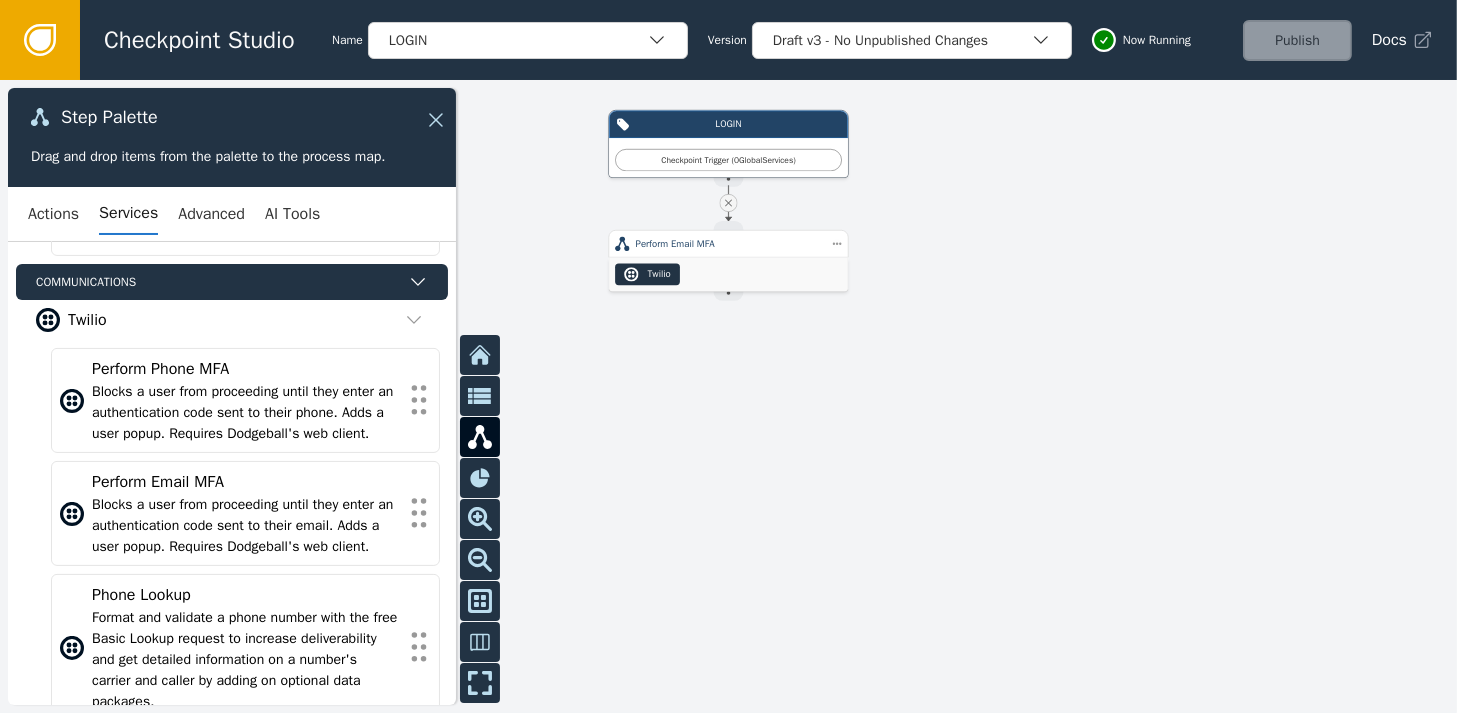 click 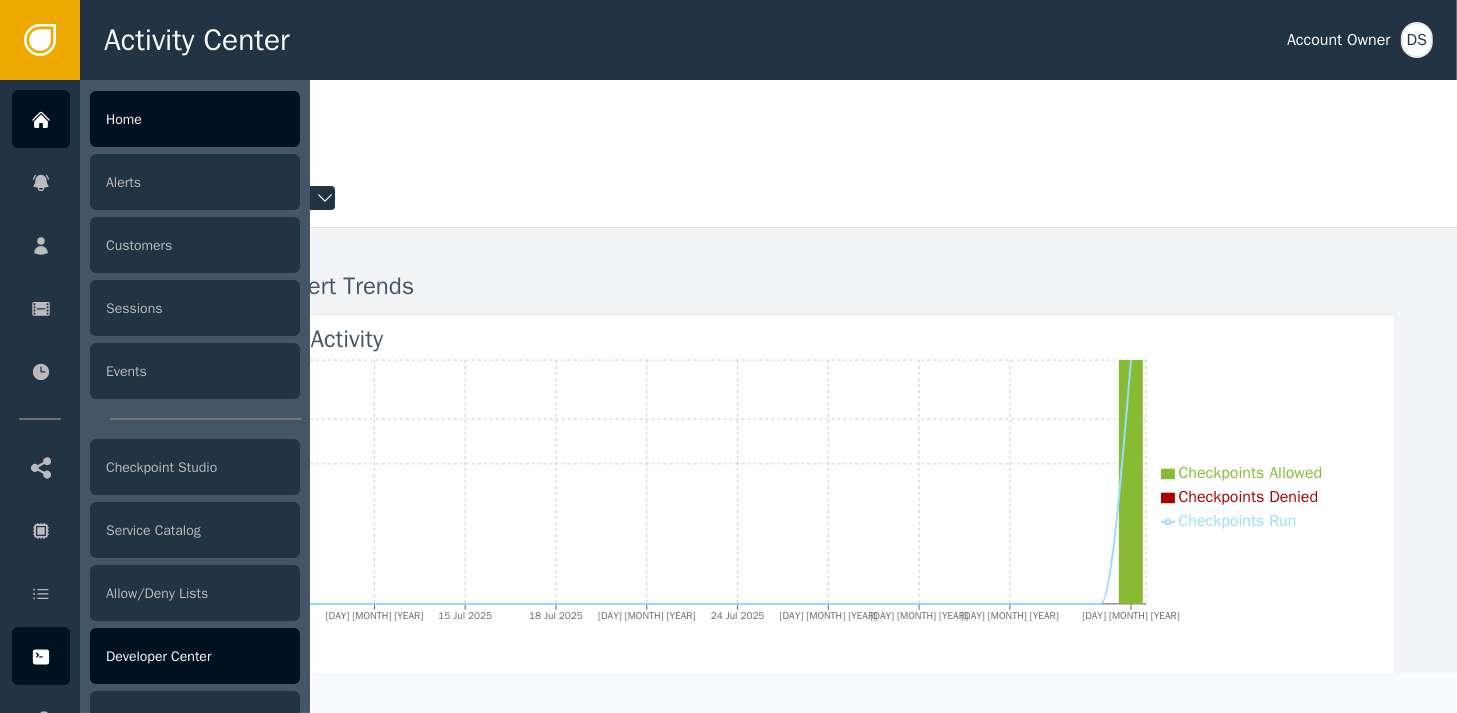 click on "Developer Center" at bounding box center (195, 656) 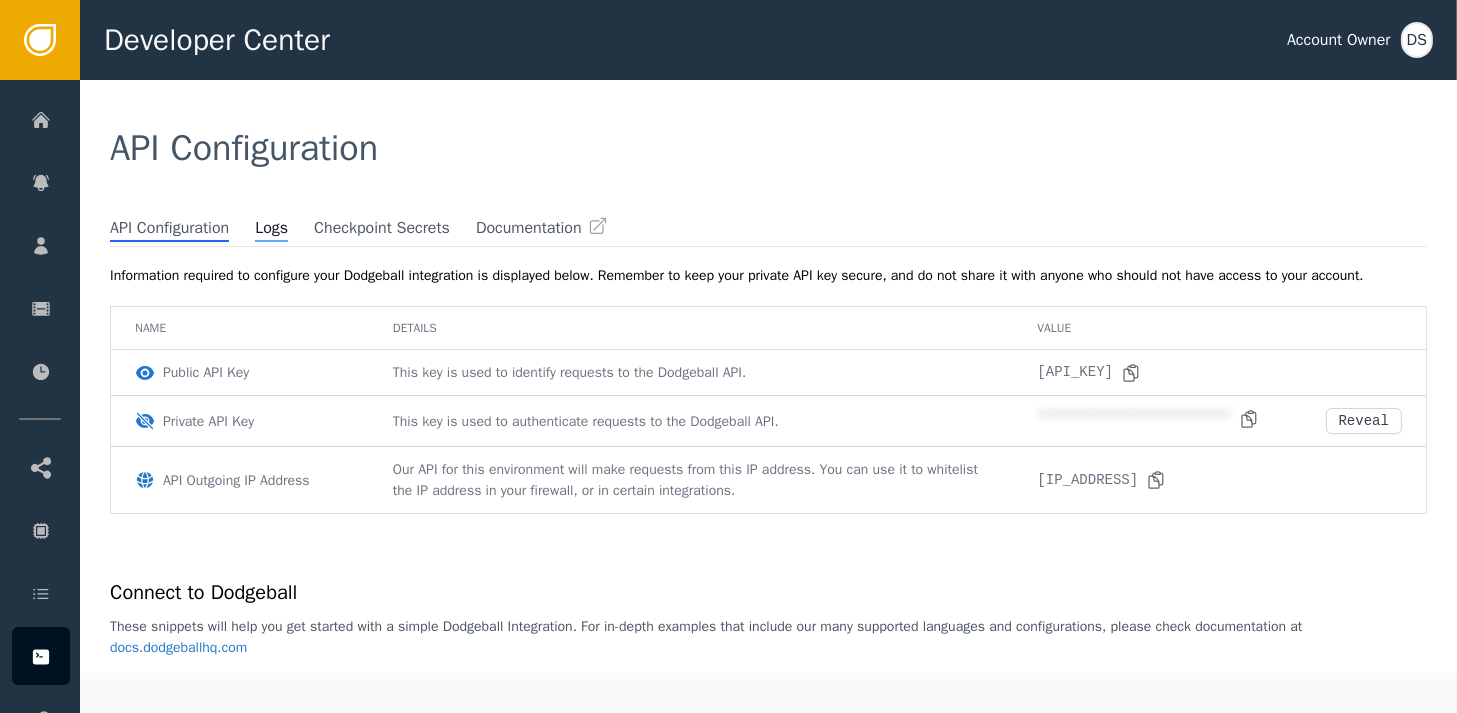 click on "Logs" at bounding box center (271, 229) 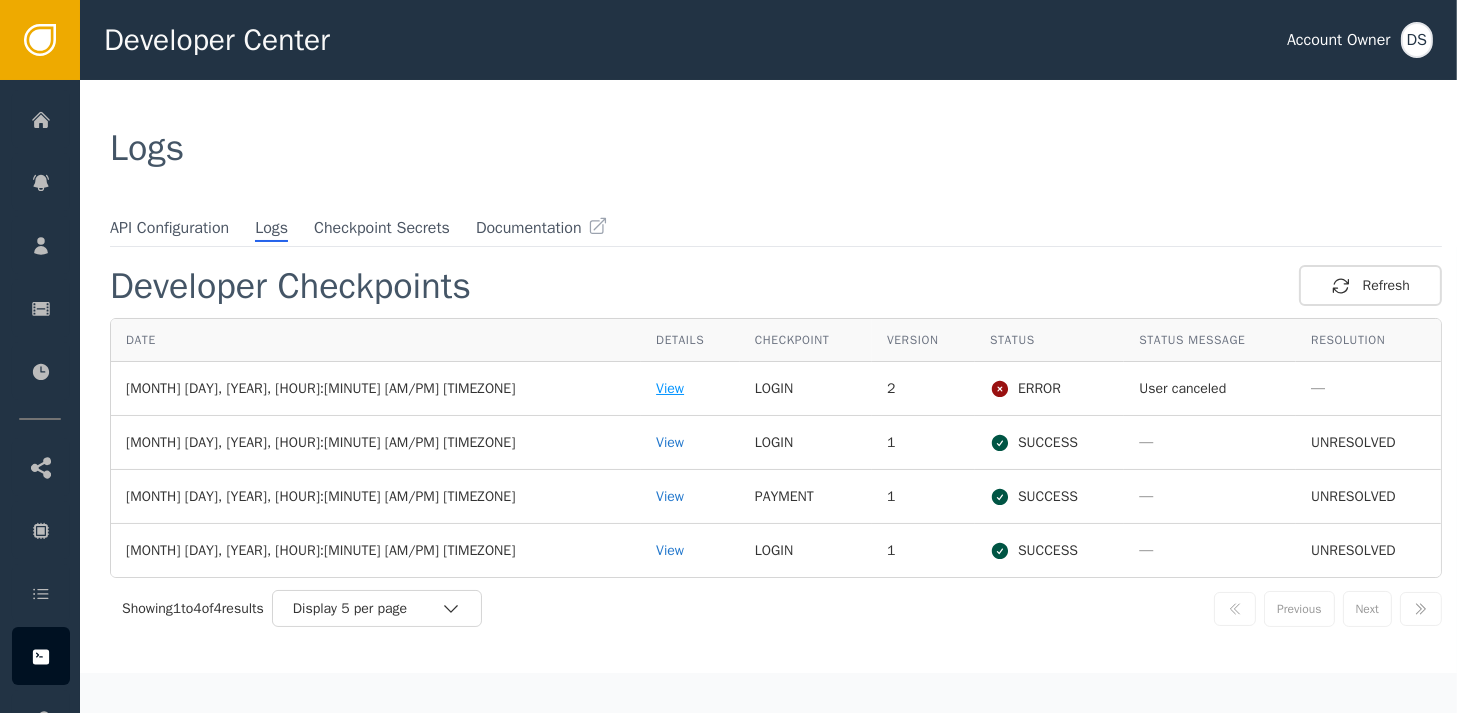click on "View" at bounding box center (690, 388) 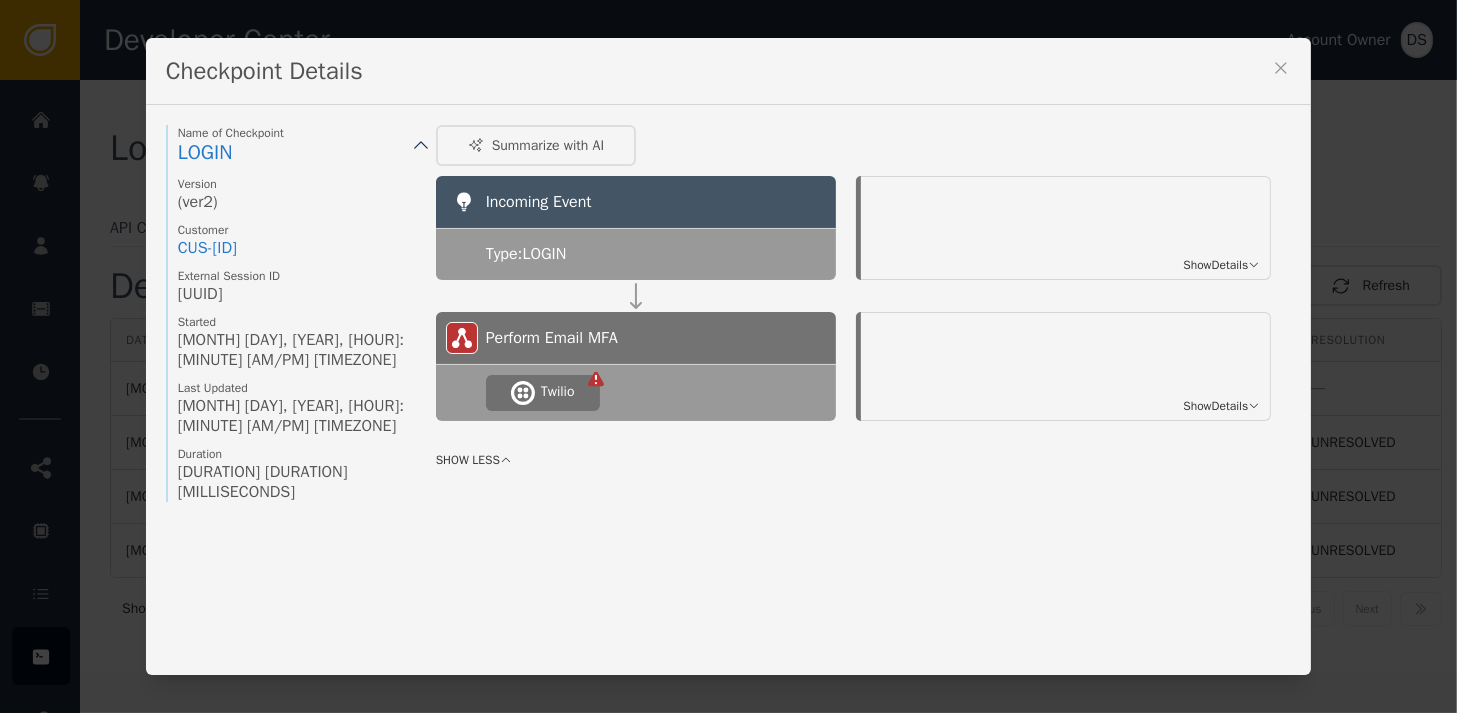 click on "Show  Details" at bounding box center [1215, 406] 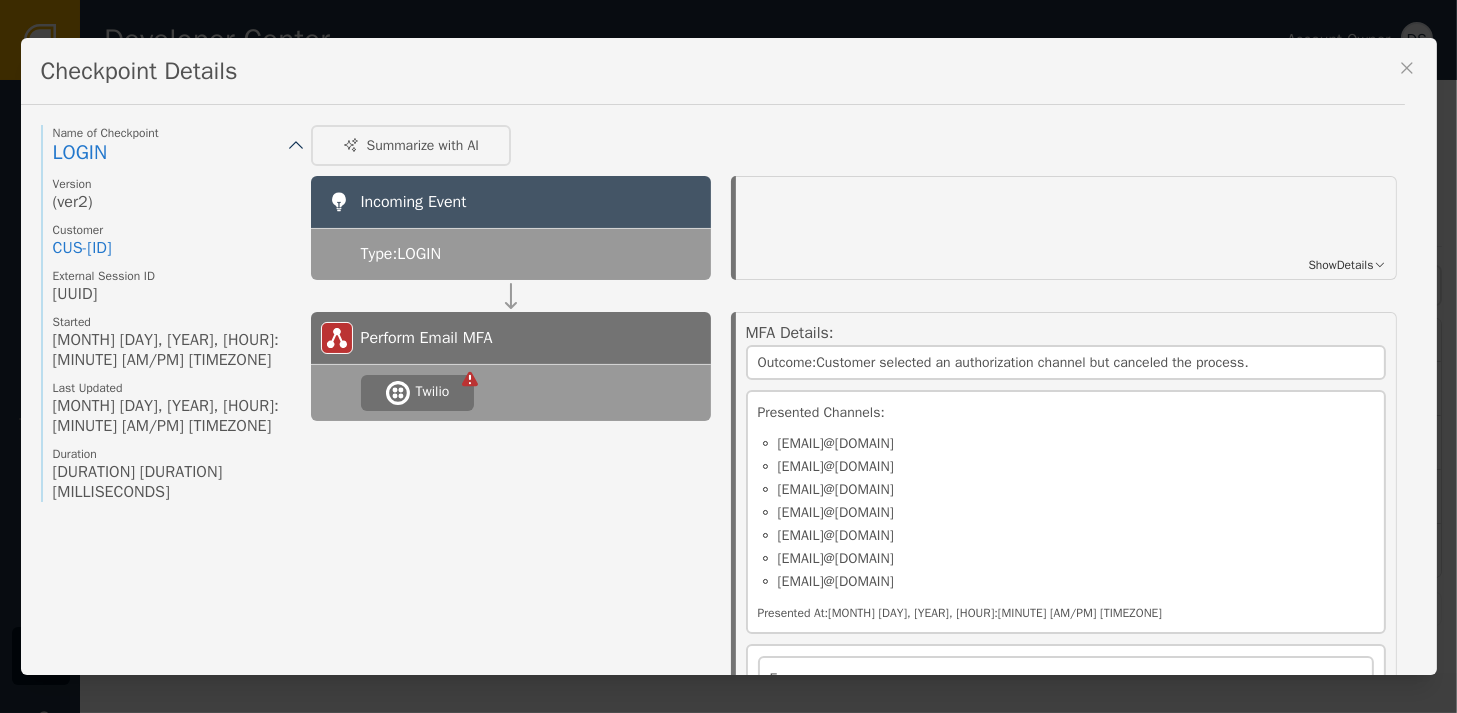scroll, scrollTop: 0, scrollLeft: 0, axis: both 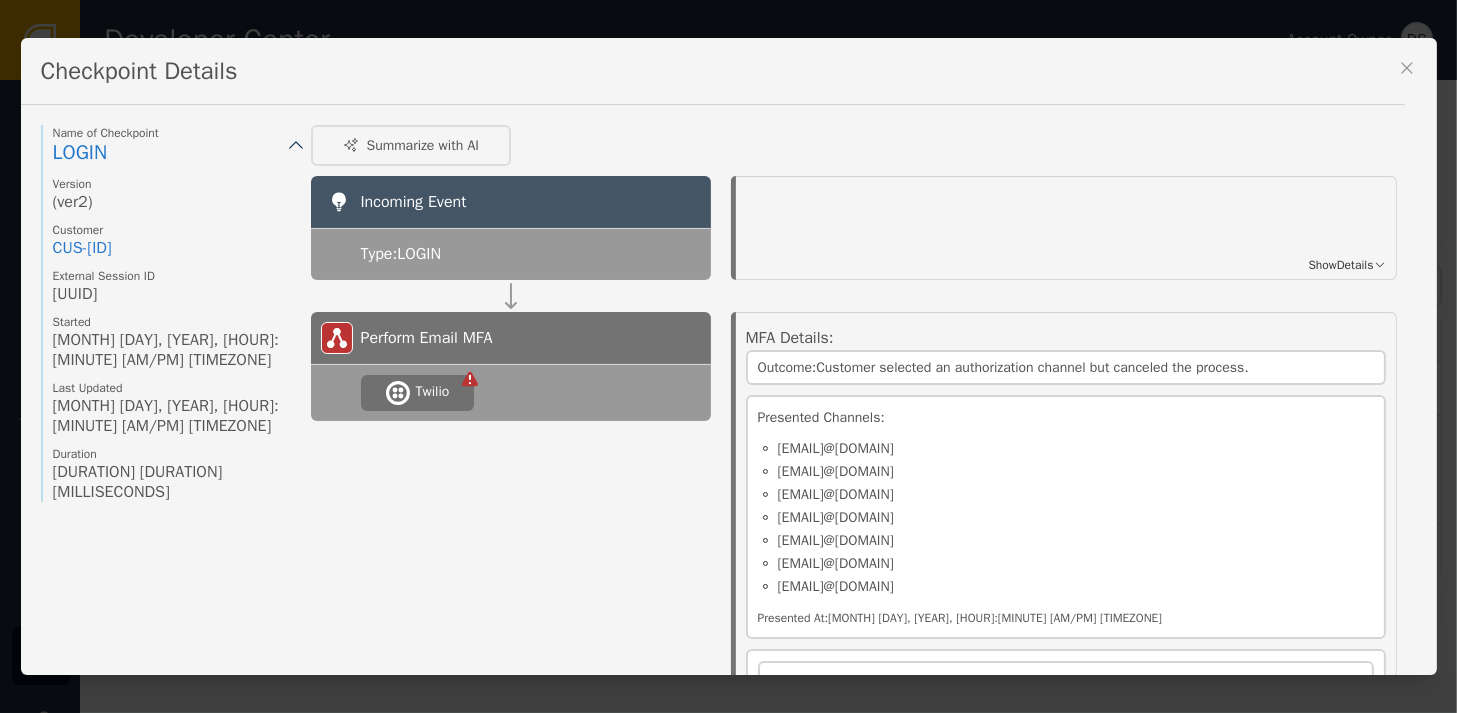 drag, startPoint x: 946, startPoint y: 582, endPoint x: 752, endPoint y: 453, distance: 232.97424 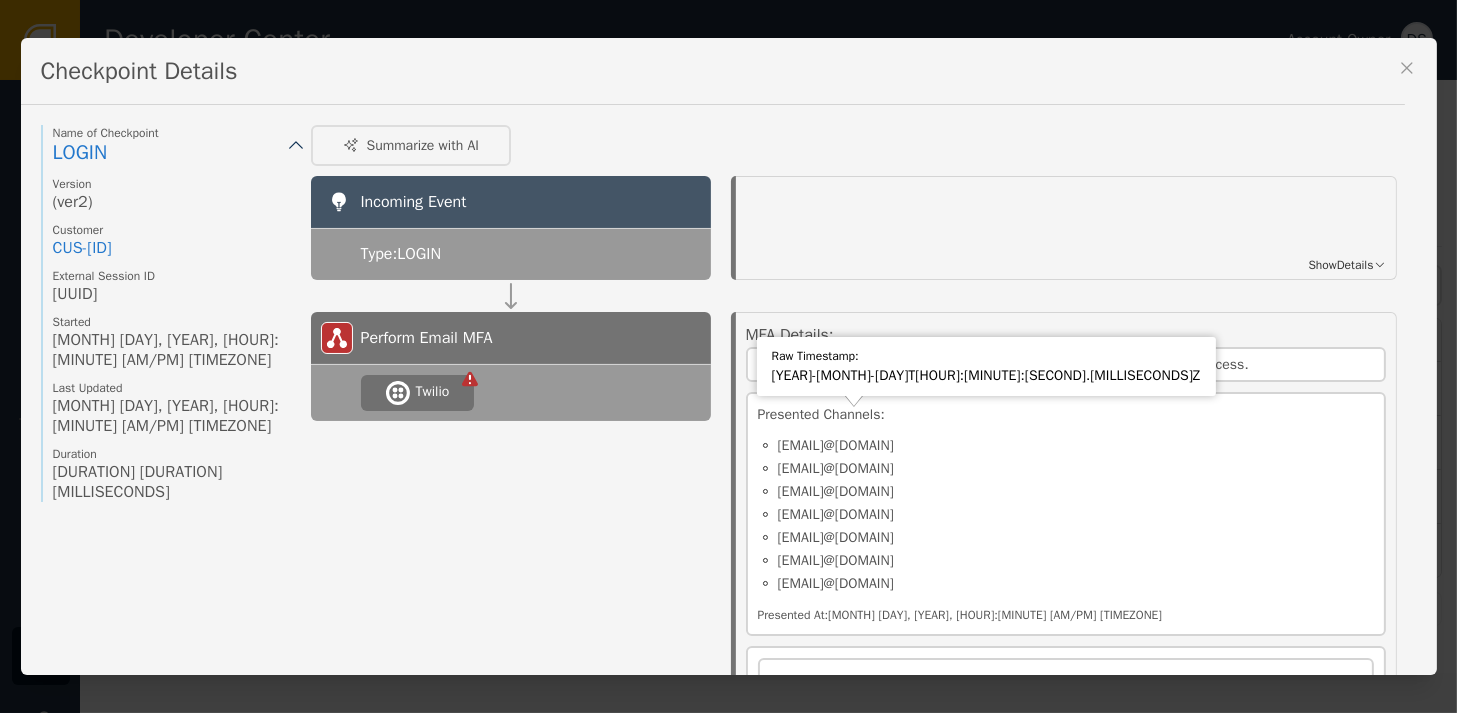 scroll, scrollTop: 0, scrollLeft: 0, axis: both 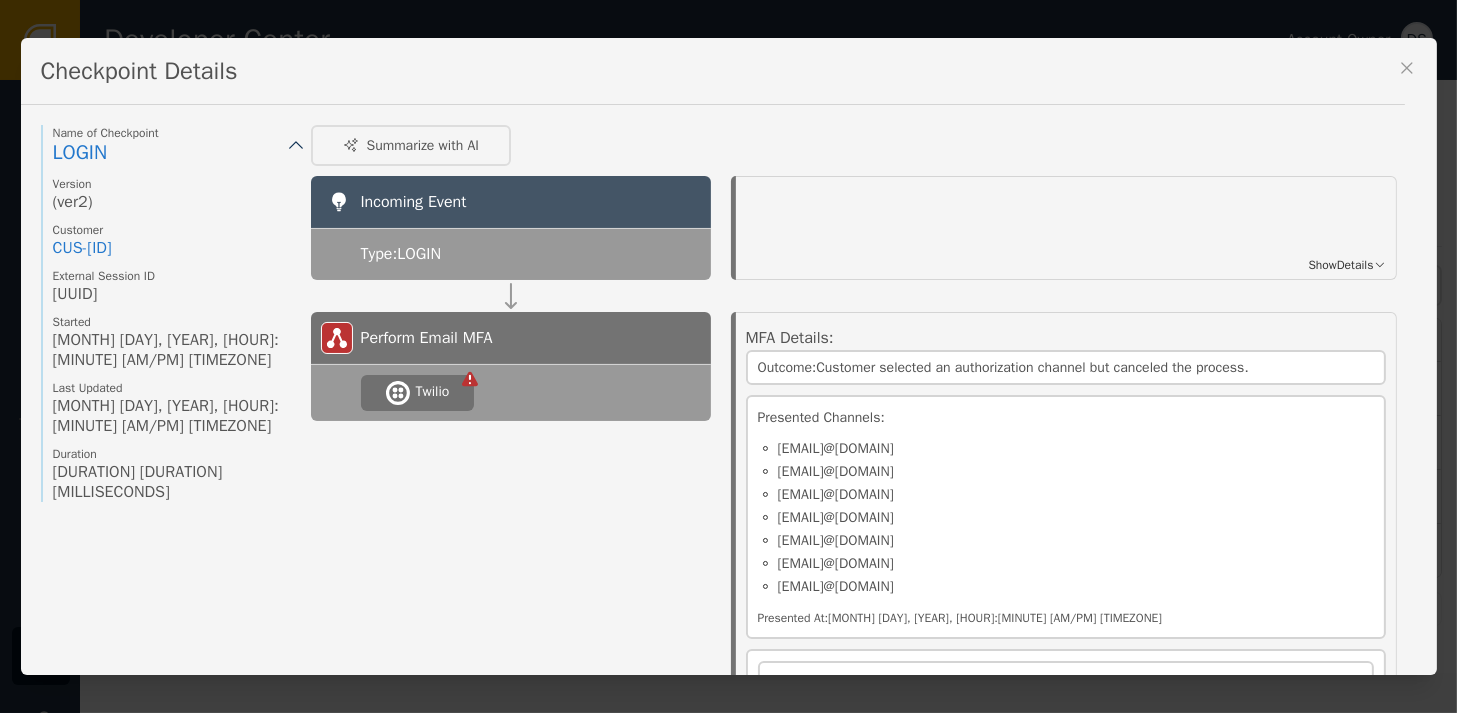 click 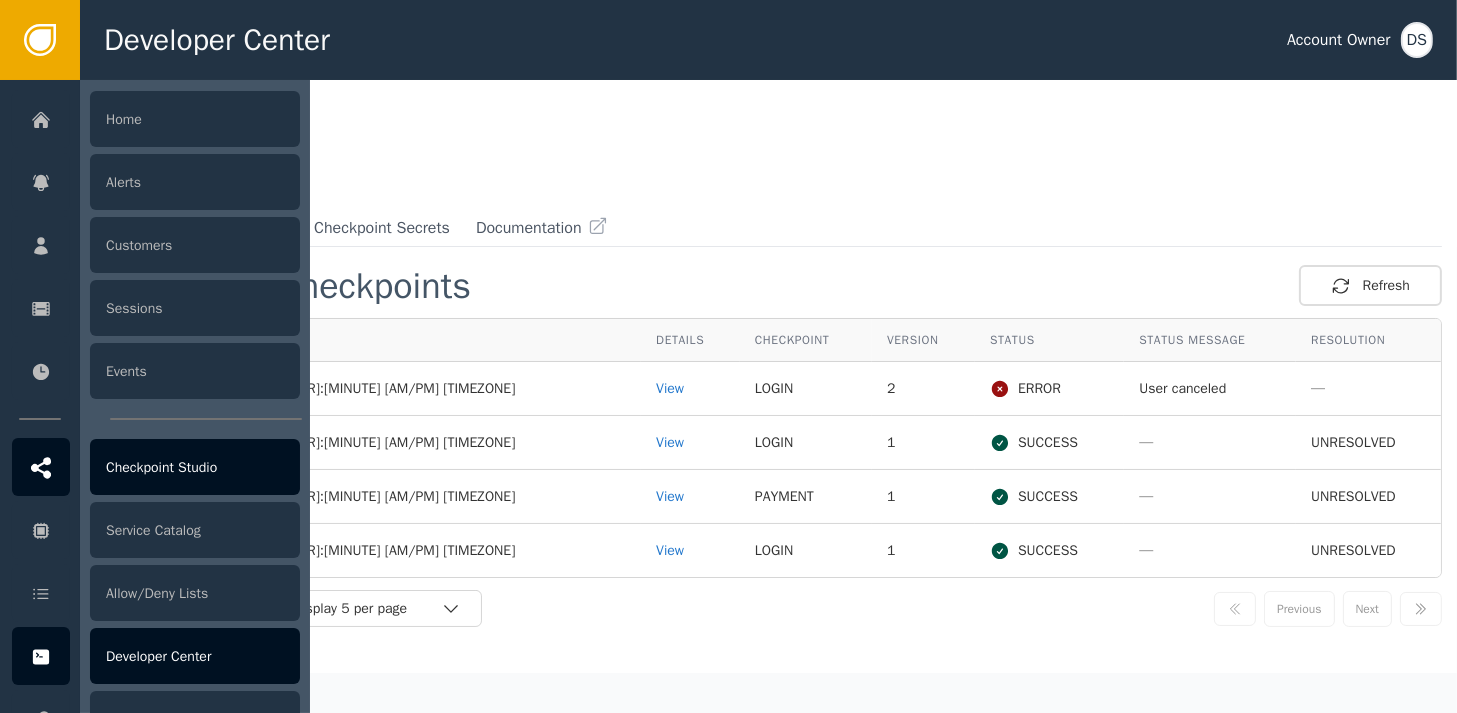 click 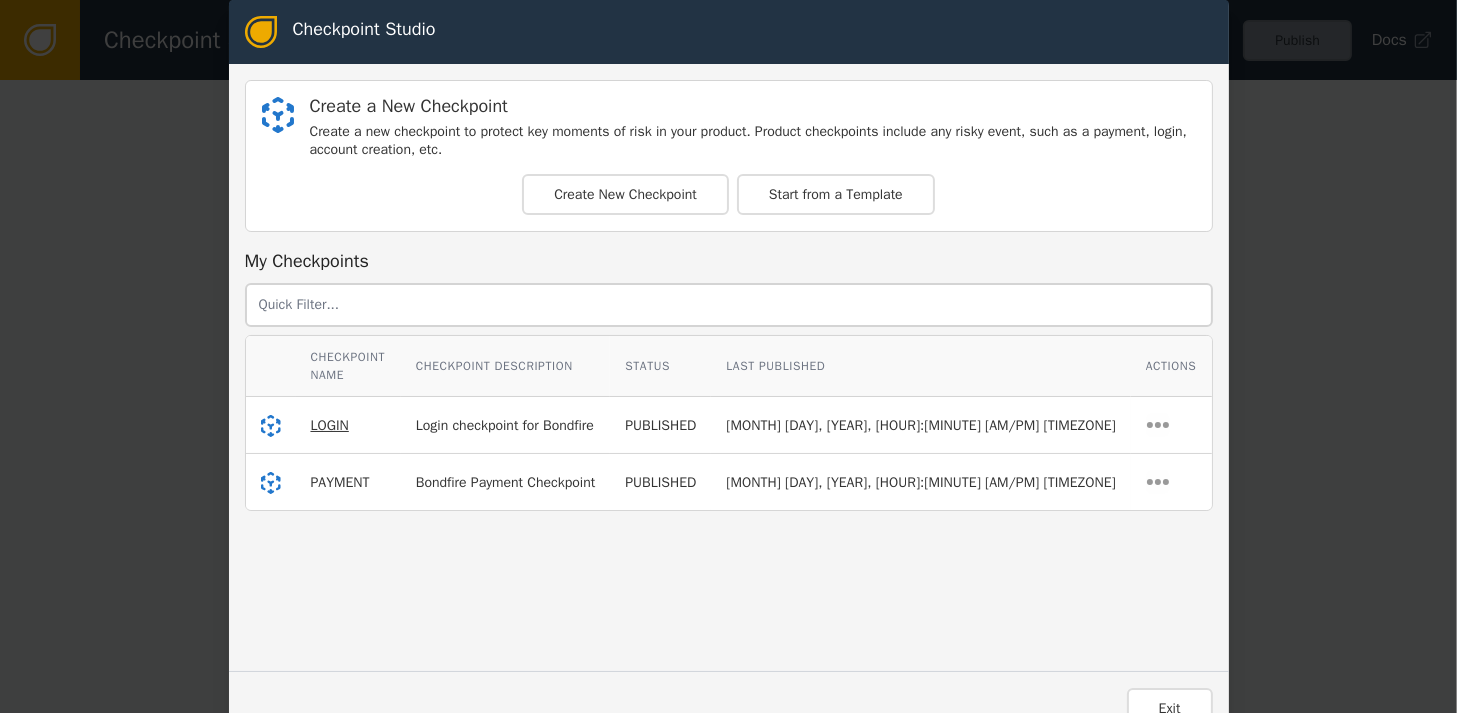 click on "LOGIN" at bounding box center [330, 425] 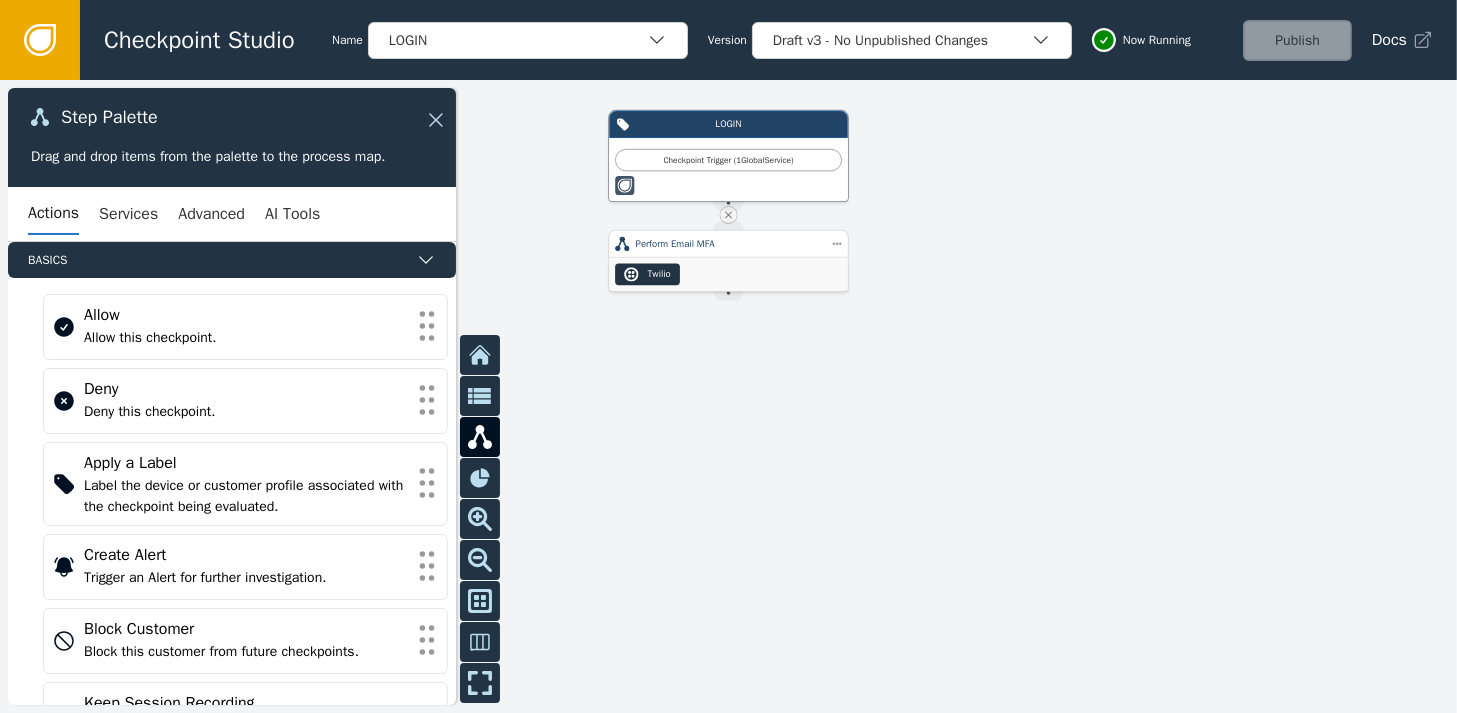 click on "Twilio" at bounding box center [728, 275] 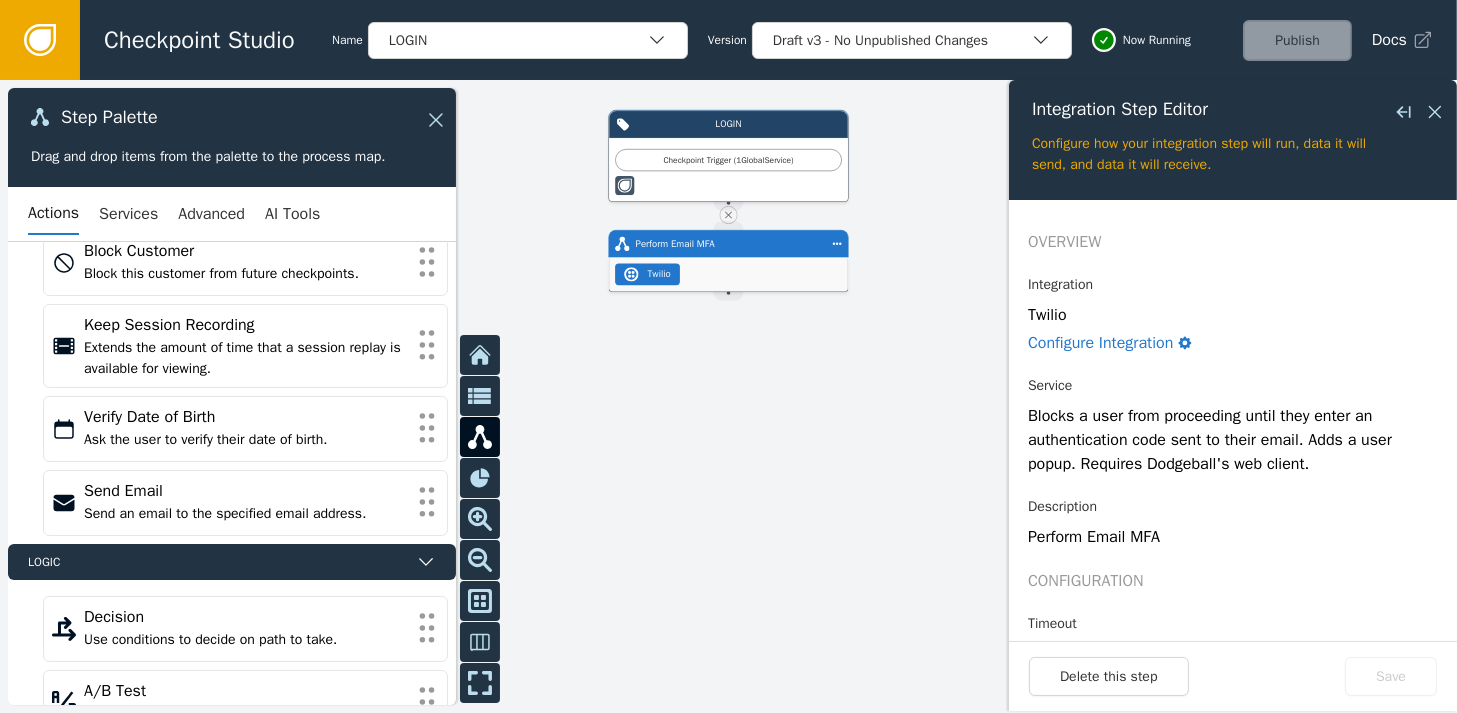 scroll, scrollTop: 400, scrollLeft: 0, axis: vertical 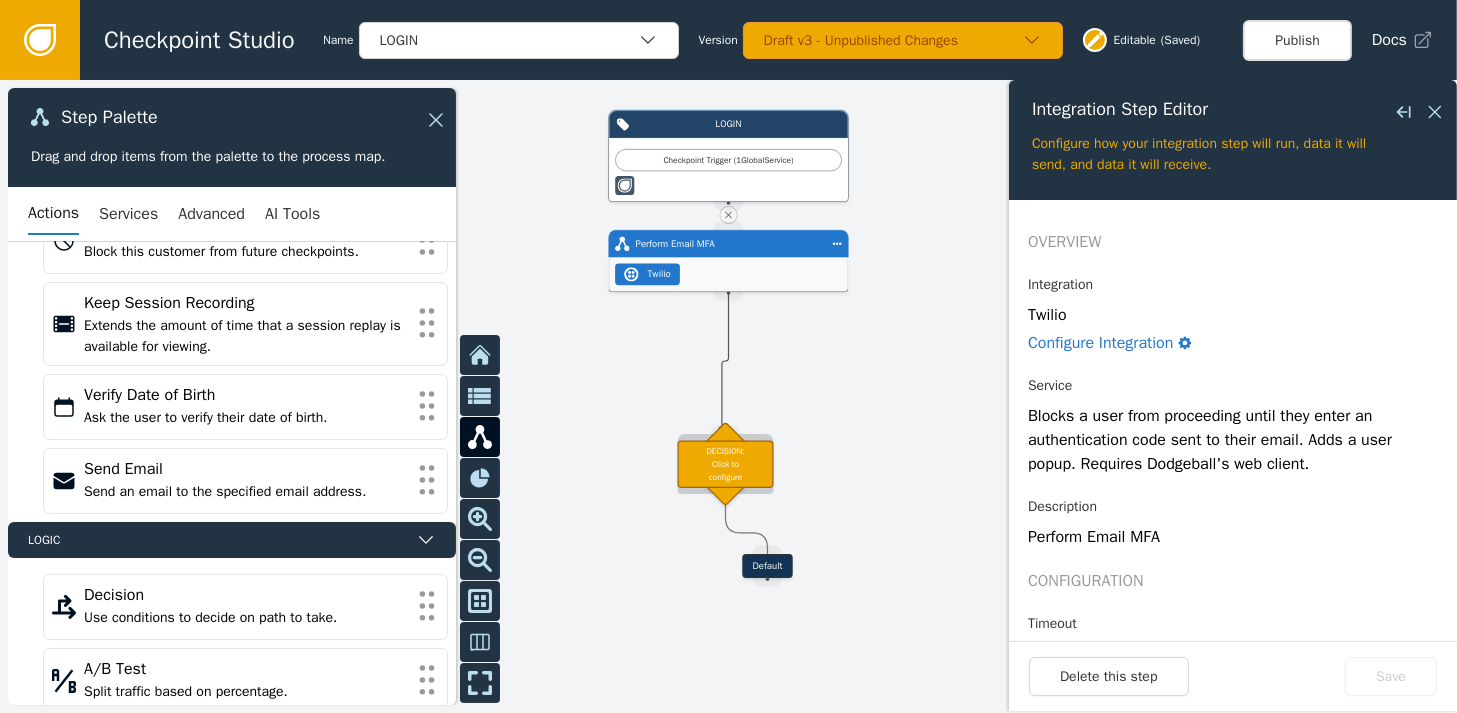 drag, startPoint x: 722, startPoint y: 297, endPoint x: 722, endPoint y: 430, distance: 133 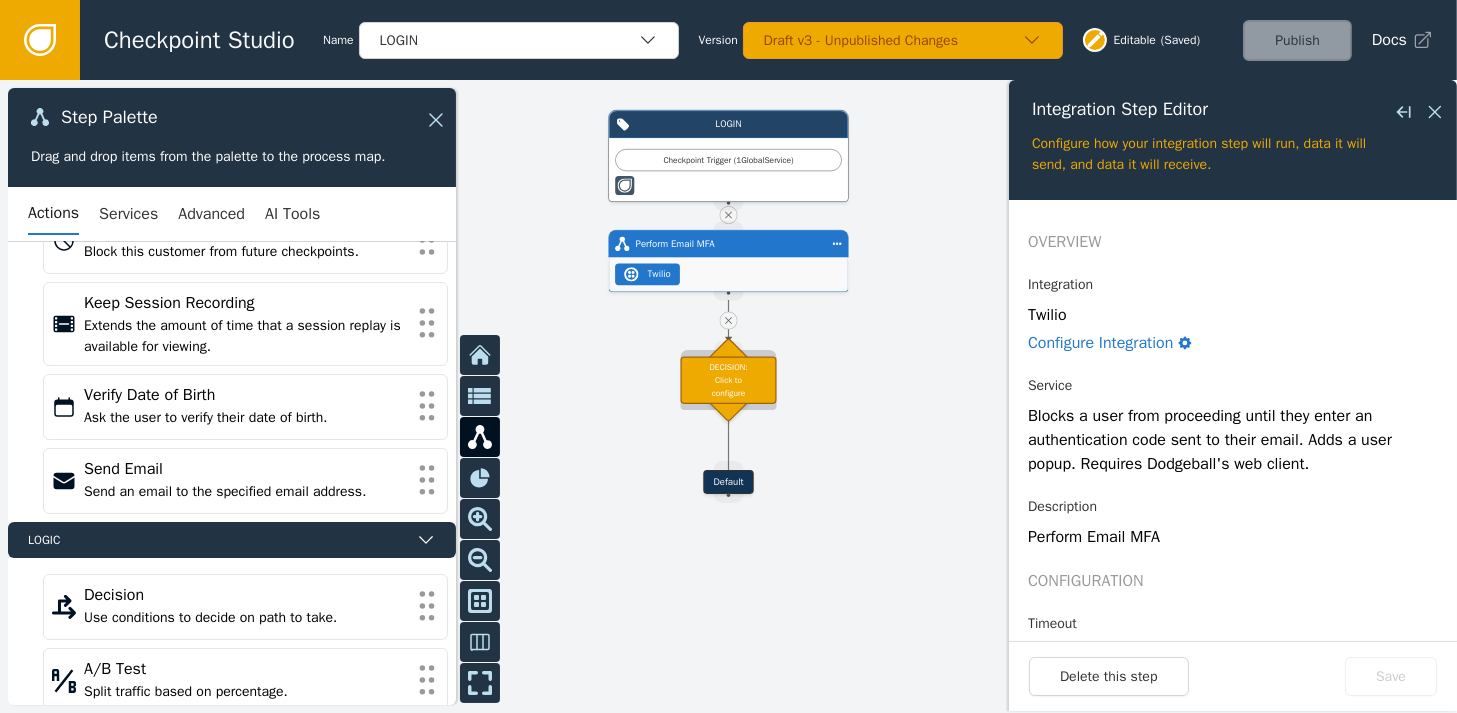 click on "DECISION: Click to configure" at bounding box center [729, 379] 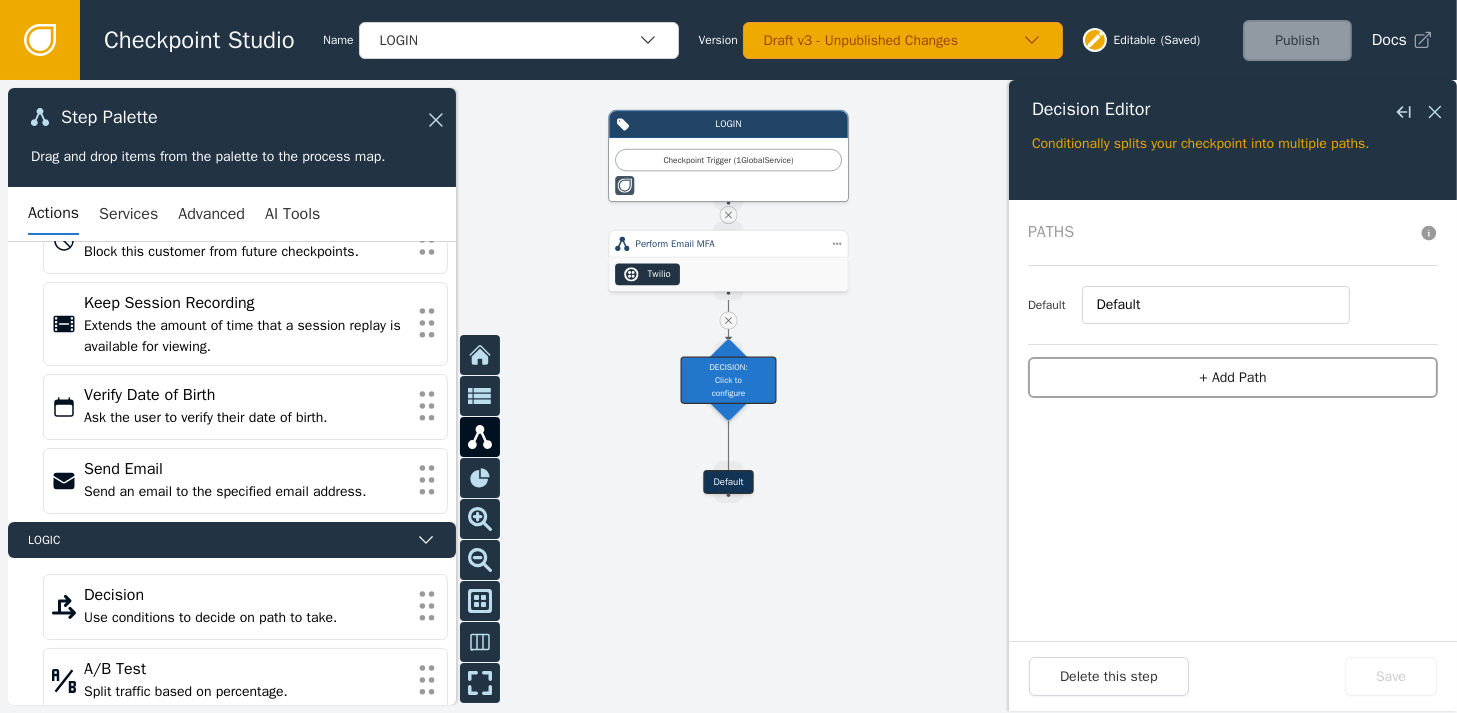 click on "+ Add Path" at bounding box center [1233, 377] 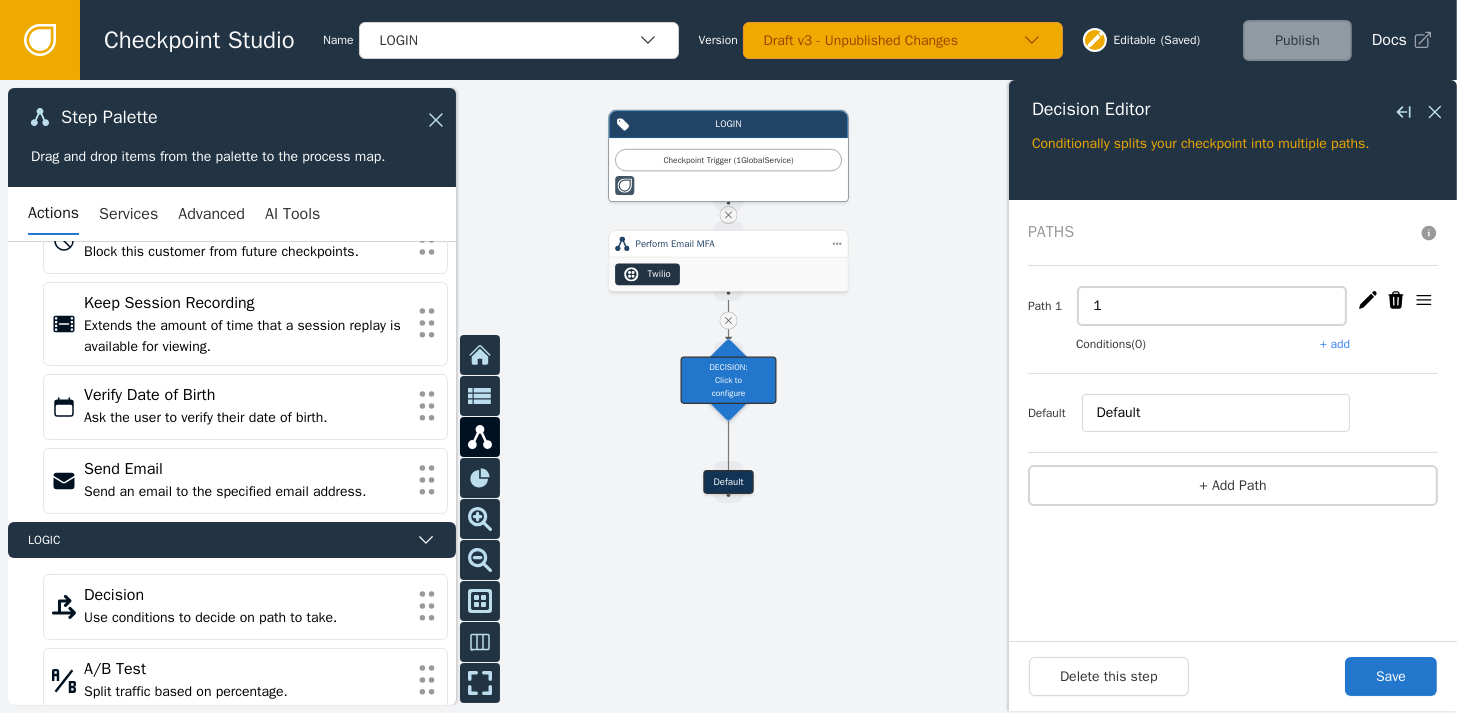 click on "1" at bounding box center [1212, 306] 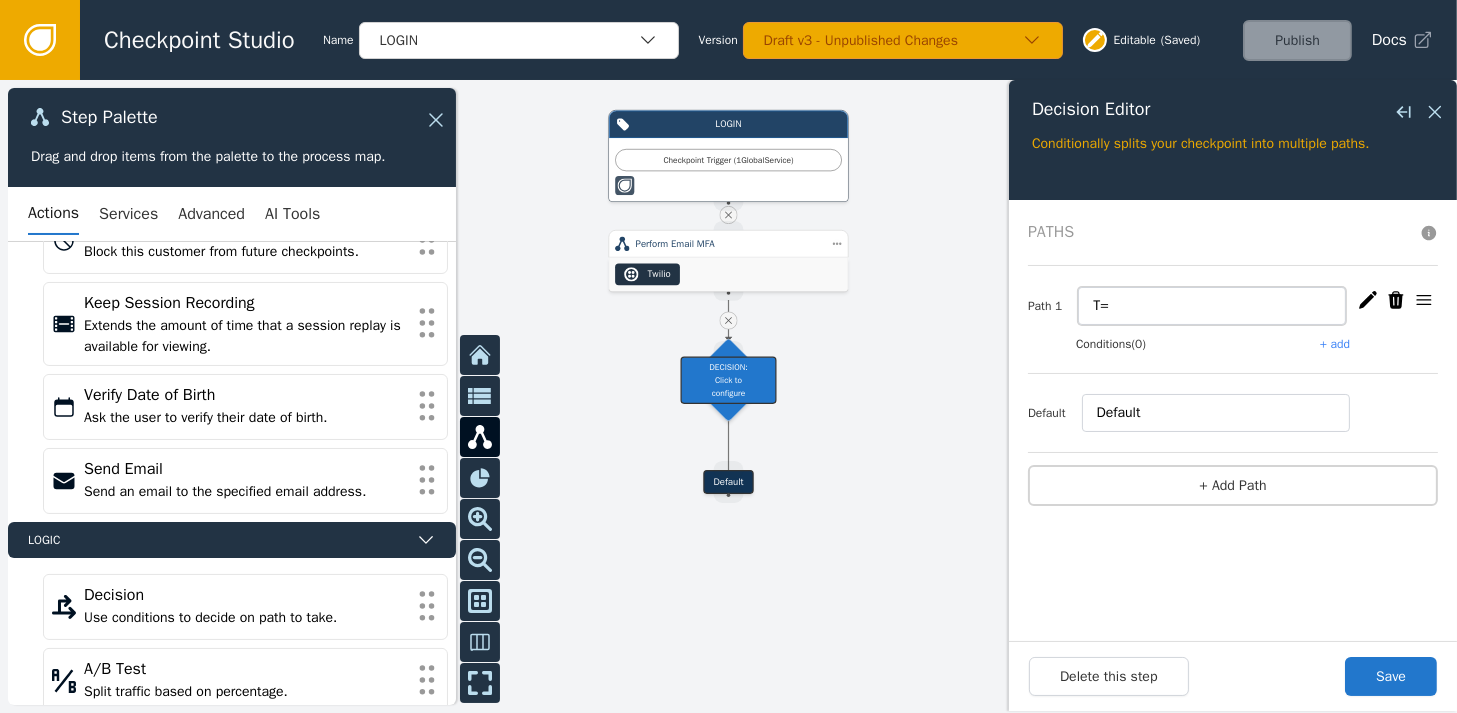 type on "T" 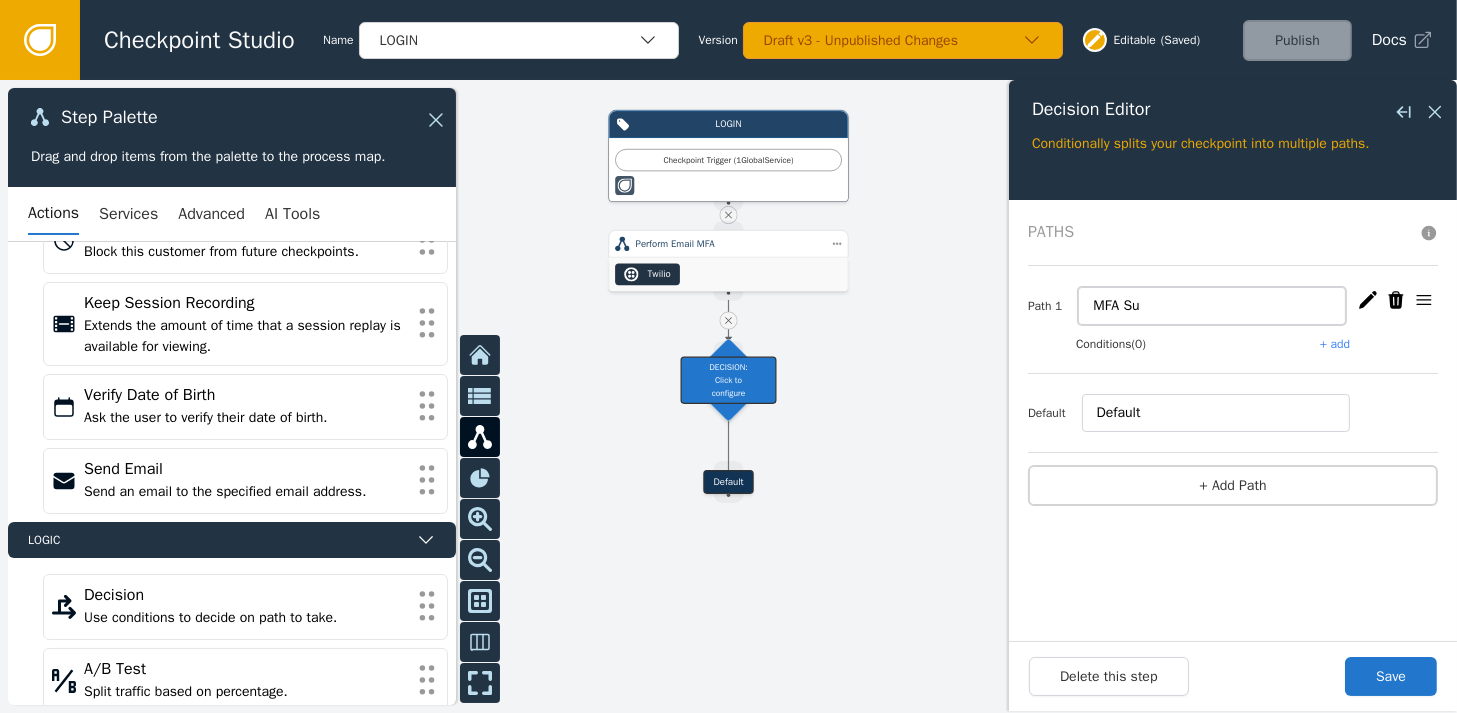 type on "MFA Successful" 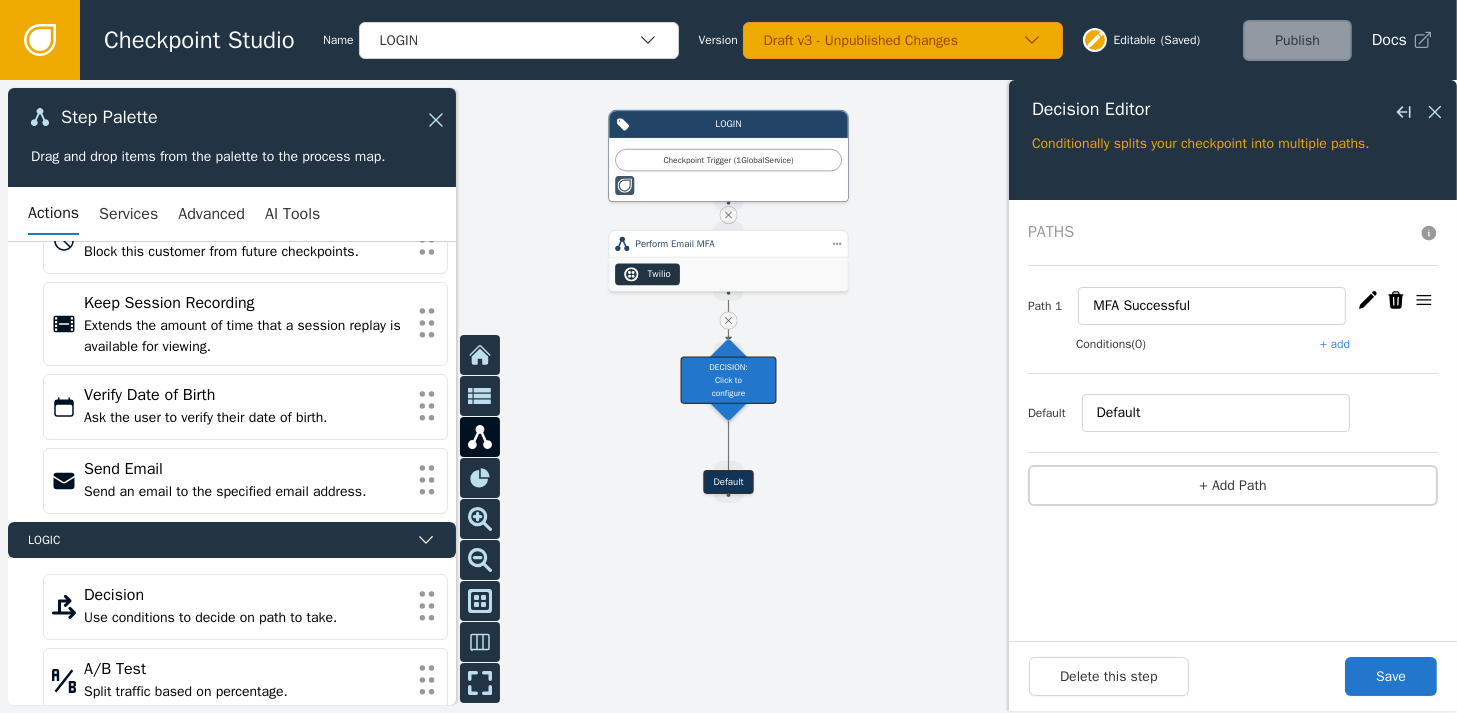 type 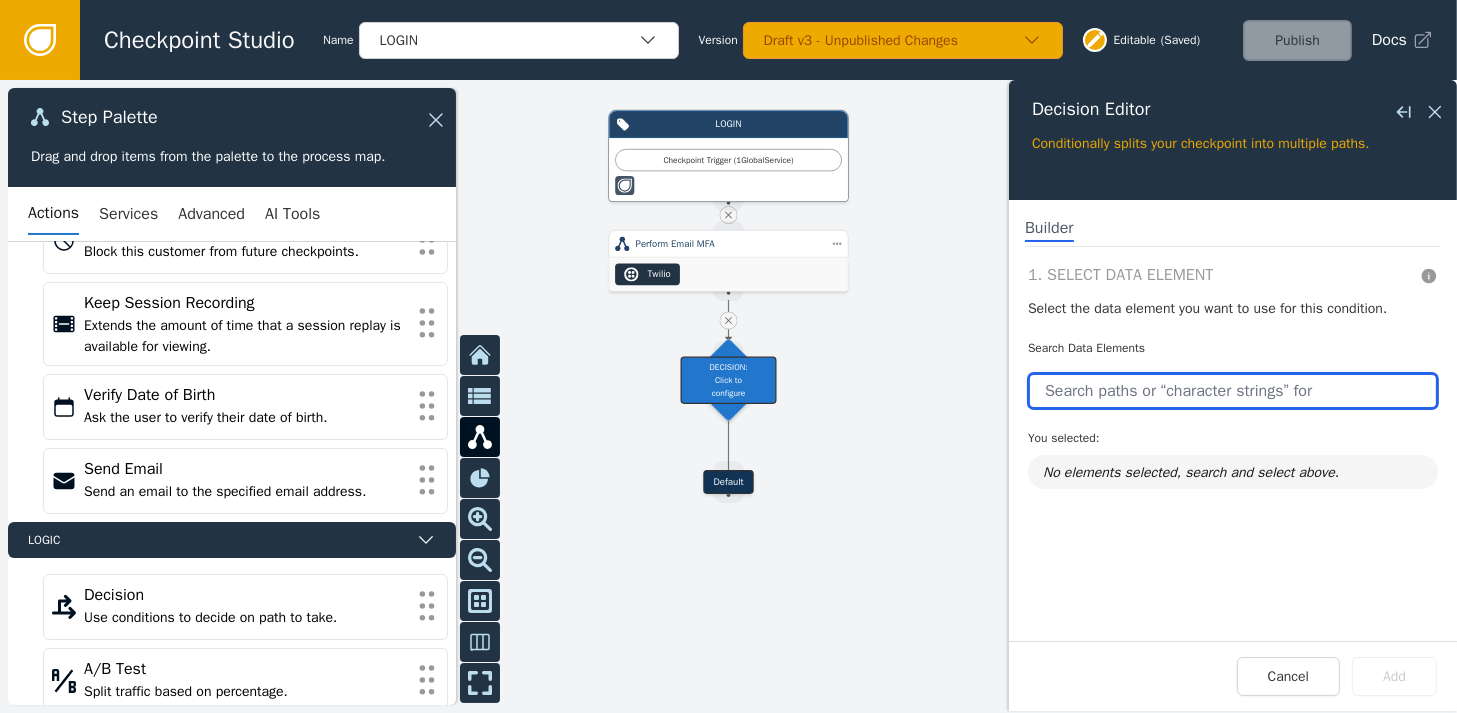 click at bounding box center (1233, 391) 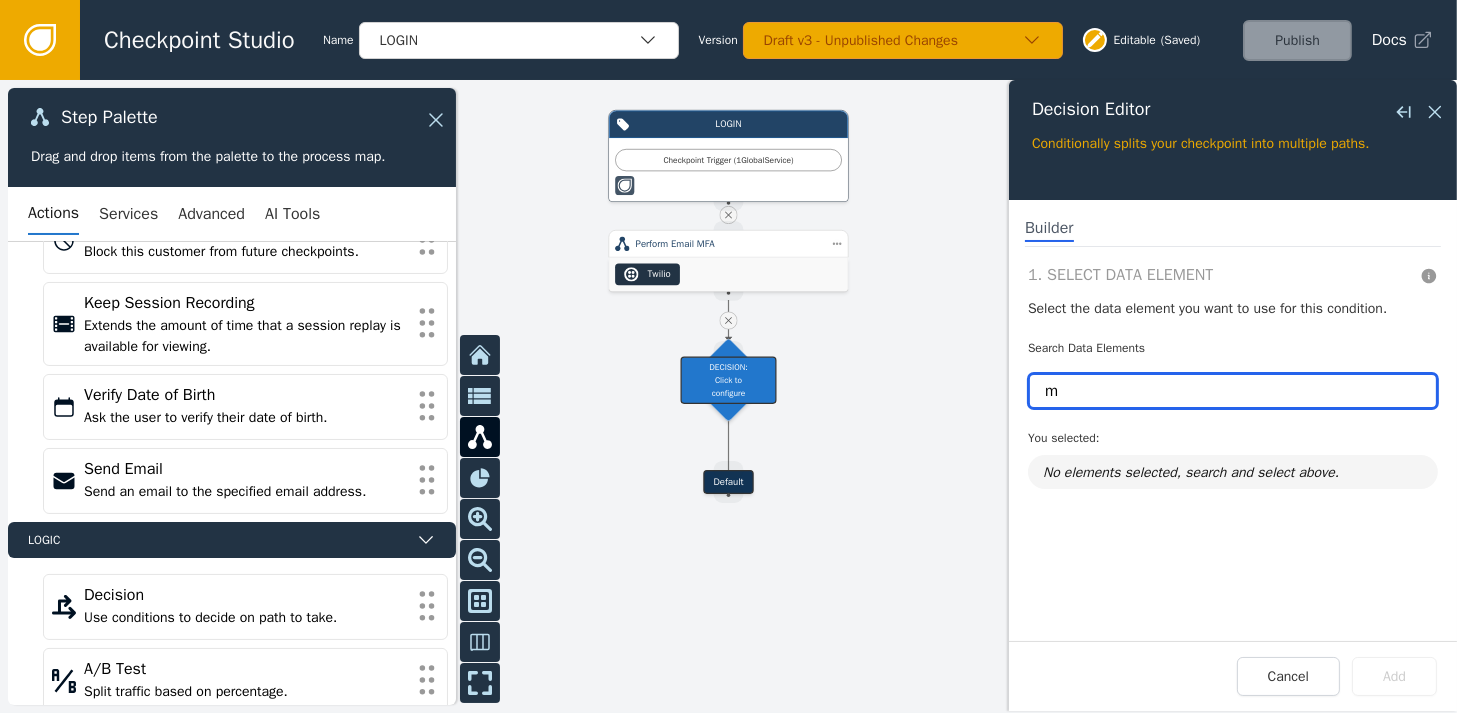 click on "m" at bounding box center [1233, 391] 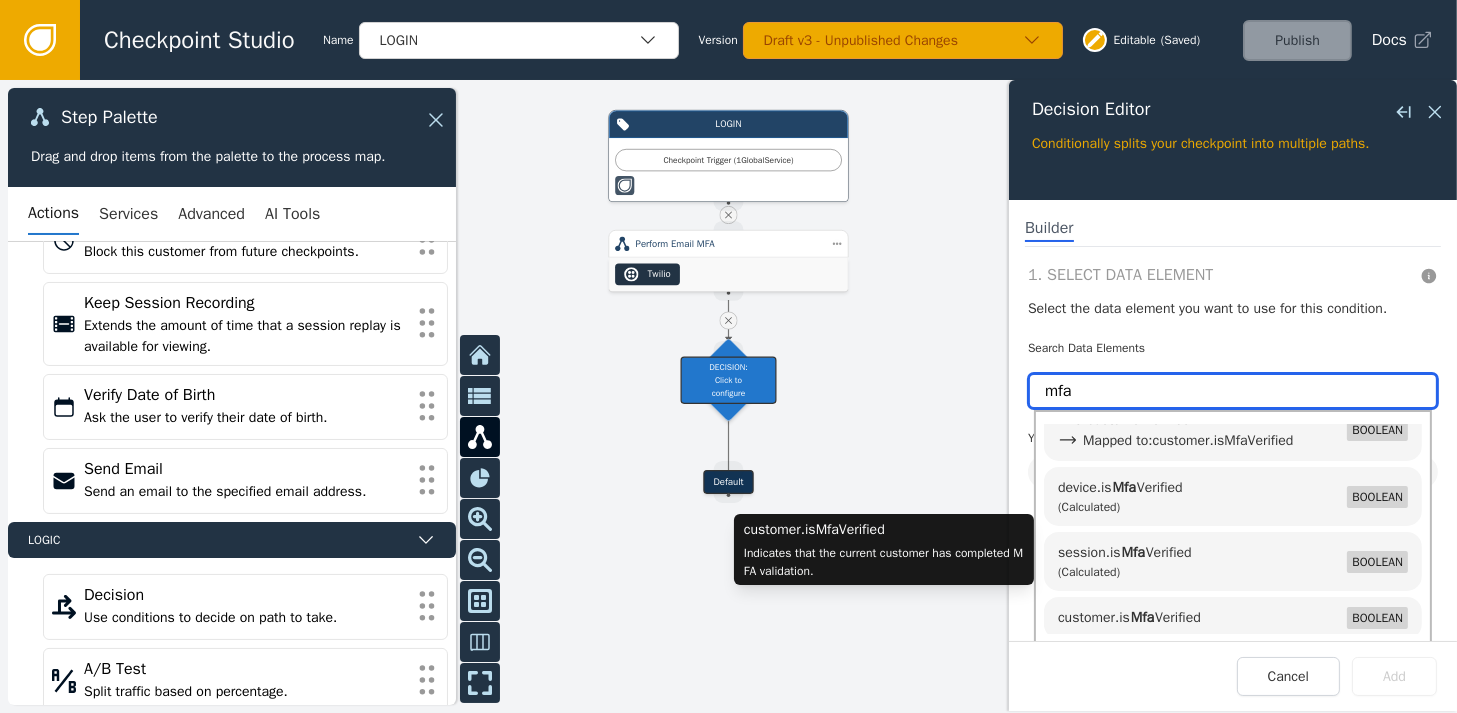 scroll, scrollTop: 600, scrollLeft: 0, axis: vertical 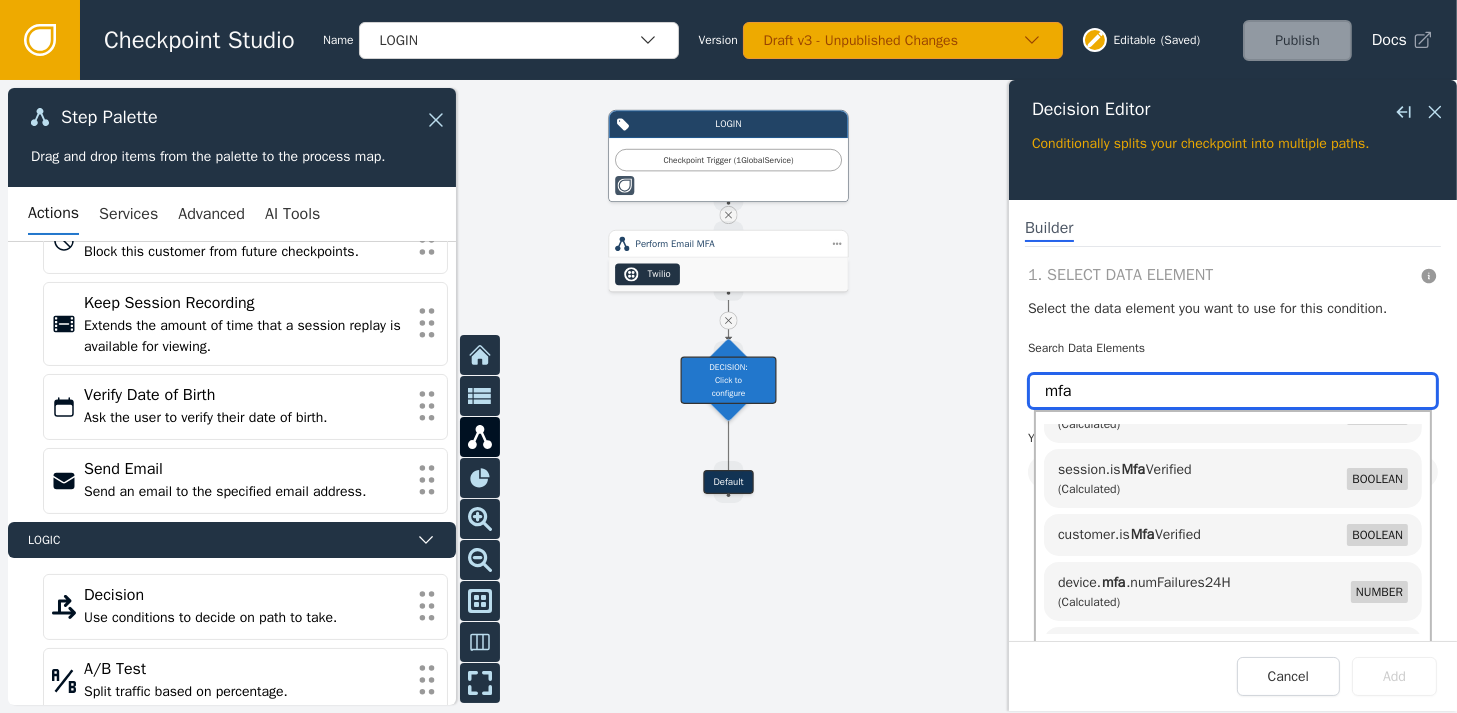 type on "mfa" 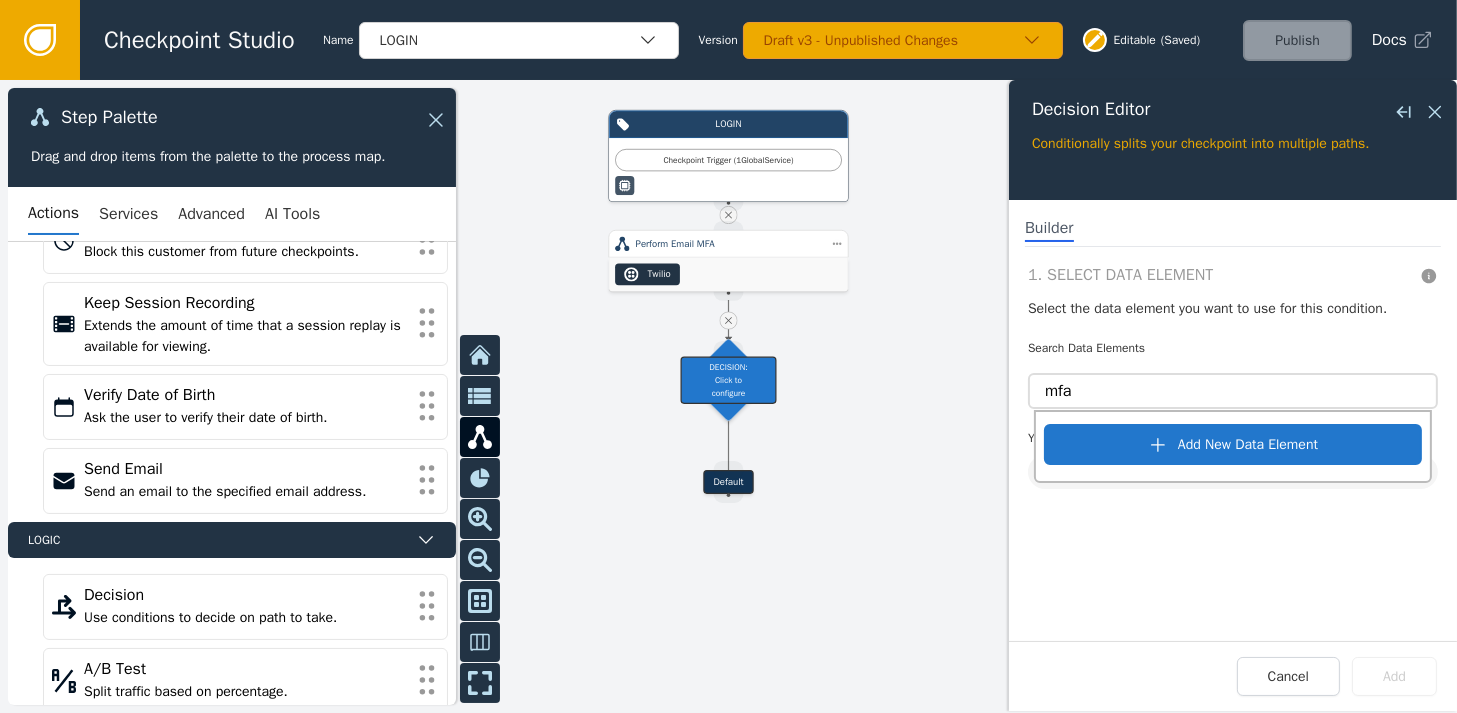 click on "1. Select Data Element Select the data element you want to use for this condition. Search Data Elements mfa Add New Data Element You selected: No elements selected, search and select above." at bounding box center (1233, 376) 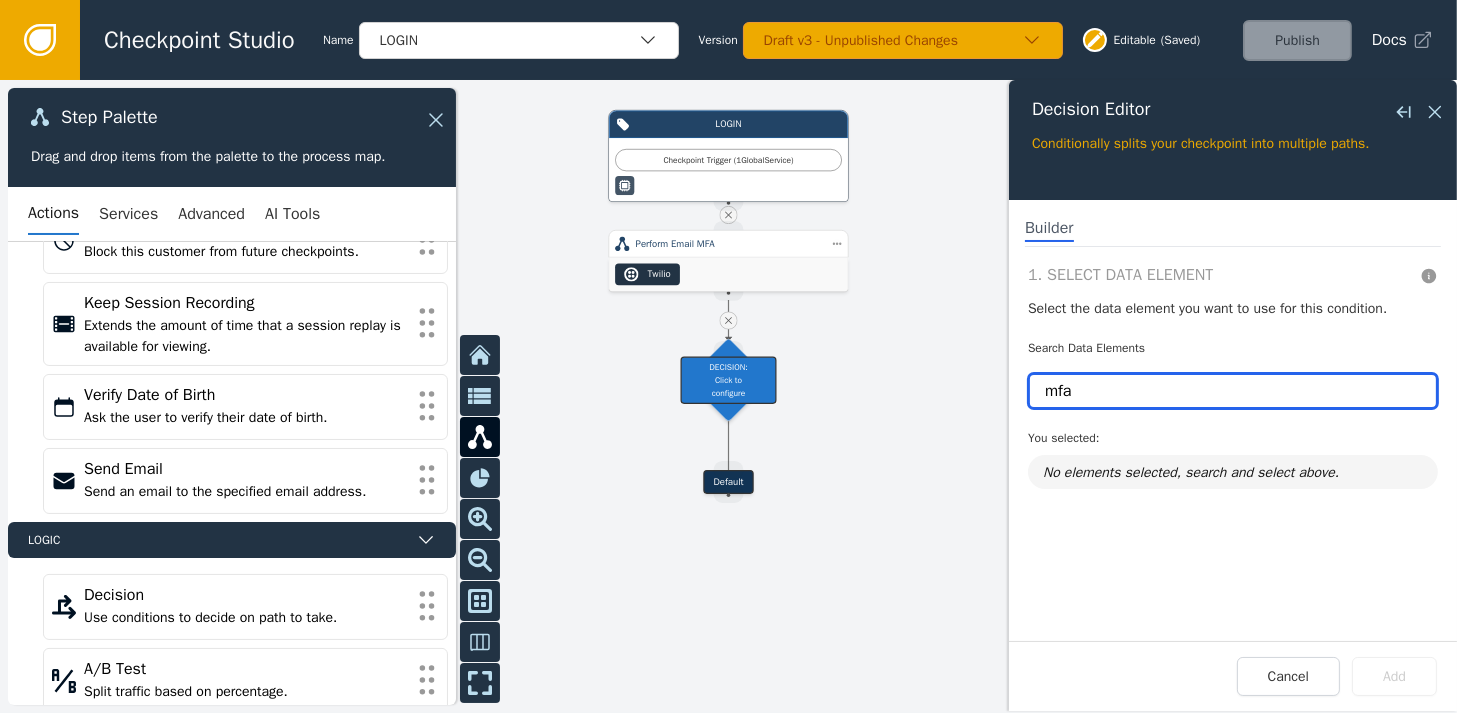 click on "mfa" at bounding box center [1233, 391] 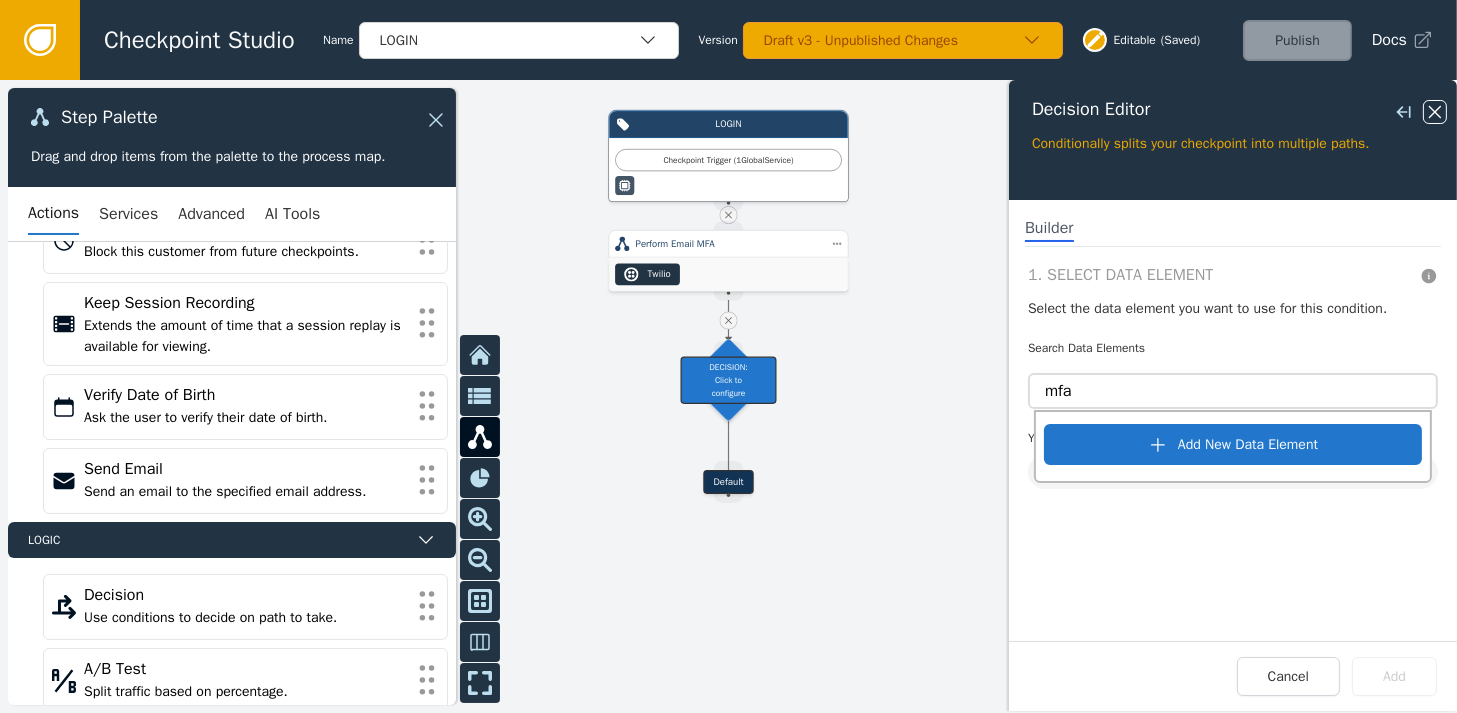 click 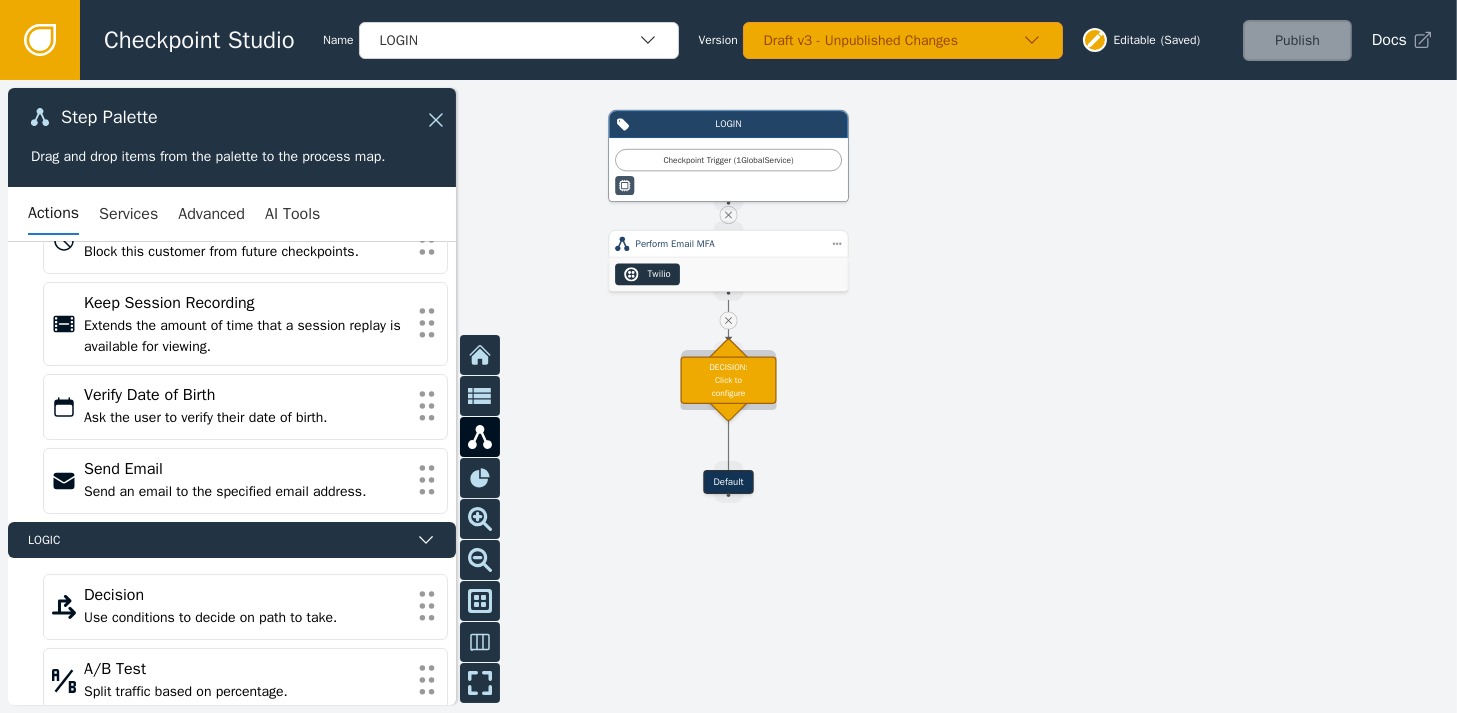 click on "DECISION: Click to configure" at bounding box center (729, 379) 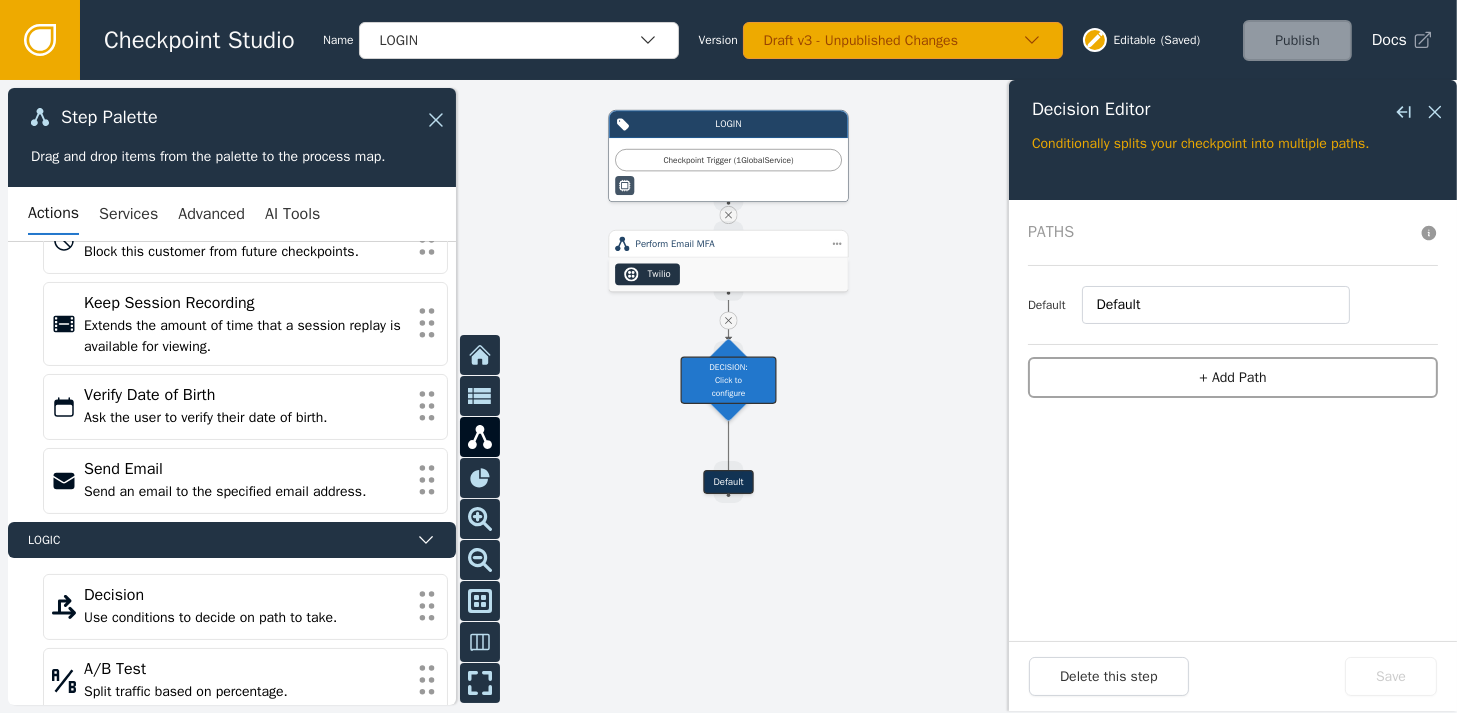 click on "+ Add Path" at bounding box center (1233, 377) 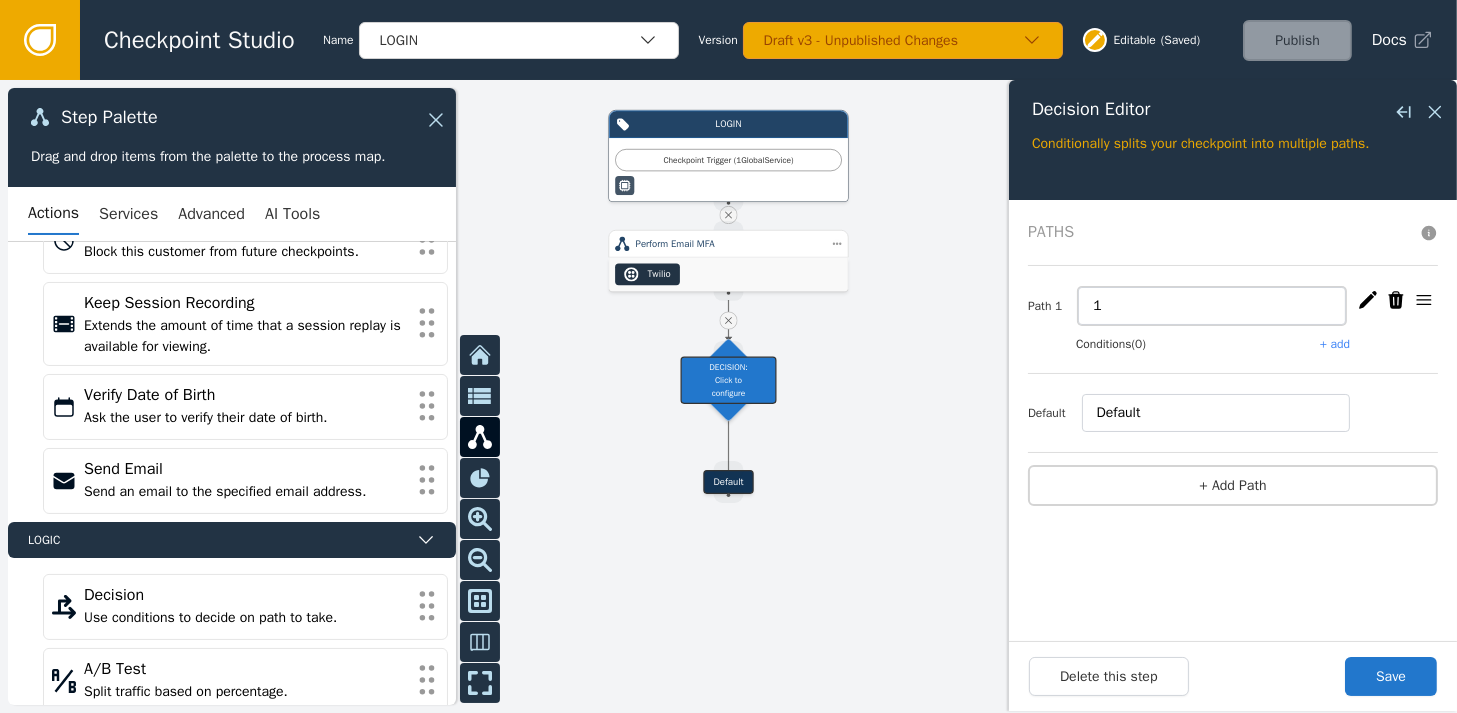 click on "1" at bounding box center (1212, 306) 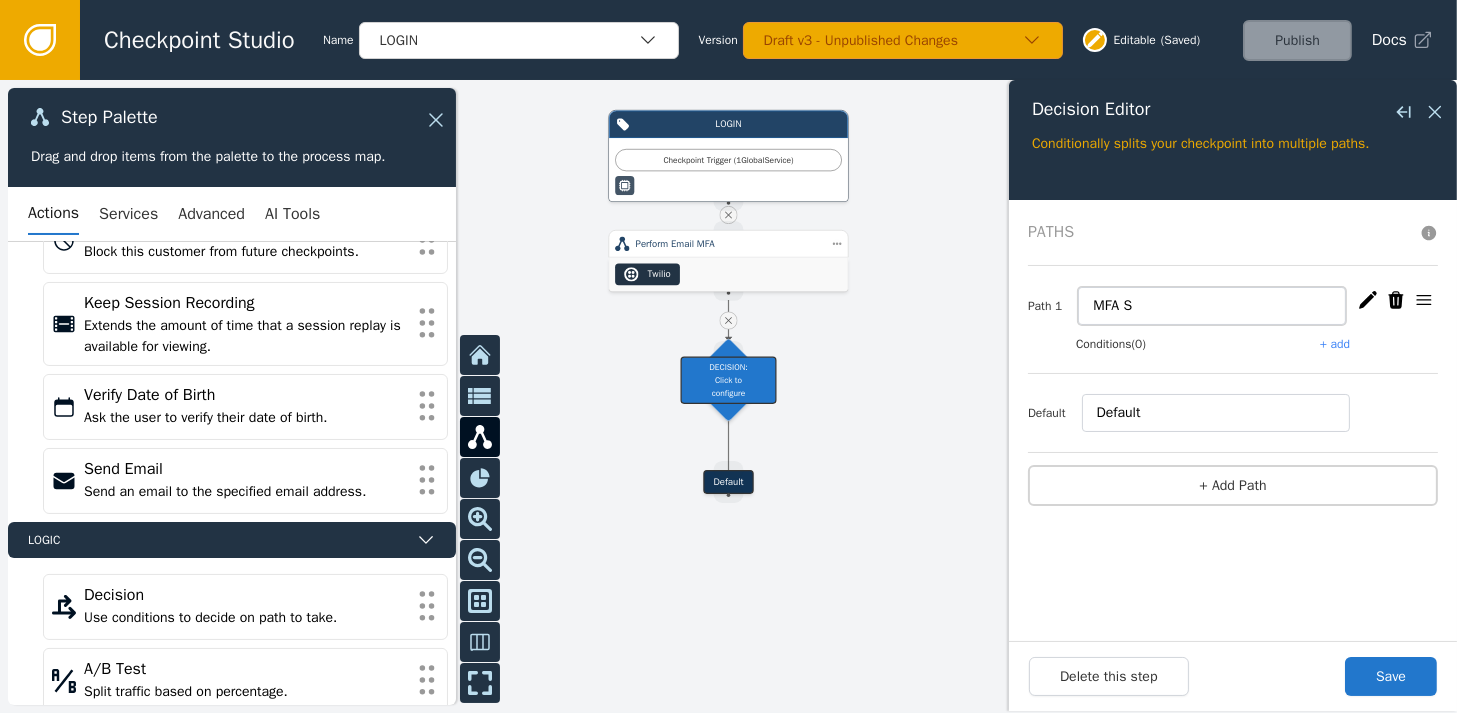 type on "MFA Successful" 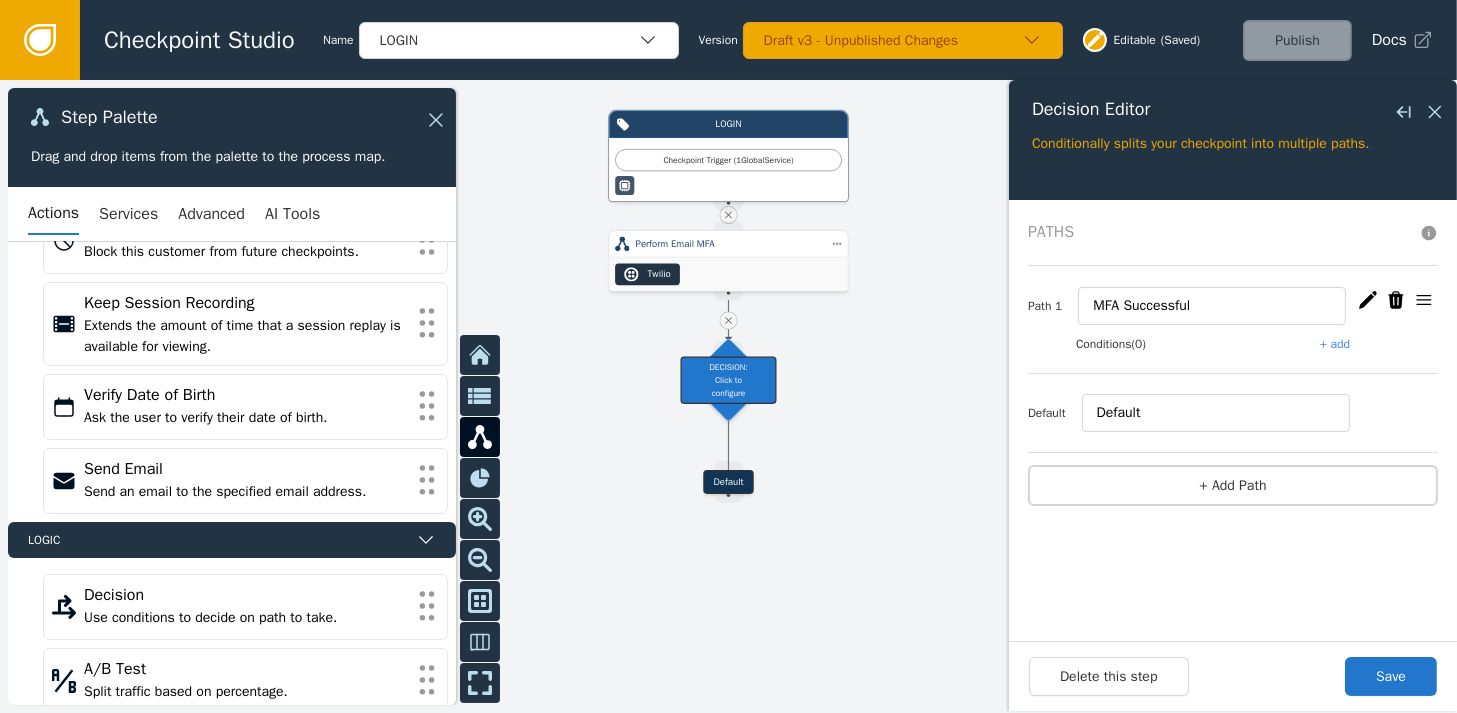 click on "+ add" at bounding box center [1335, 344] 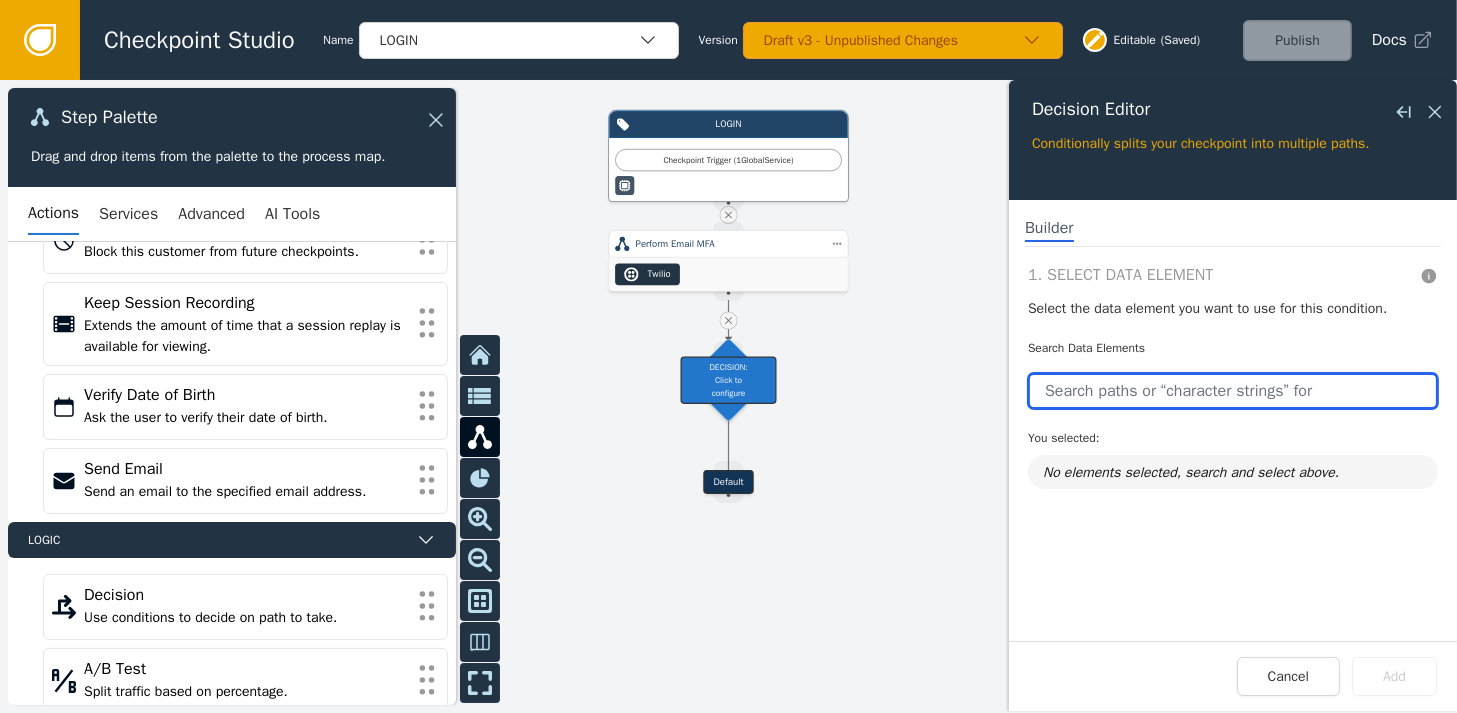 click at bounding box center (1233, 391) 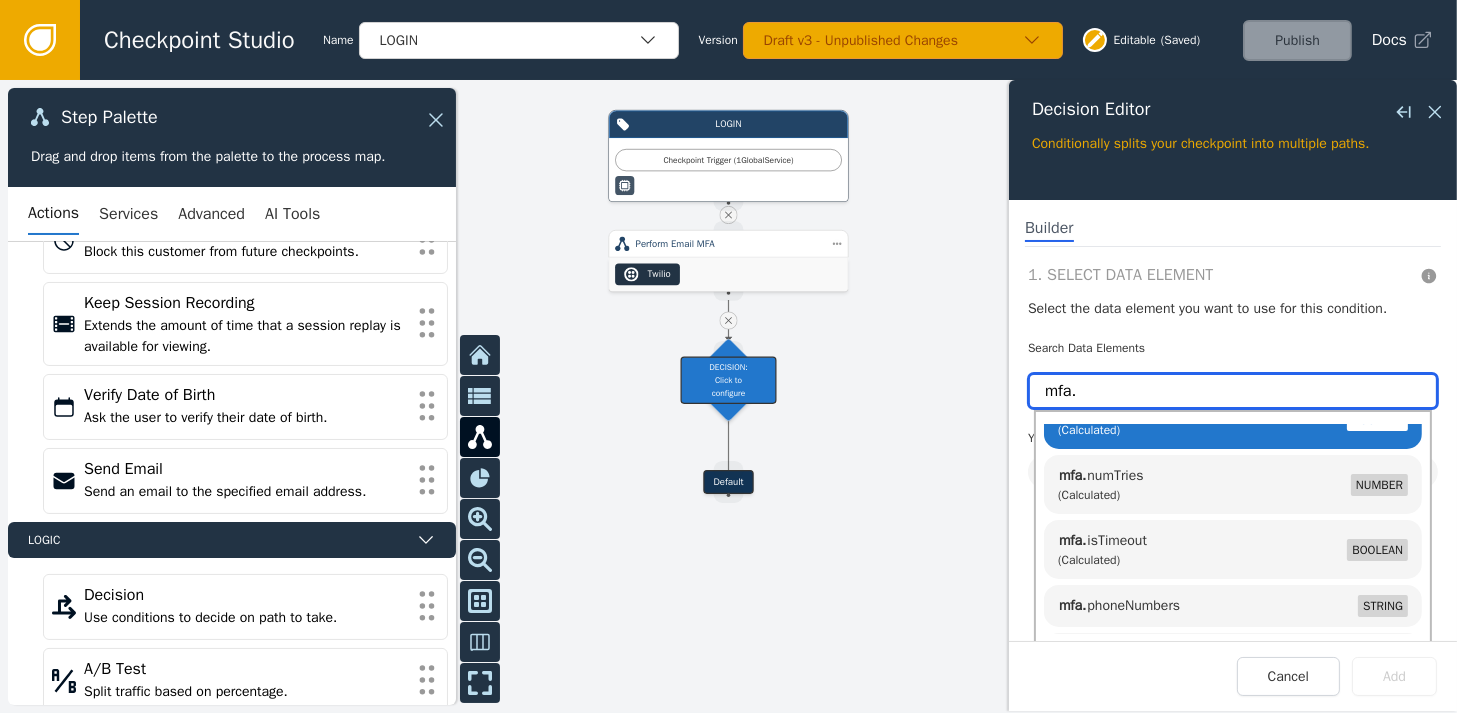 scroll, scrollTop: 0, scrollLeft: 0, axis: both 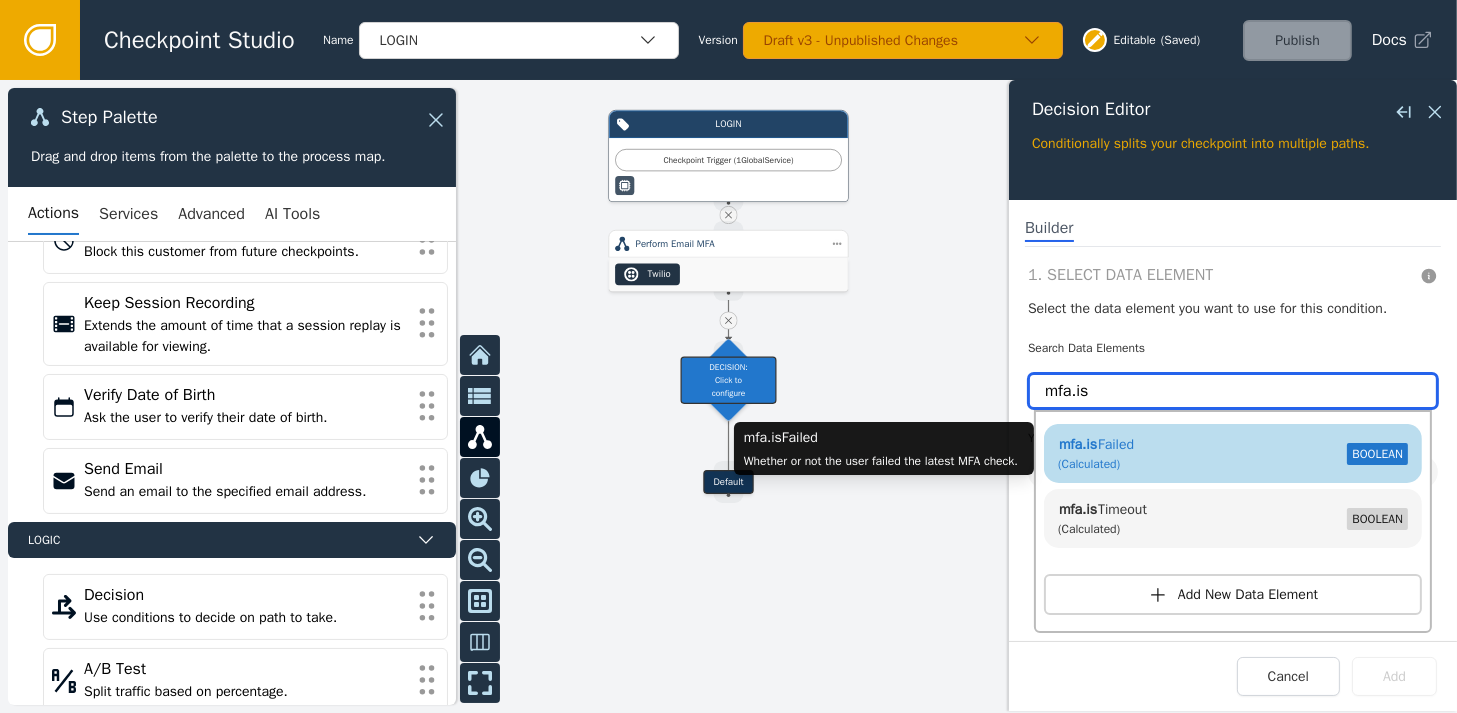 type on "mfa.is" 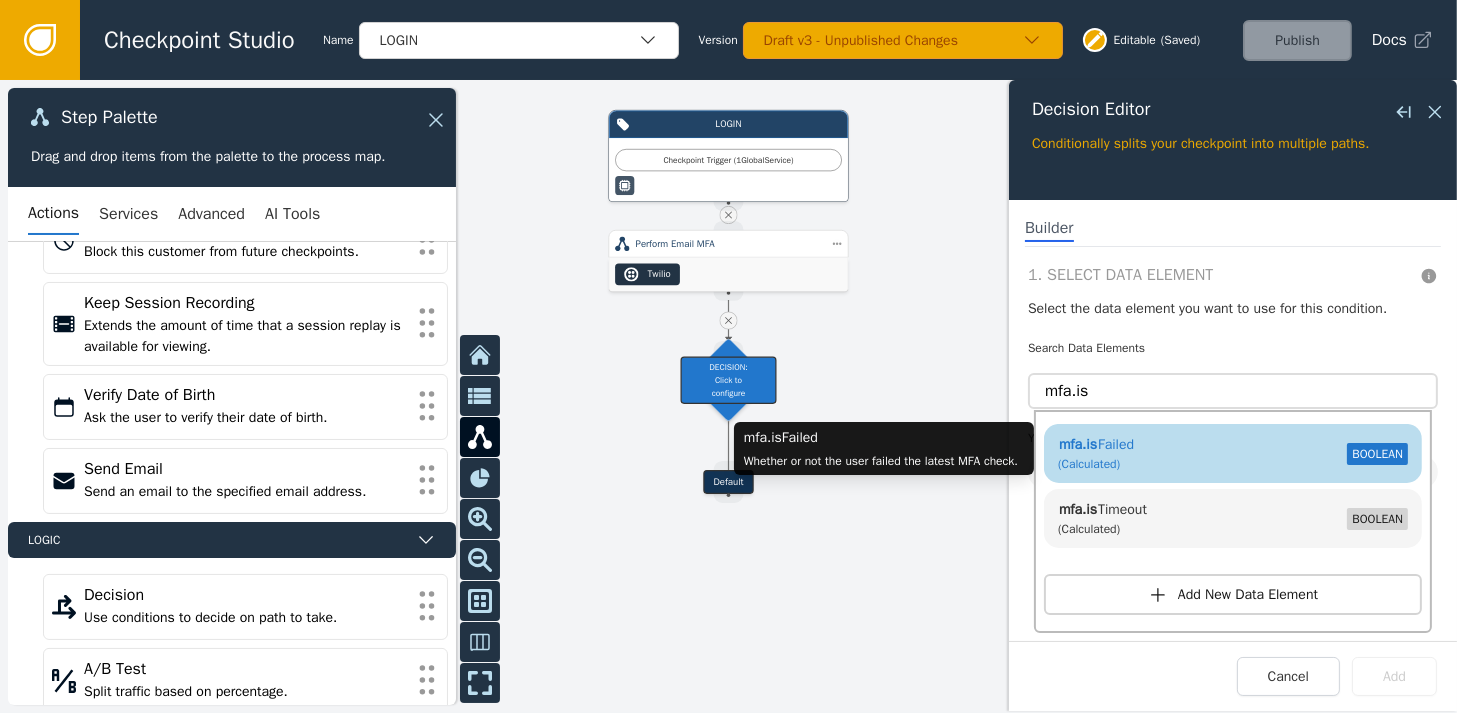click on "mfa.is Failed" at bounding box center (1096, 444) 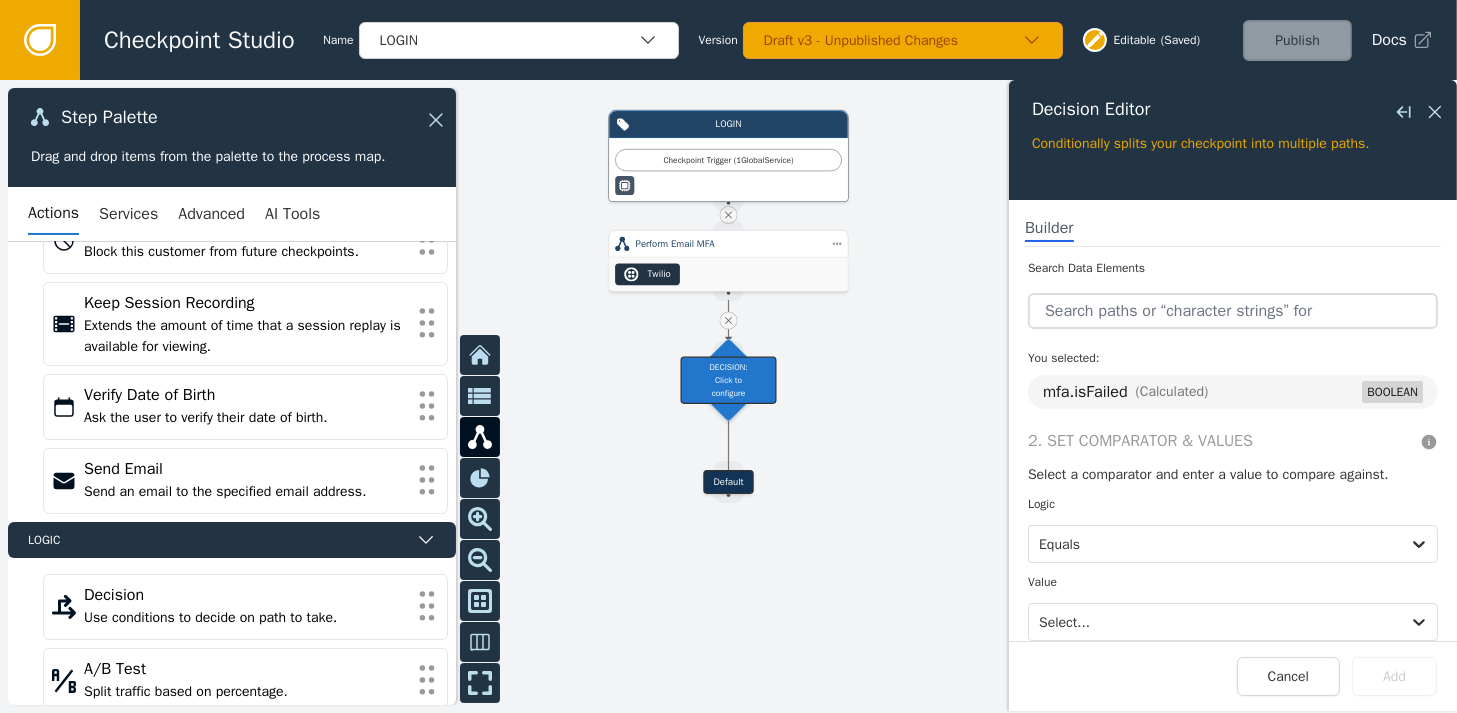 scroll, scrollTop: 108, scrollLeft: 0, axis: vertical 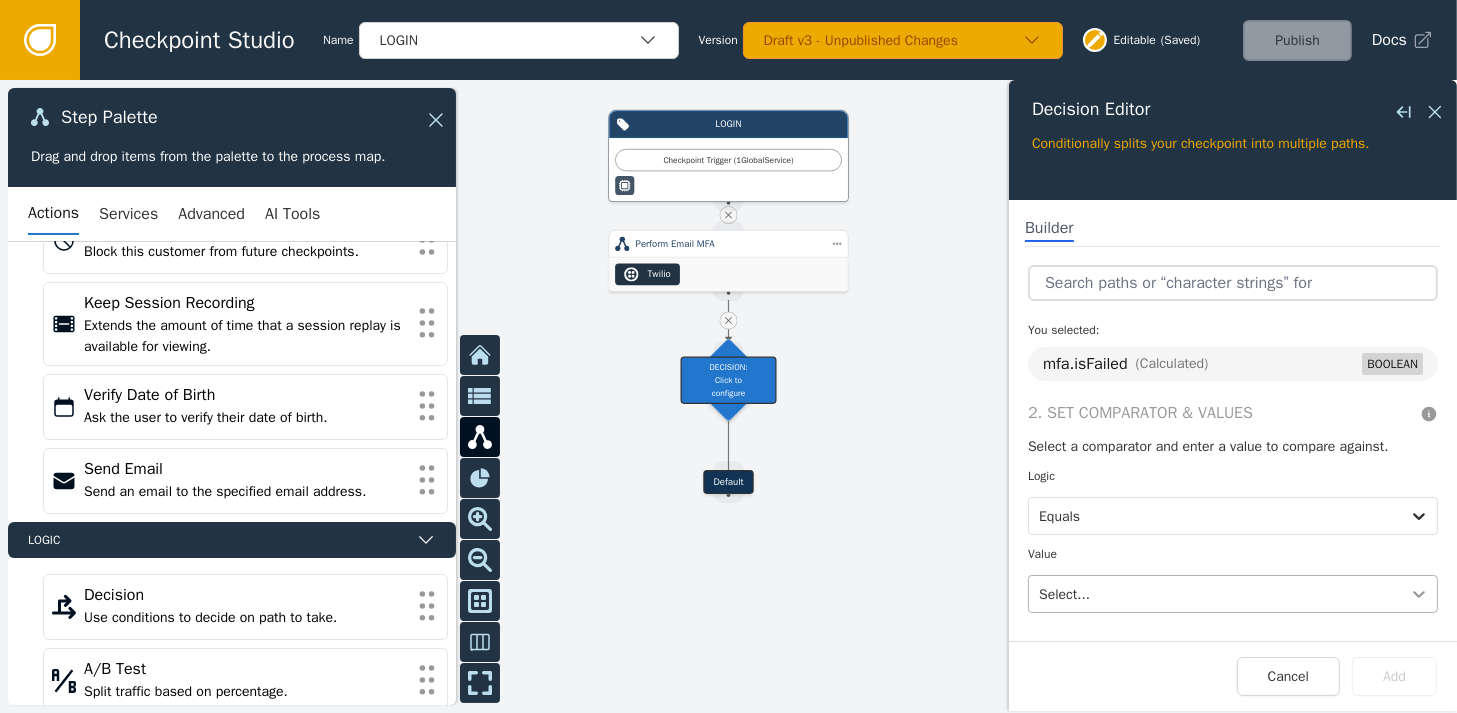 click 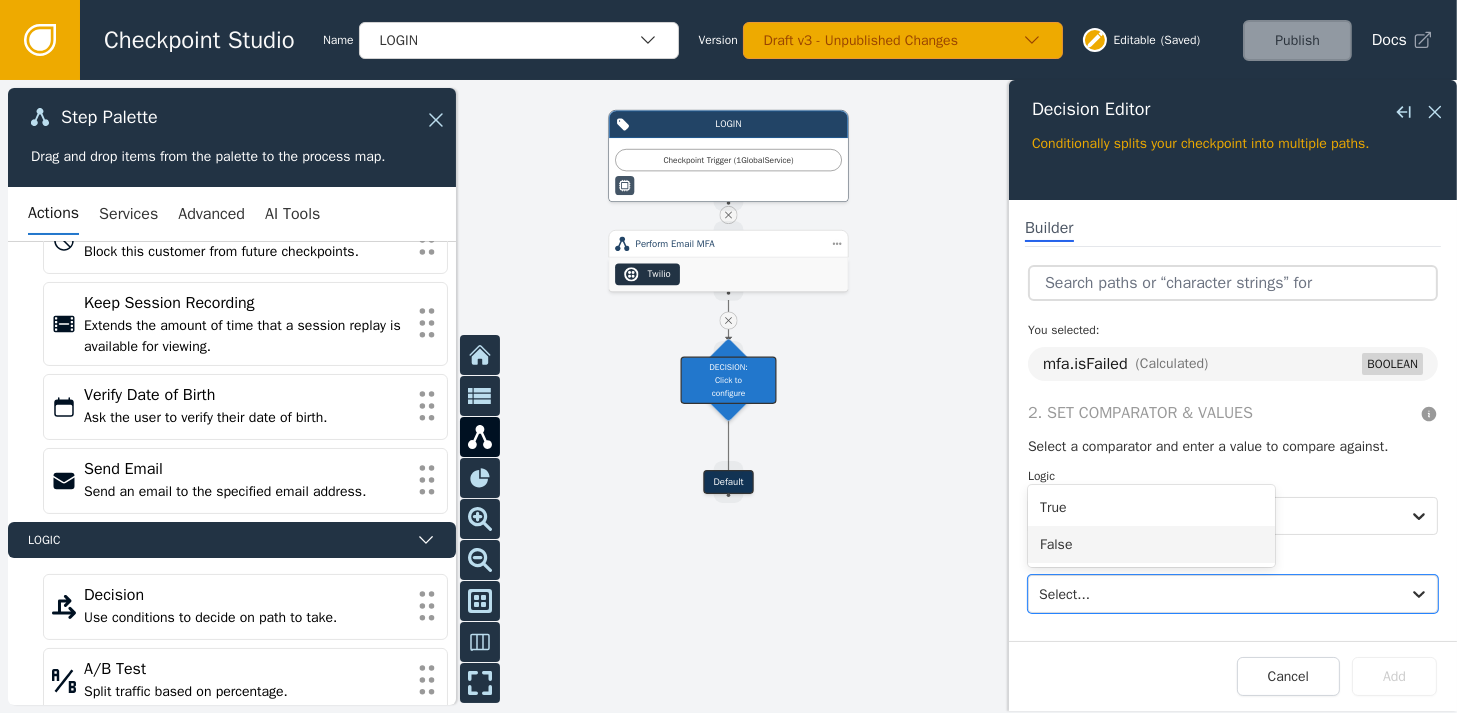 click on "False" at bounding box center [1151, 544] 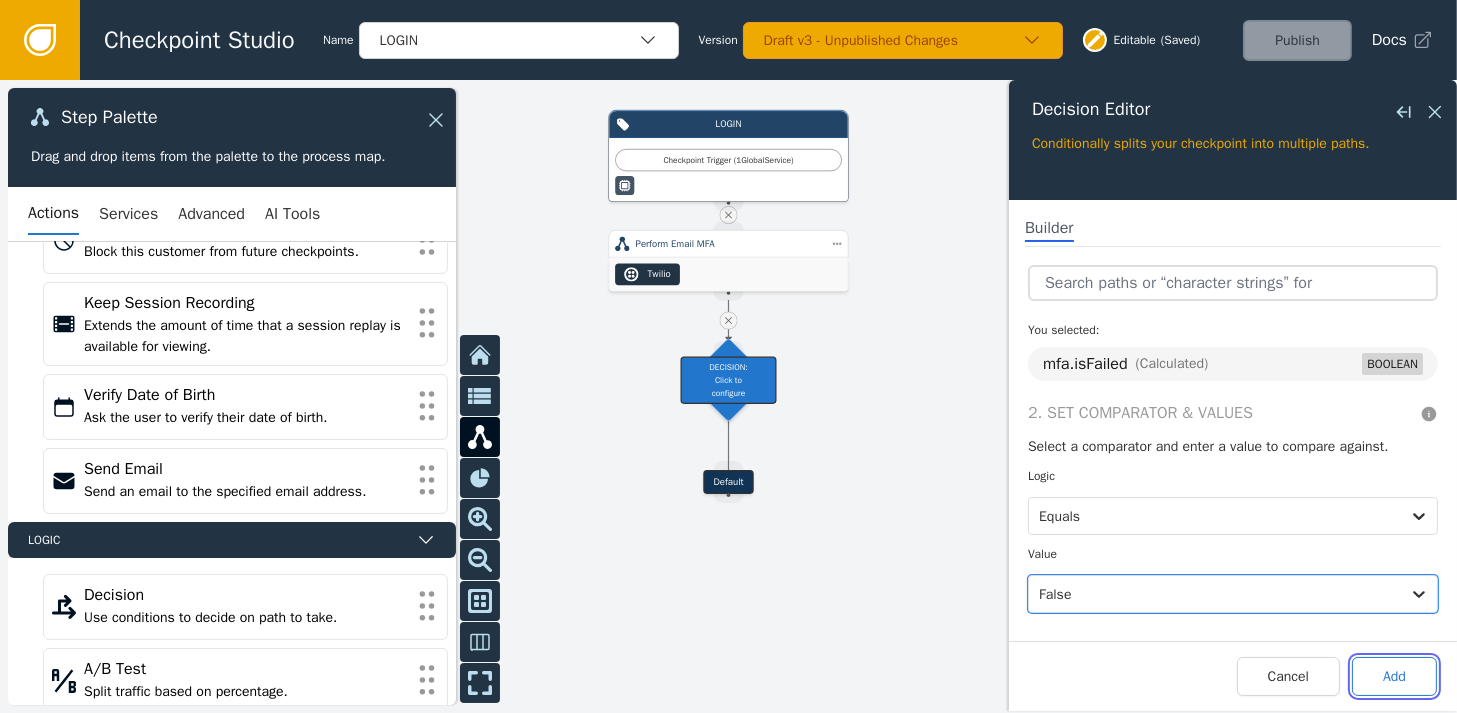 click on "Add" at bounding box center (1394, 676) 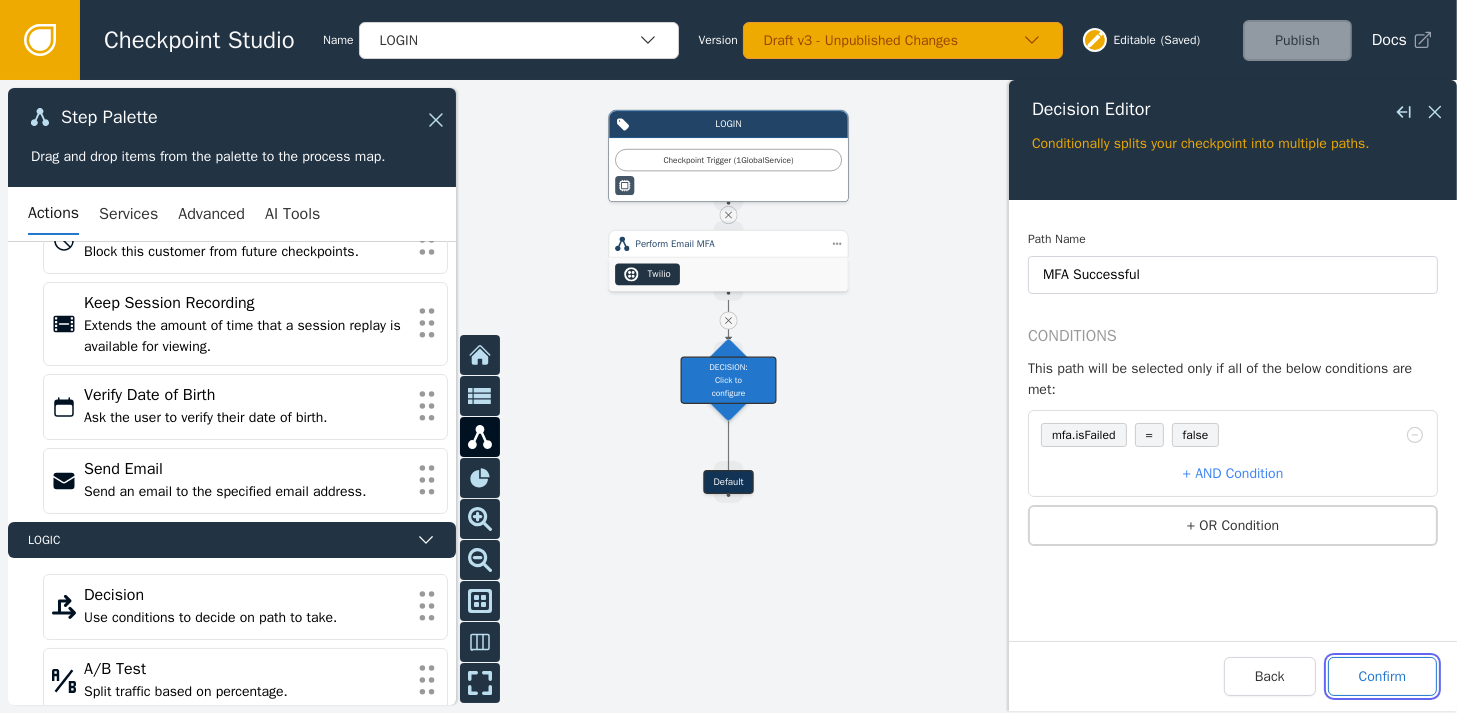 click on "Confirm" at bounding box center [1382, 676] 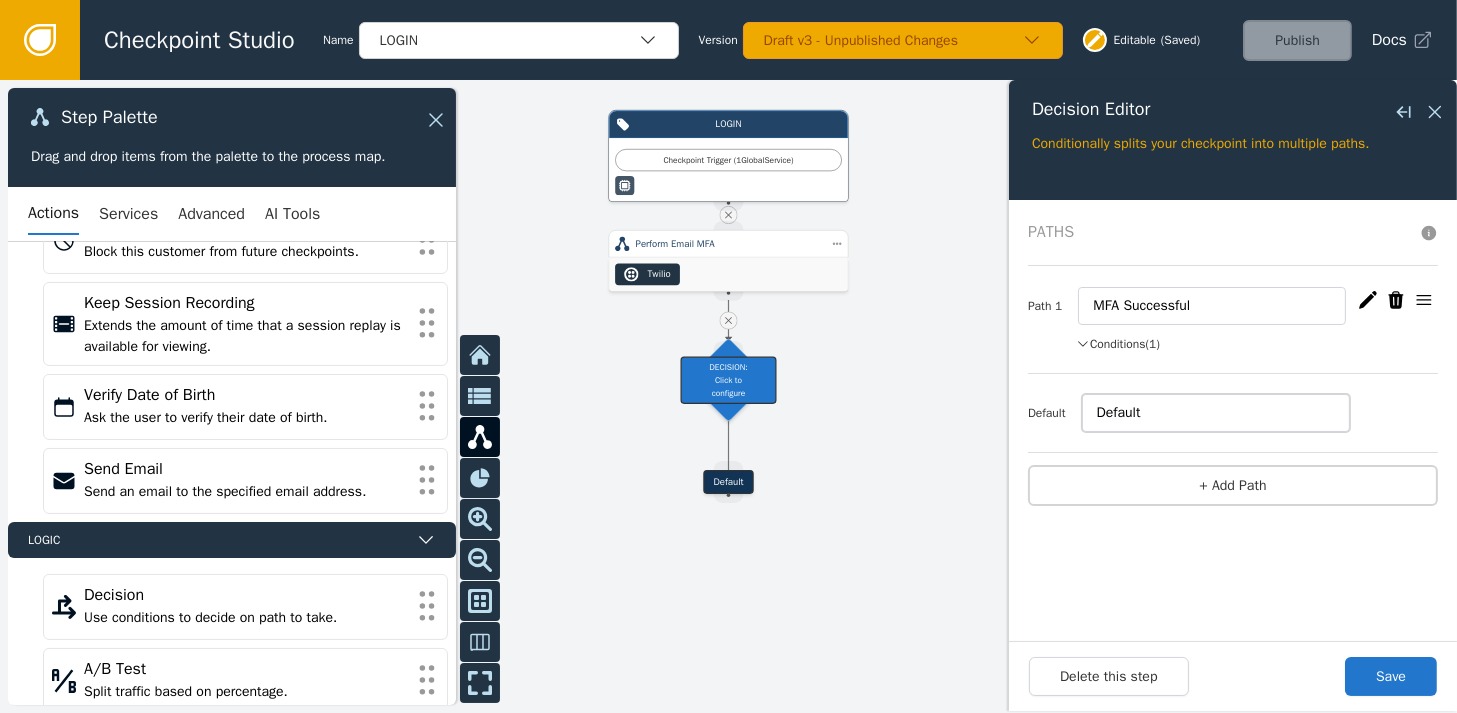 click on "Default" at bounding box center (1216, 413) 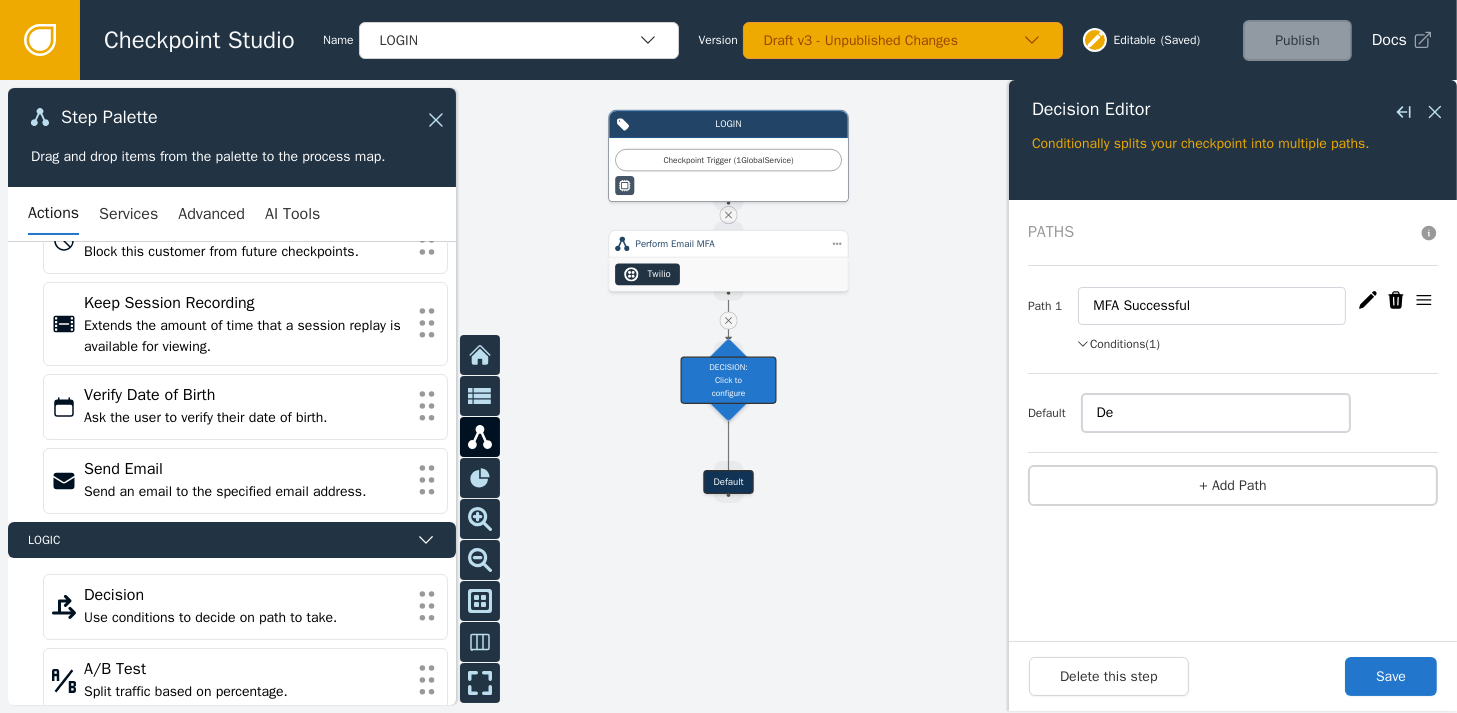 type on "D" 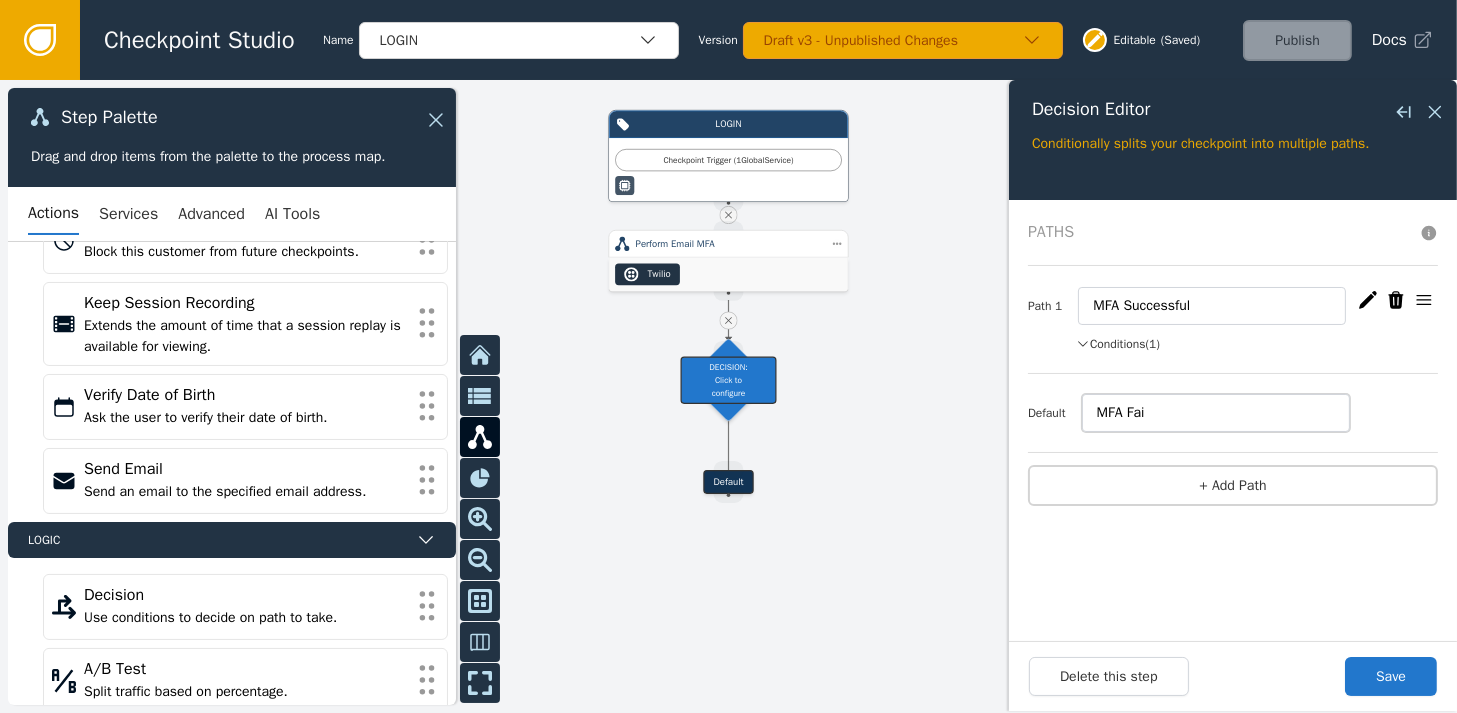 type on "MFA Failed" 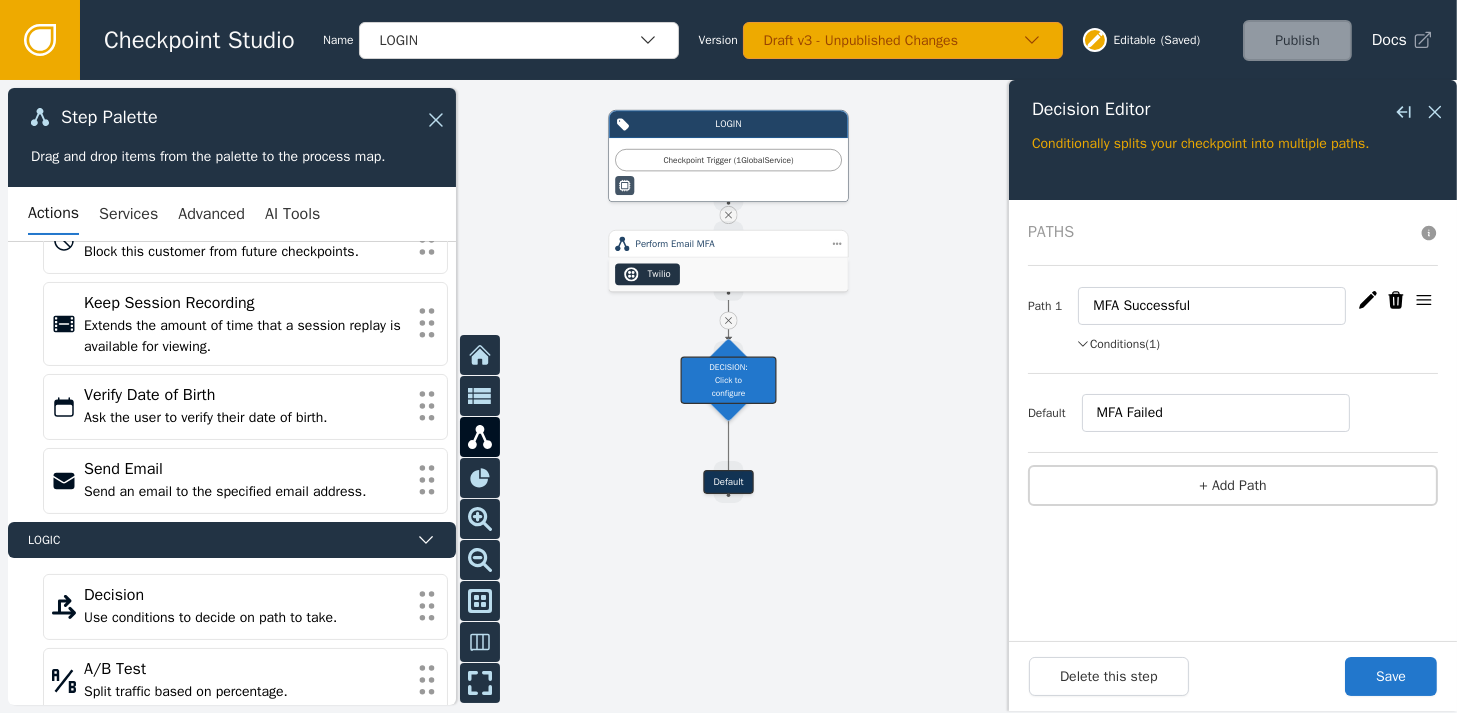 type 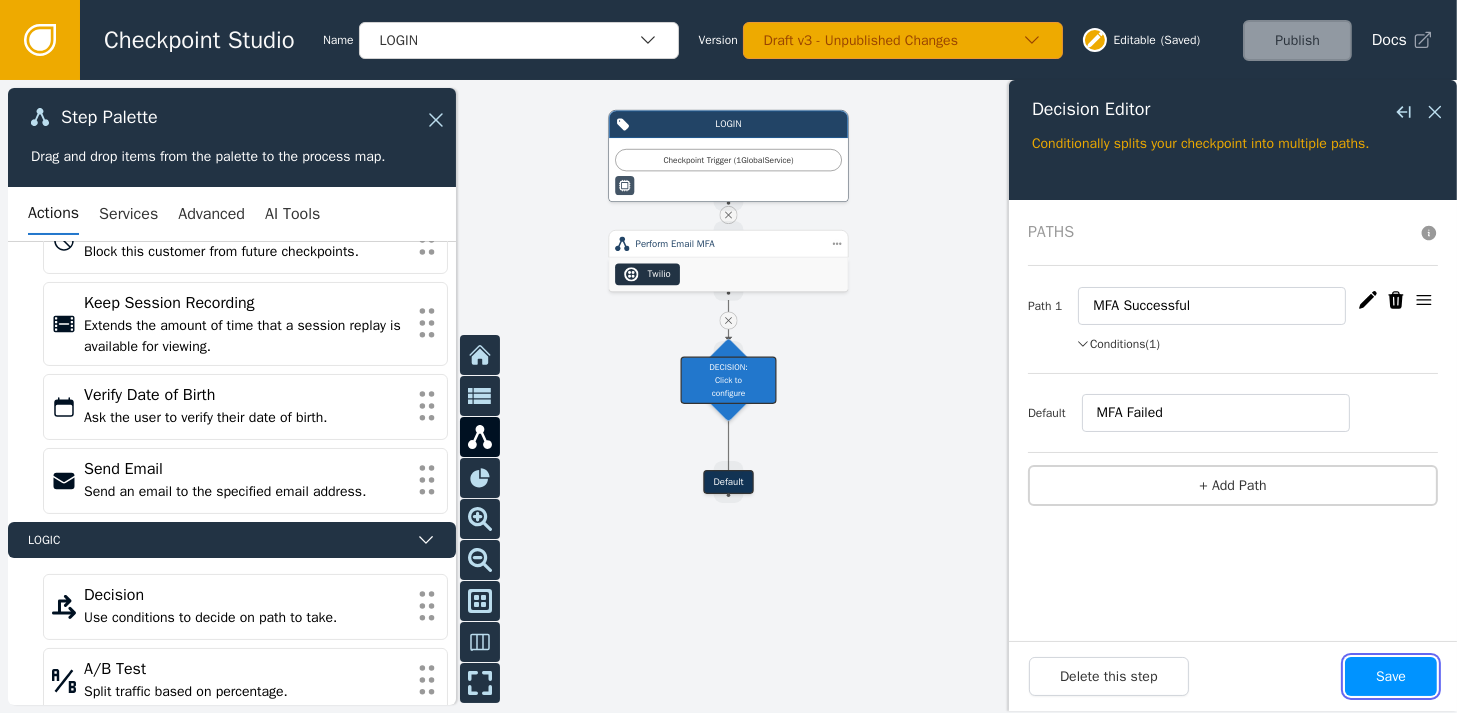 click on "Save" at bounding box center (1391, 676) 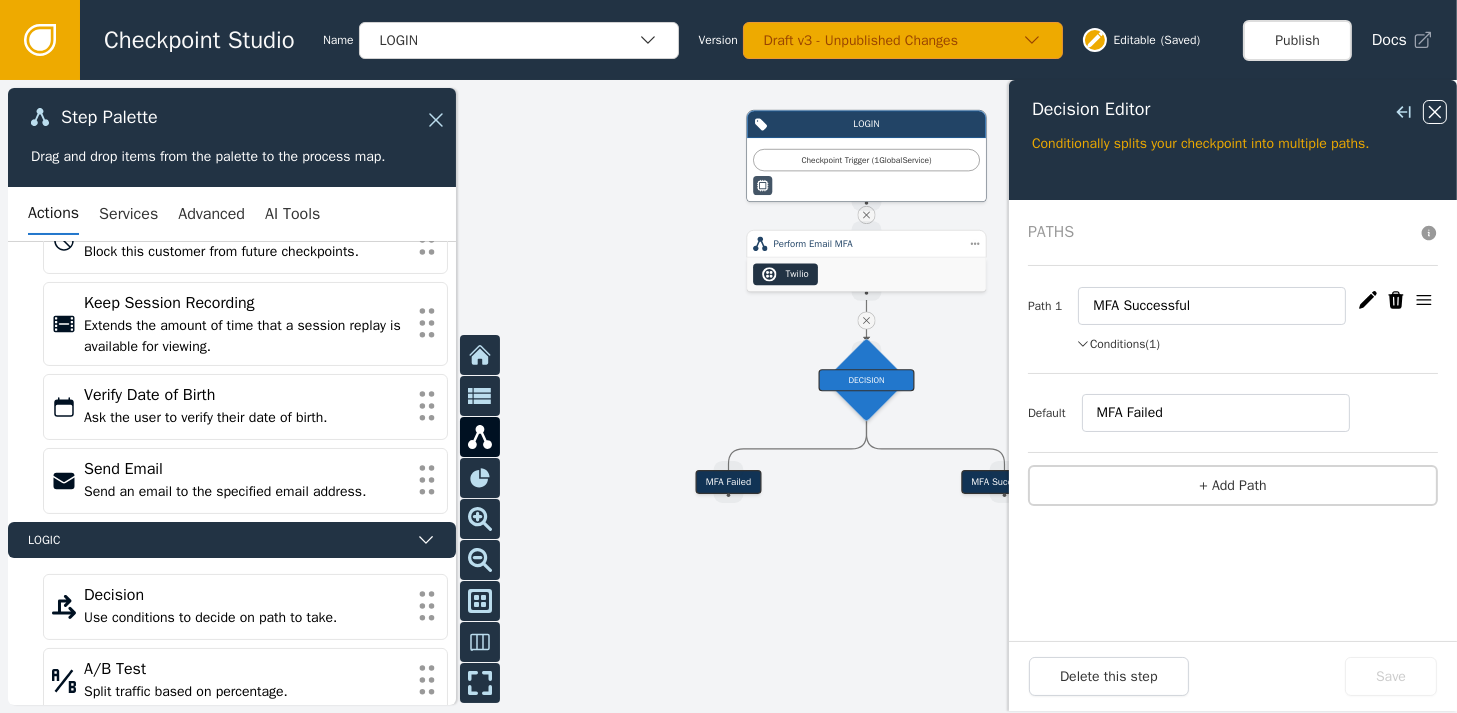 click 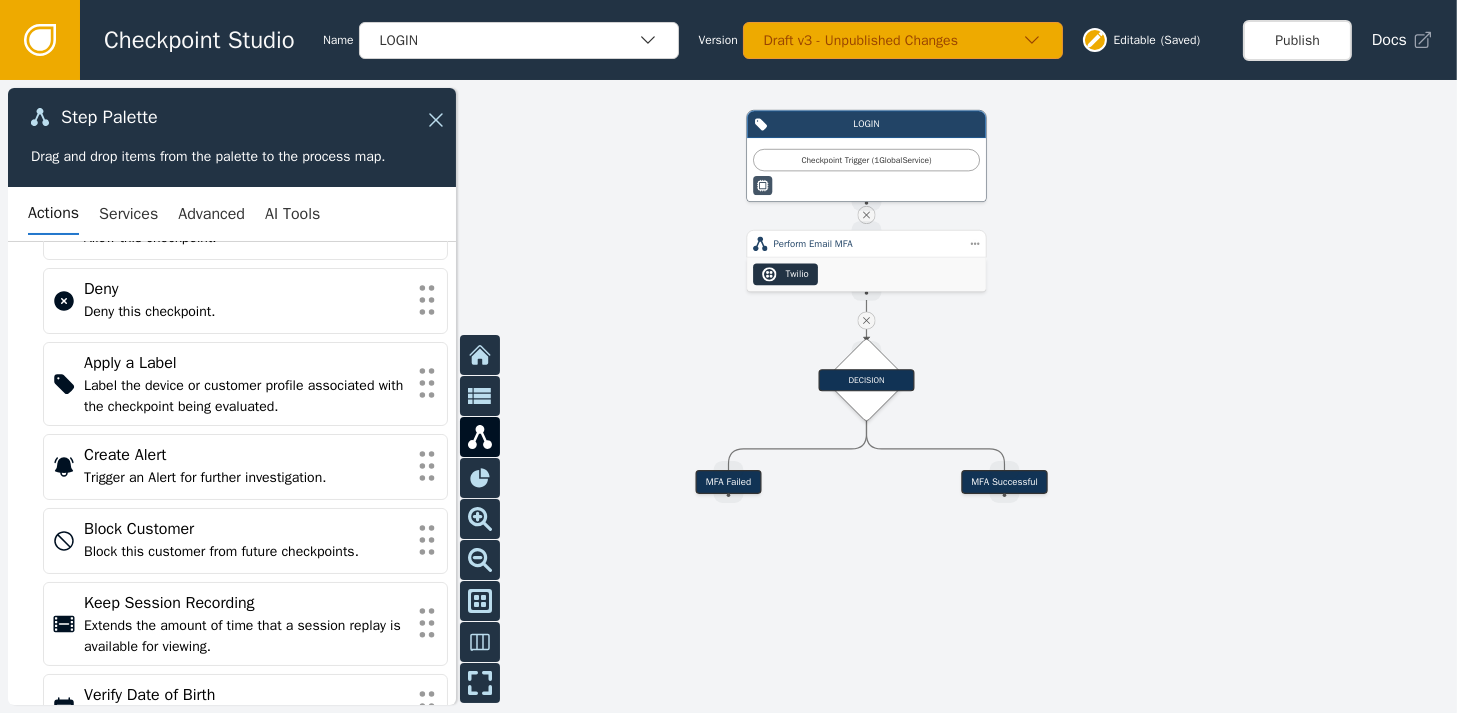 scroll, scrollTop: 0, scrollLeft: 0, axis: both 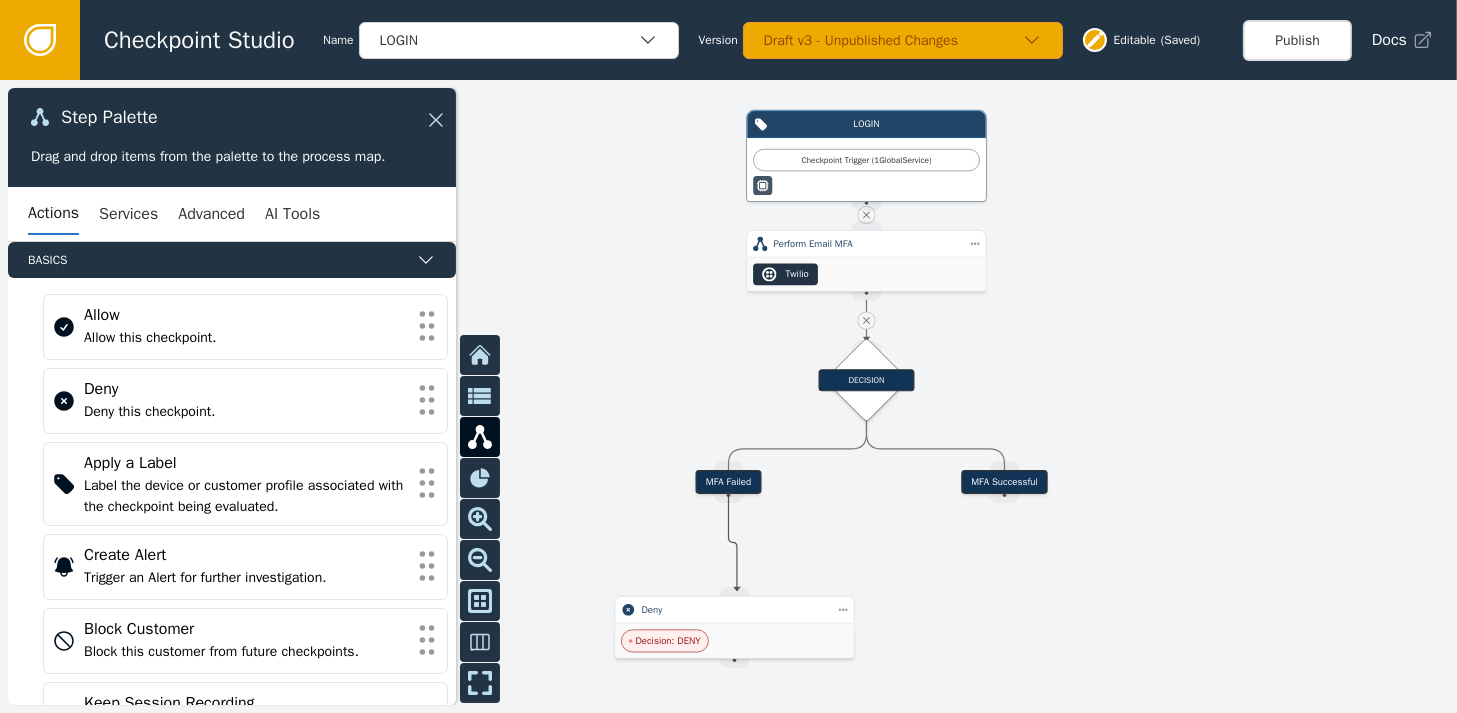 drag, startPoint x: 731, startPoint y: 498, endPoint x: 739, endPoint y: 591, distance: 93.34345 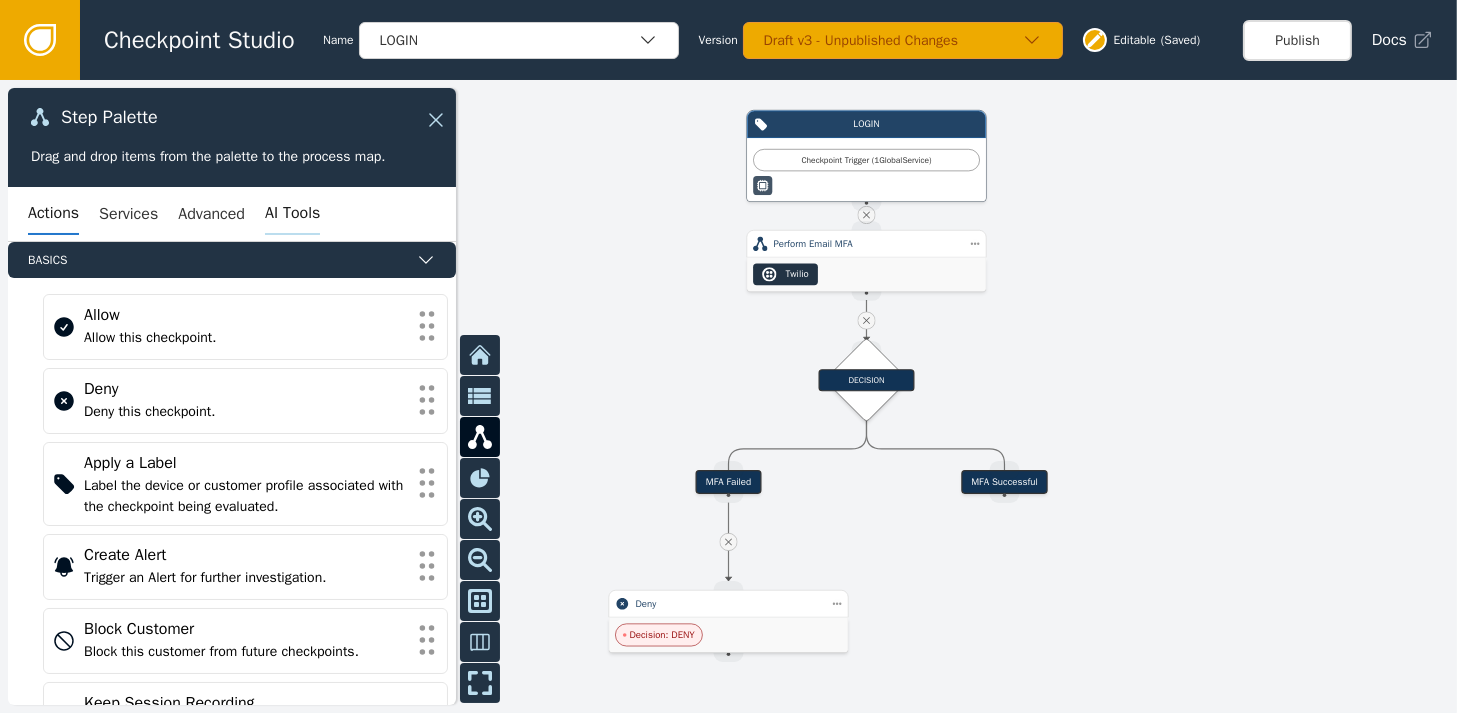 click on "AI Tools" at bounding box center (292, 214) 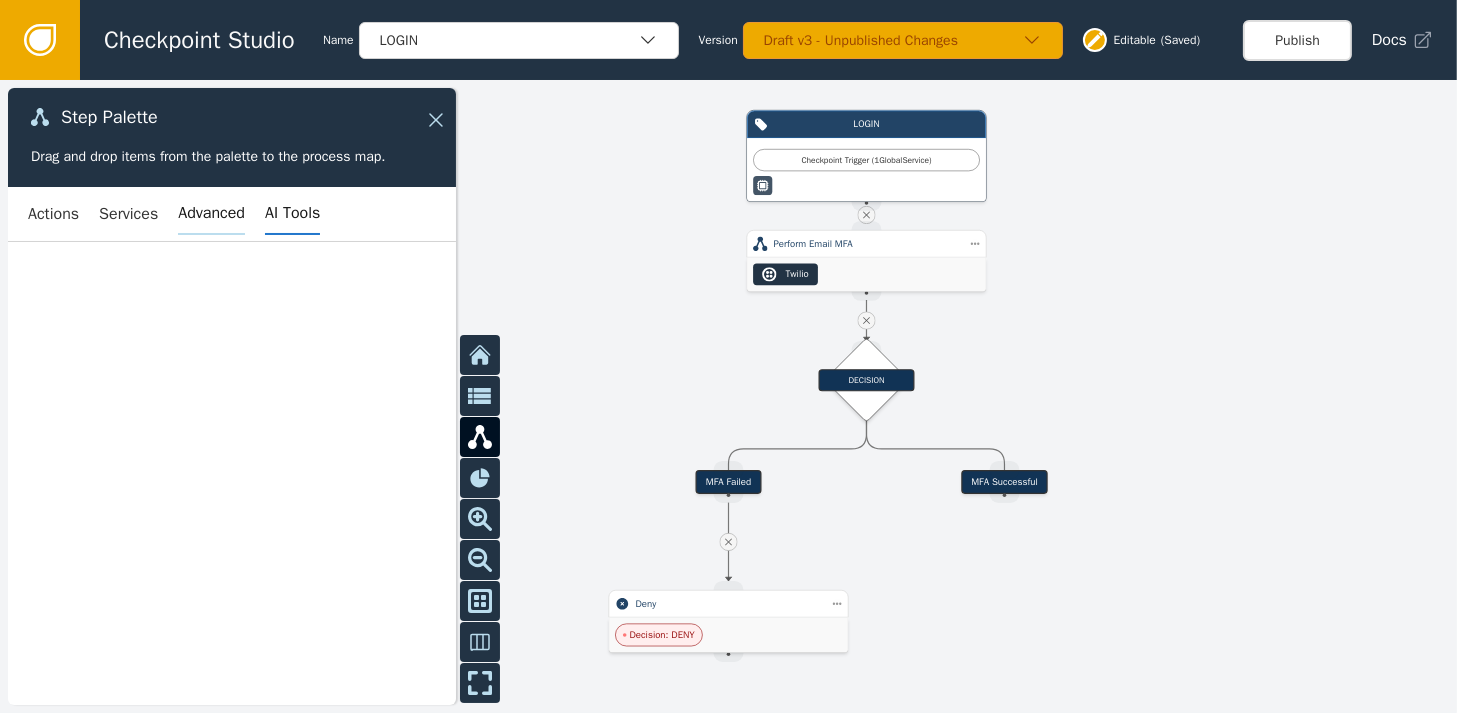 click on "Advanced" at bounding box center (211, 214) 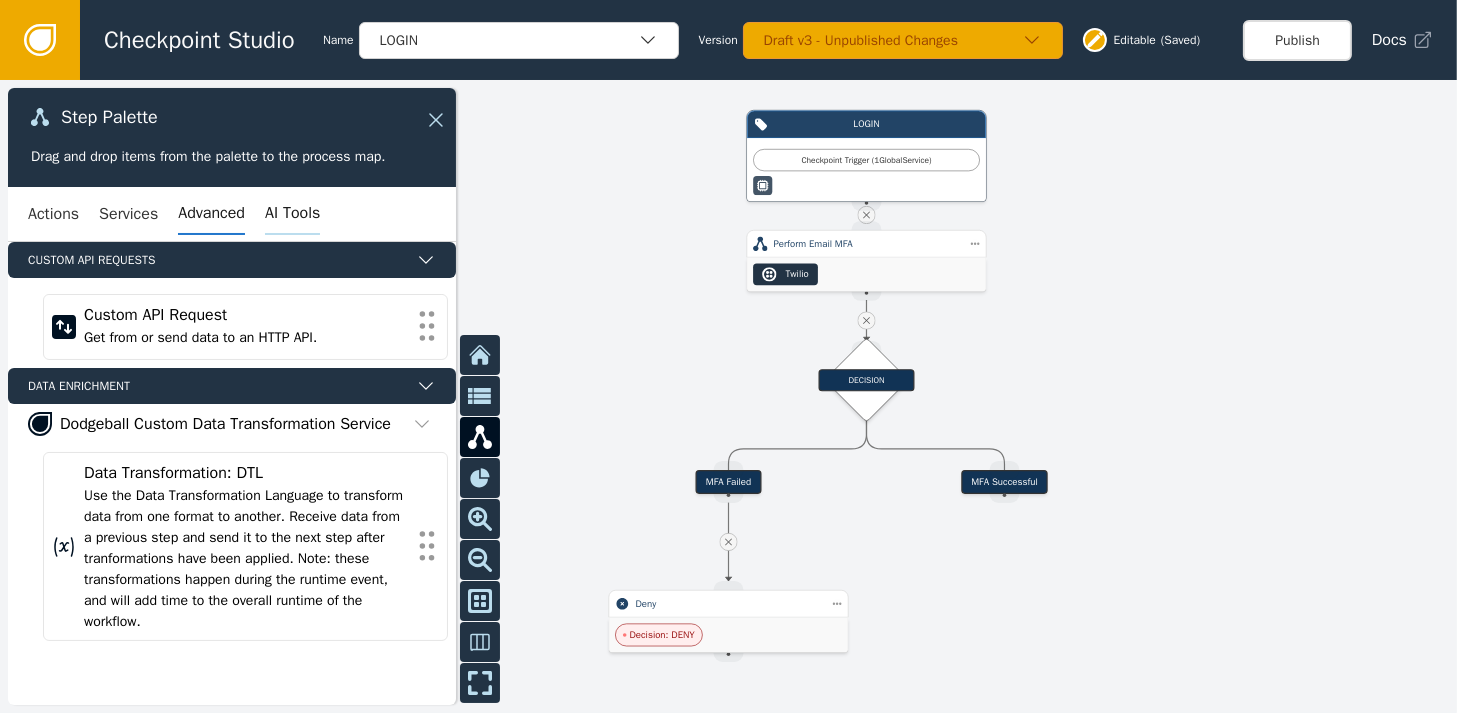 click on "AI Tools" at bounding box center (292, 214) 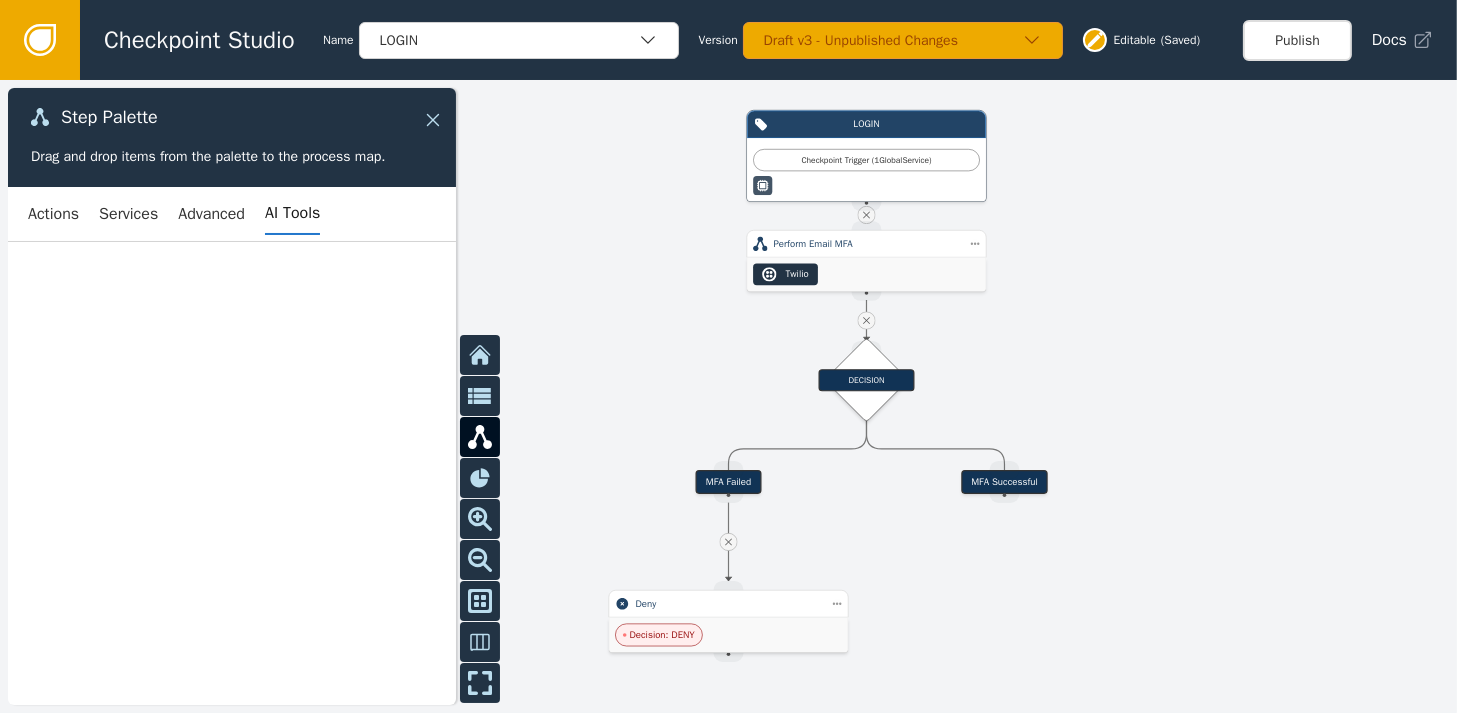 click 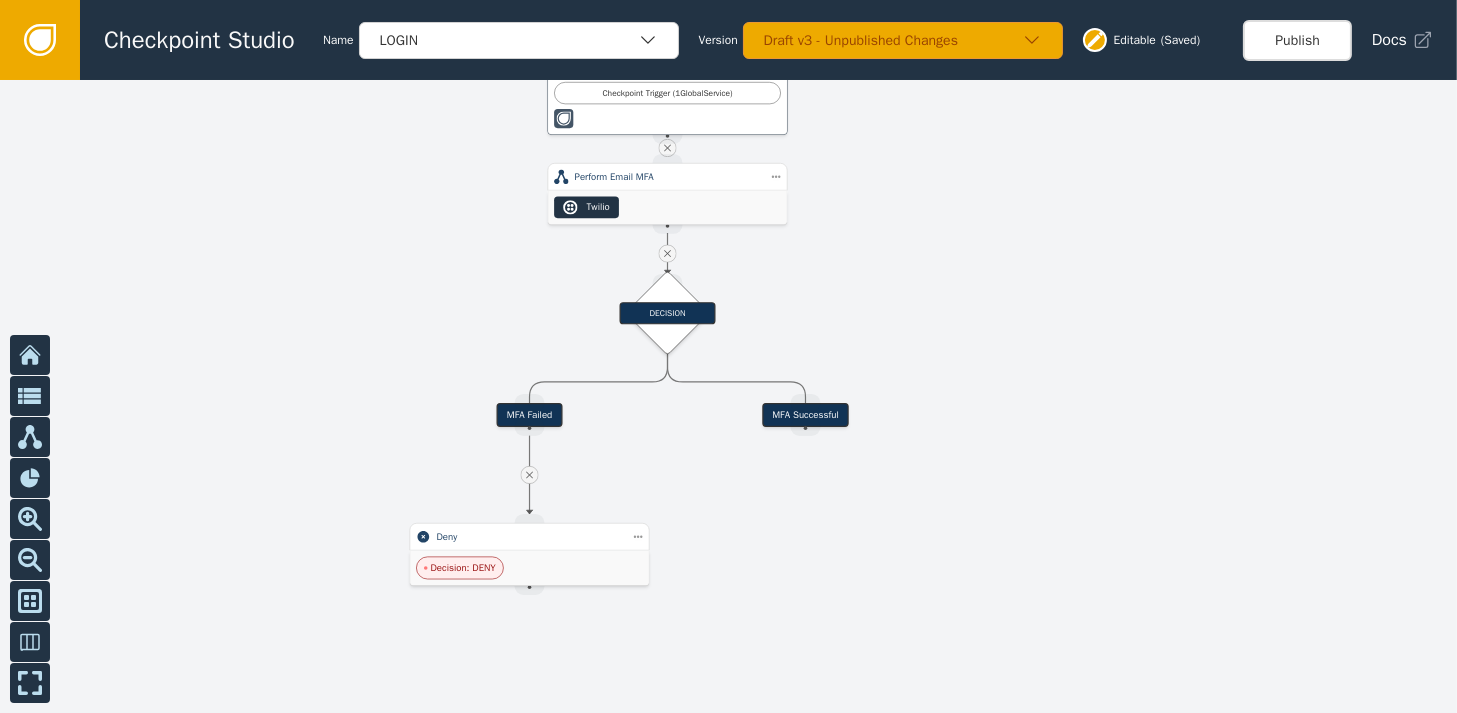 drag, startPoint x: 501, startPoint y: 308, endPoint x: 302, endPoint y: 241, distance: 209.9762 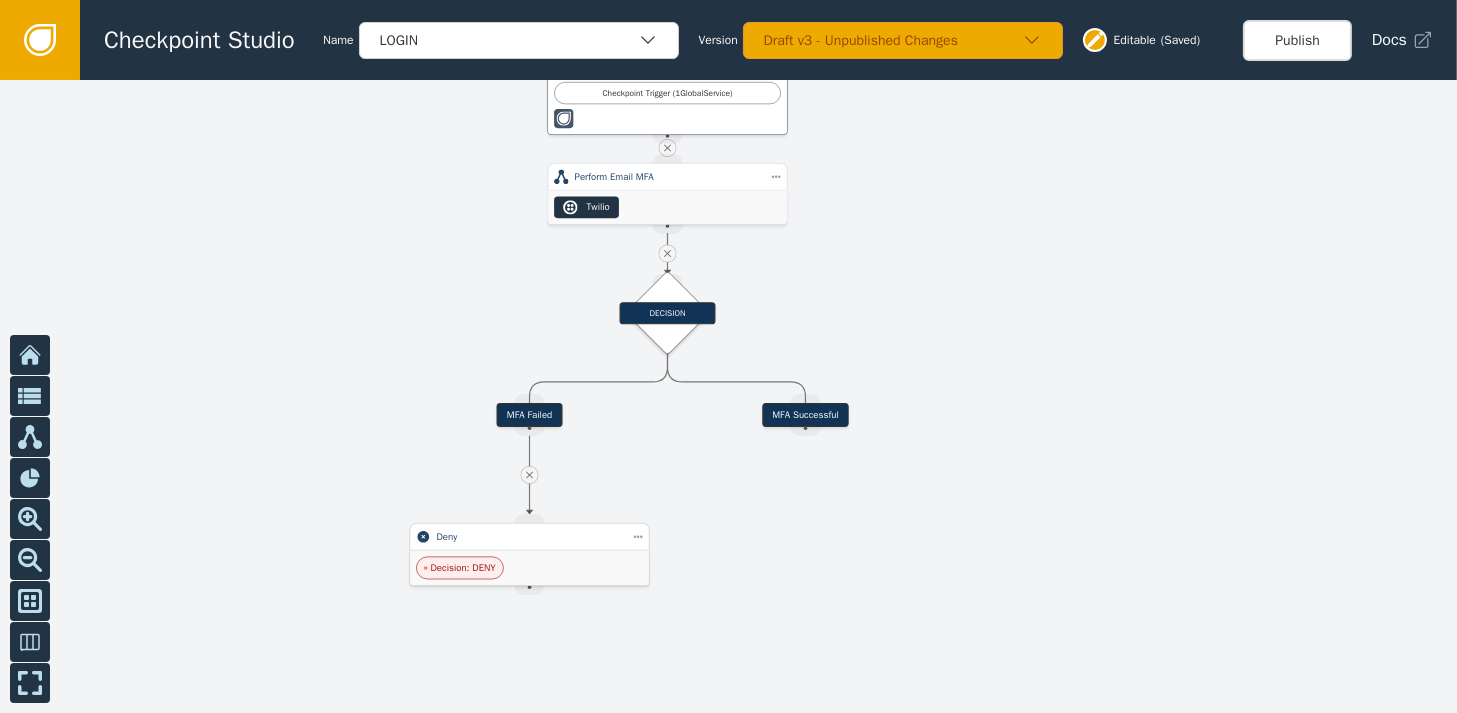 click on "Deny" at bounding box center (530, 537) 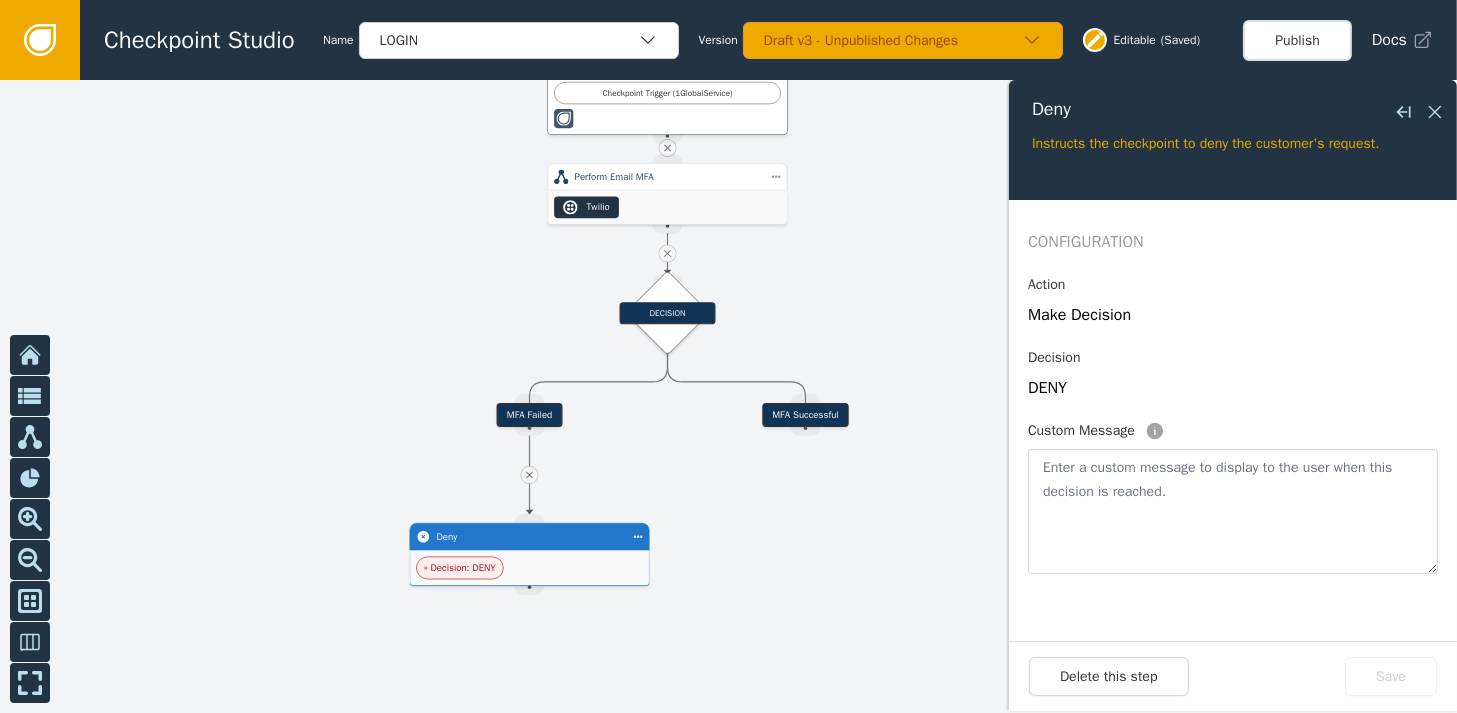 click 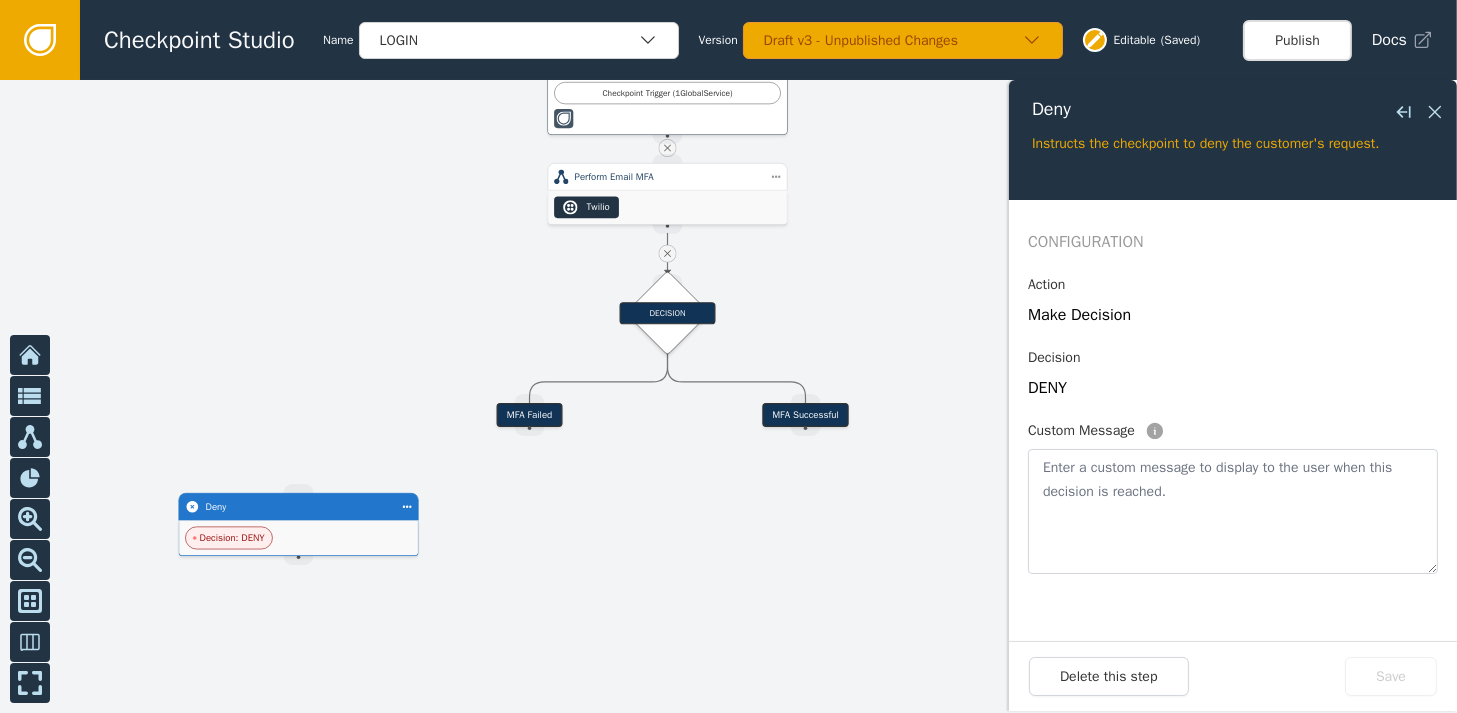 drag, startPoint x: 518, startPoint y: 559, endPoint x: 281, endPoint y: 514, distance: 241.23433 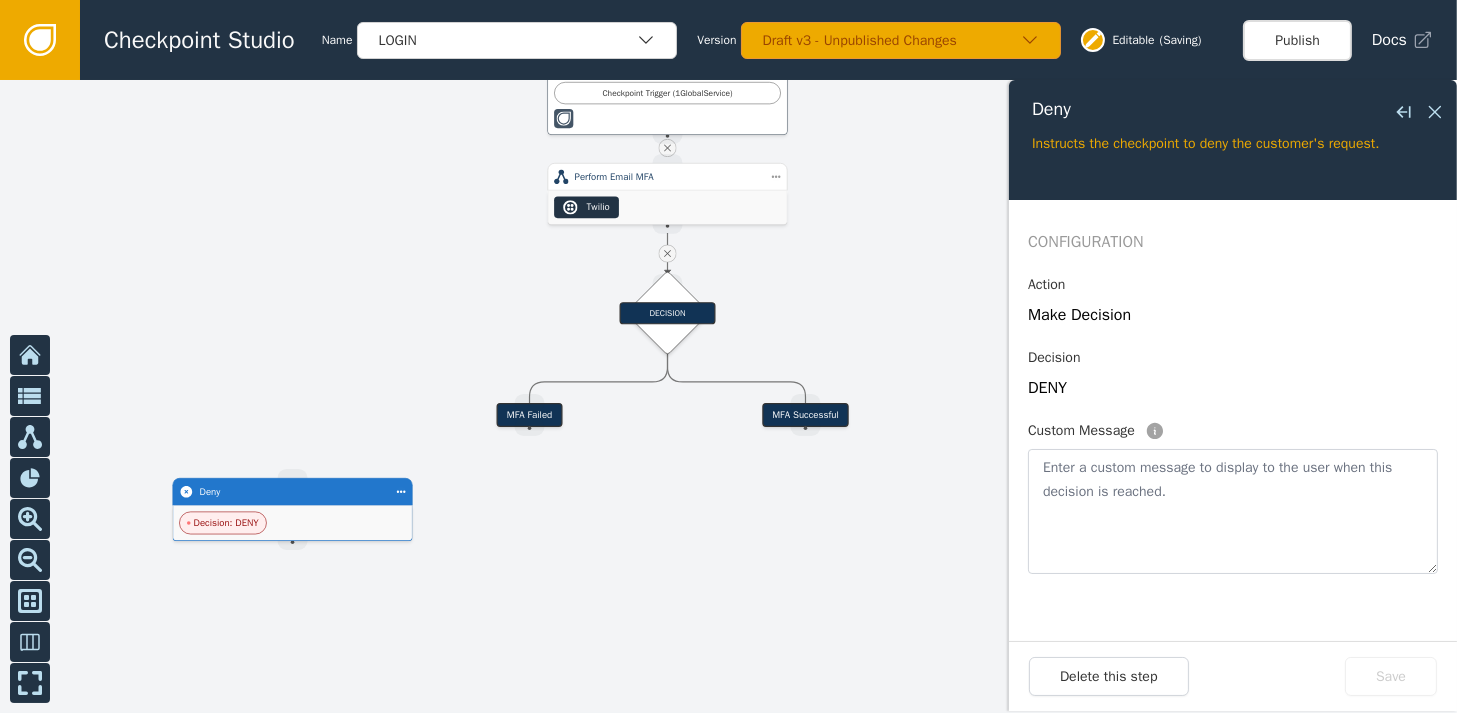 click on "Decision: DENY" at bounding box center [292, 523] 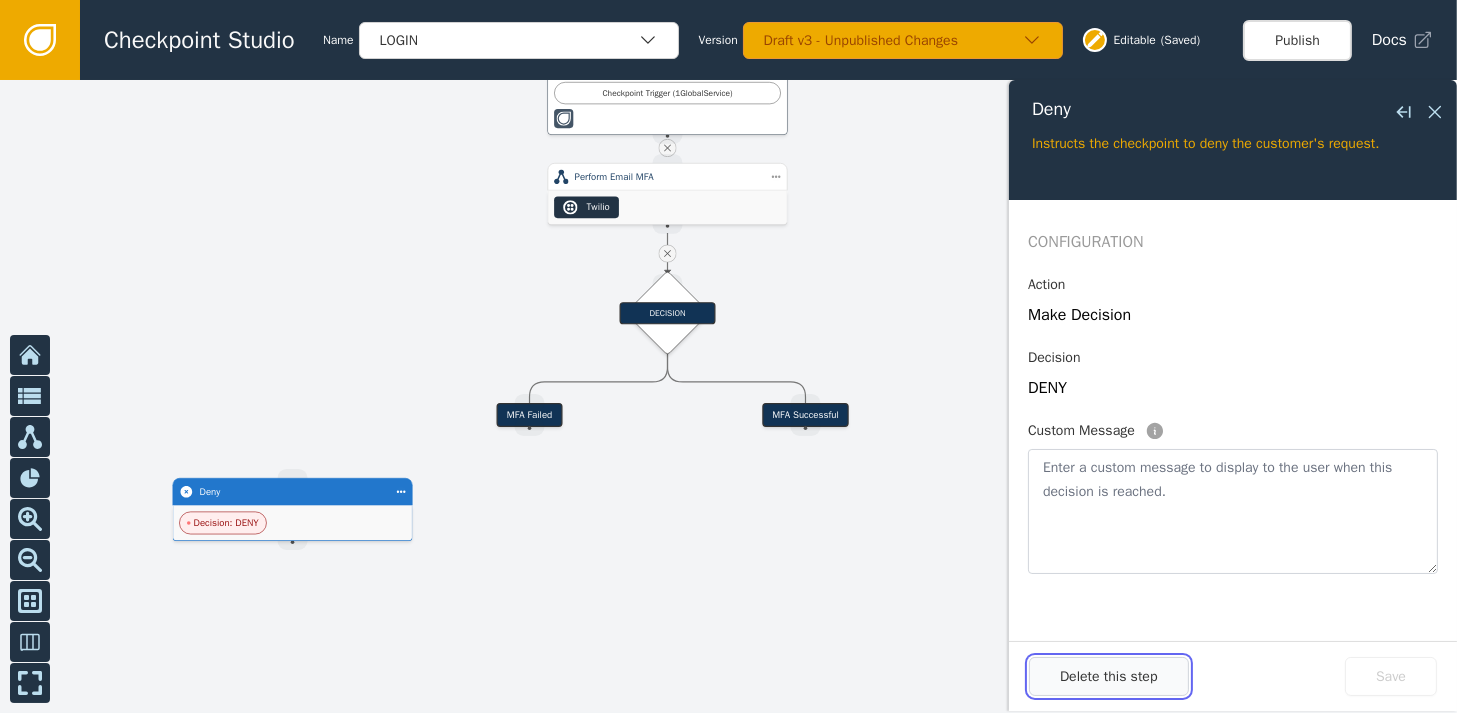 click on "Delete this step" at bounding box center [1109, 676] 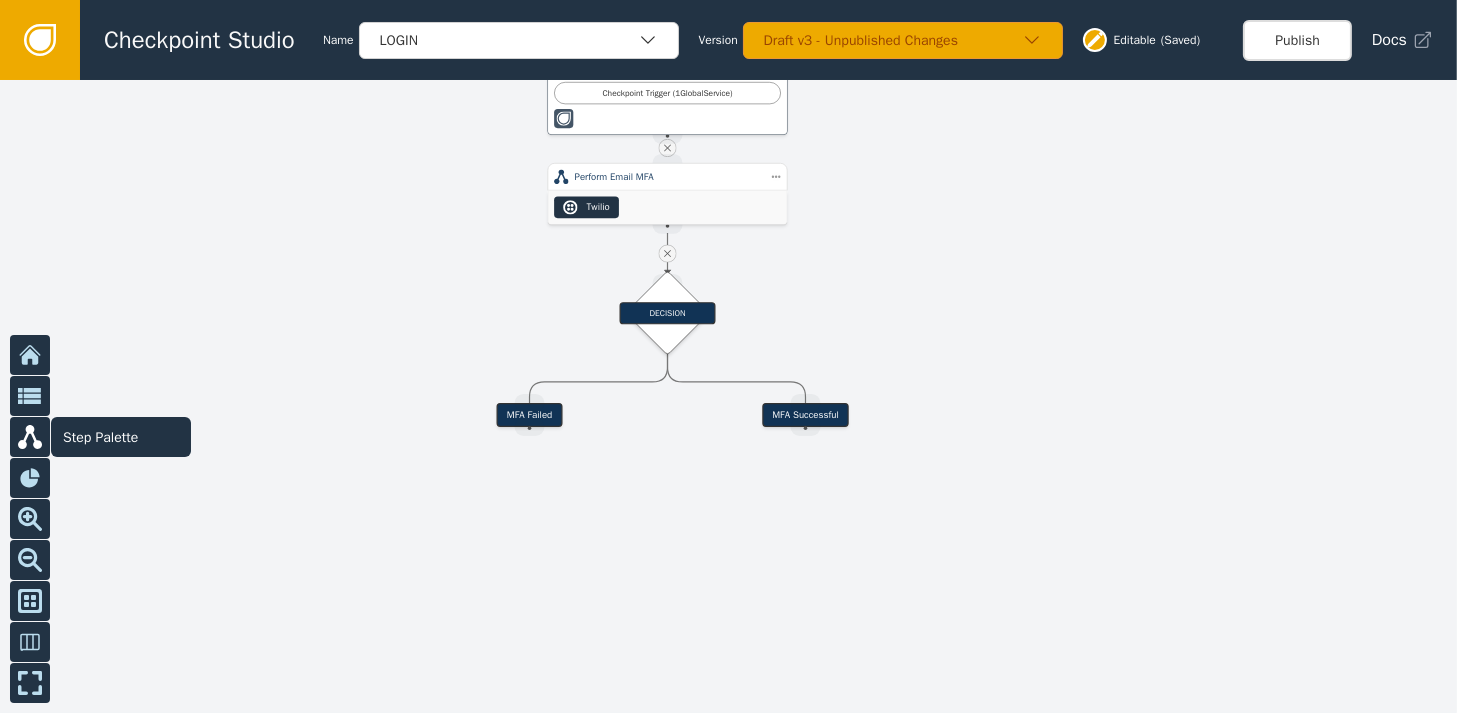 click 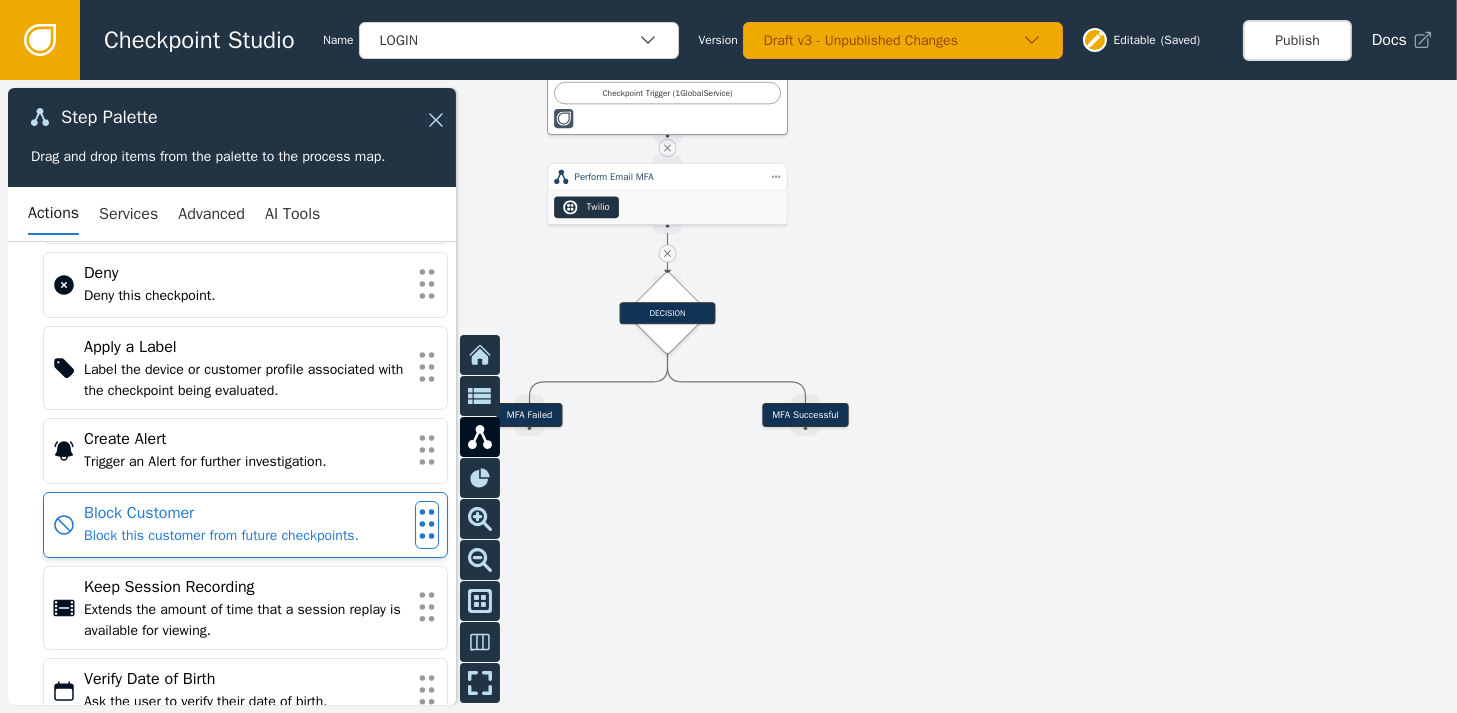 scroll, scrollTop: 100, scrollLeft: 0, axis: vertical 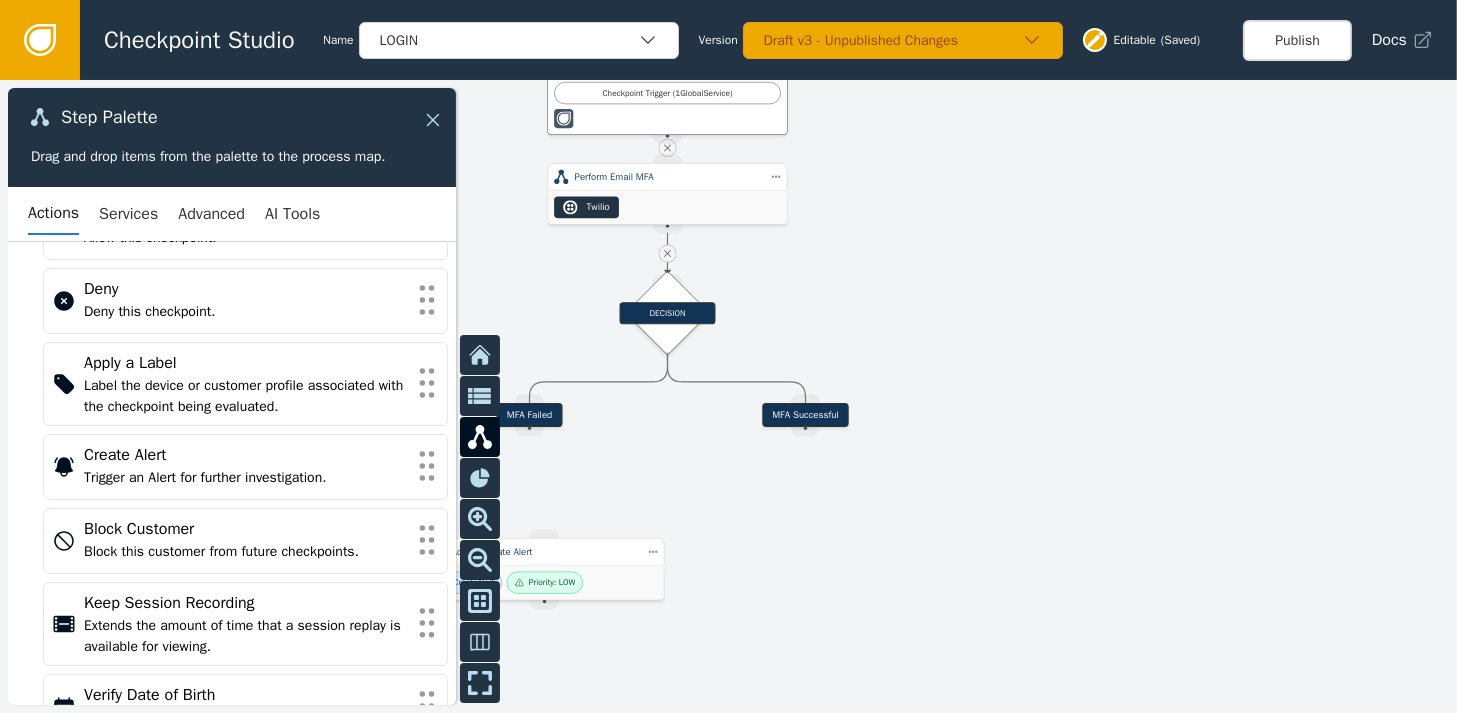 click 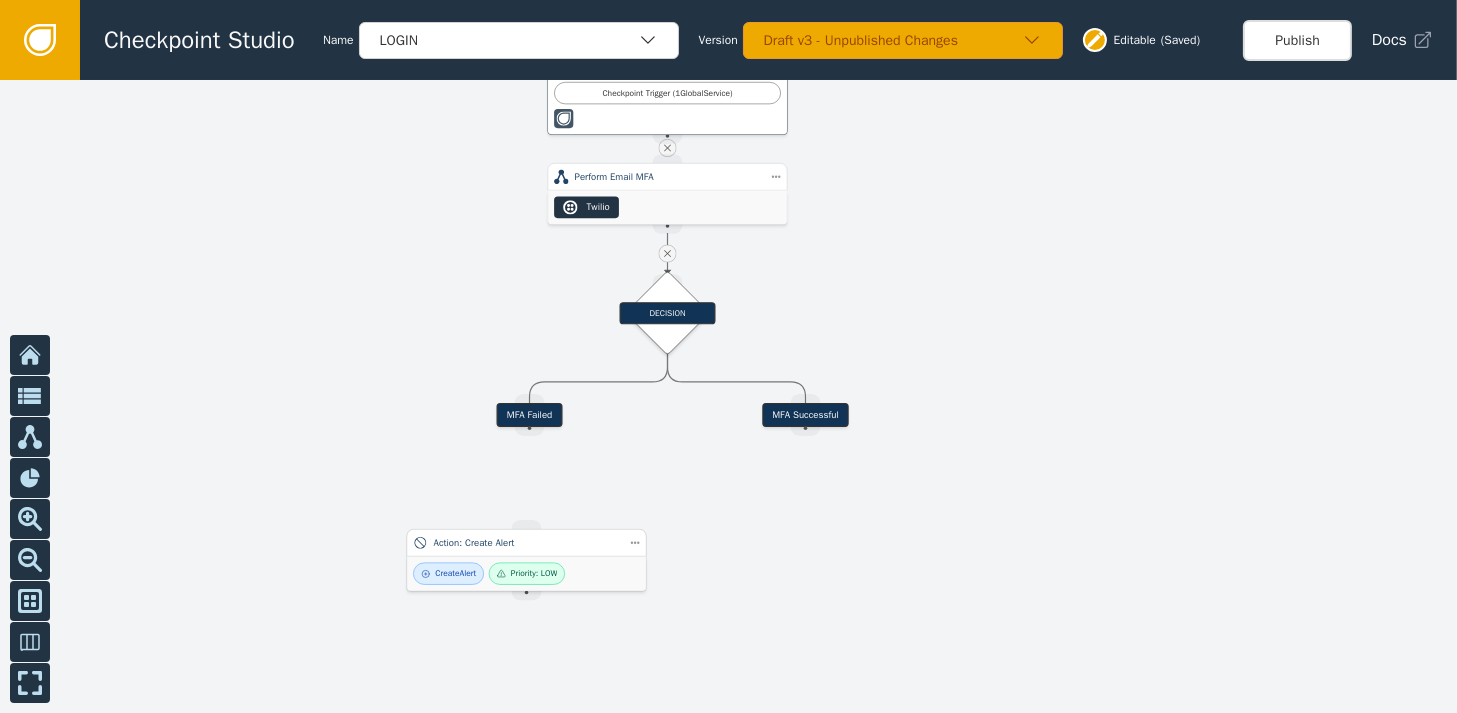 drag, startPoint x: 553, startPoint y: 579, endPoint x: 534, endPoint y: 571, distance: 20.615528 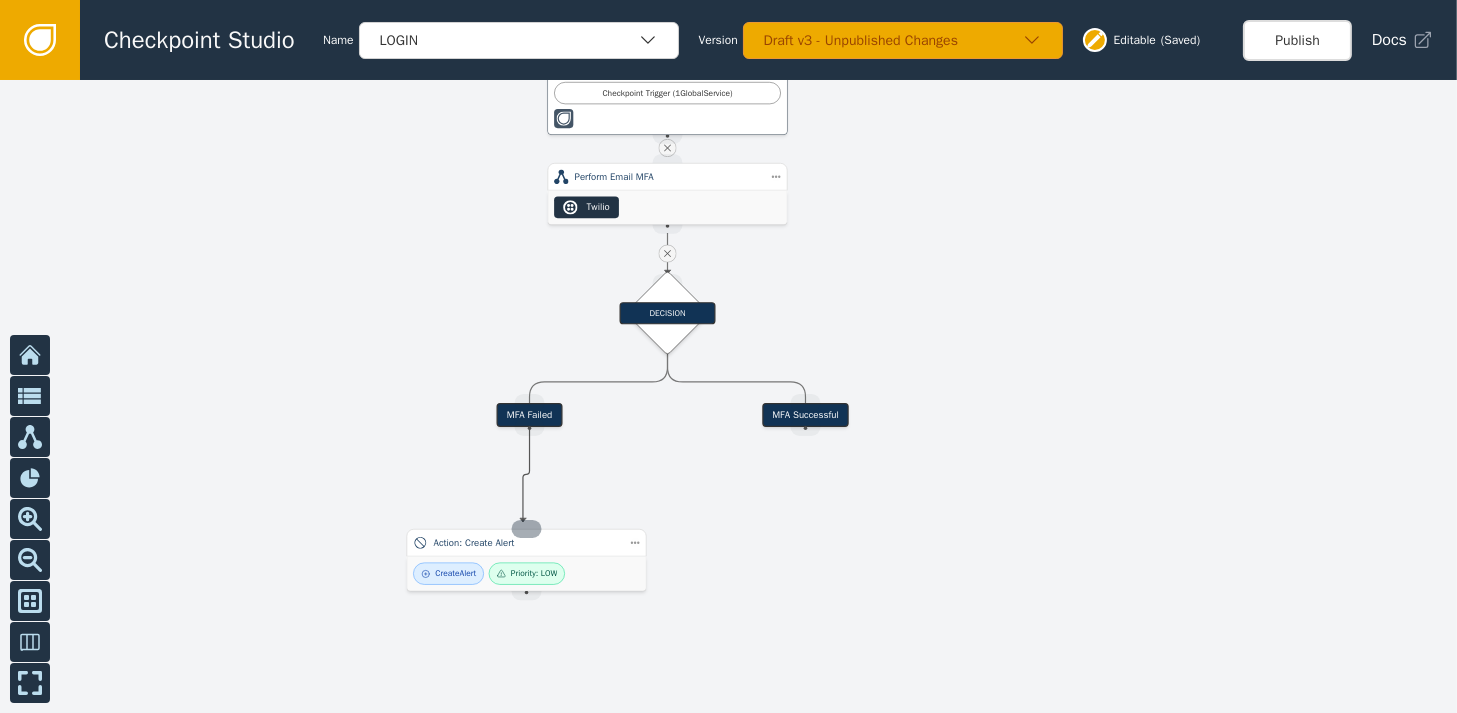 drag, startPoint x: 526, startPoint y: 424, endPoint x: 523, endPoint y: 522, distance: 98.045906 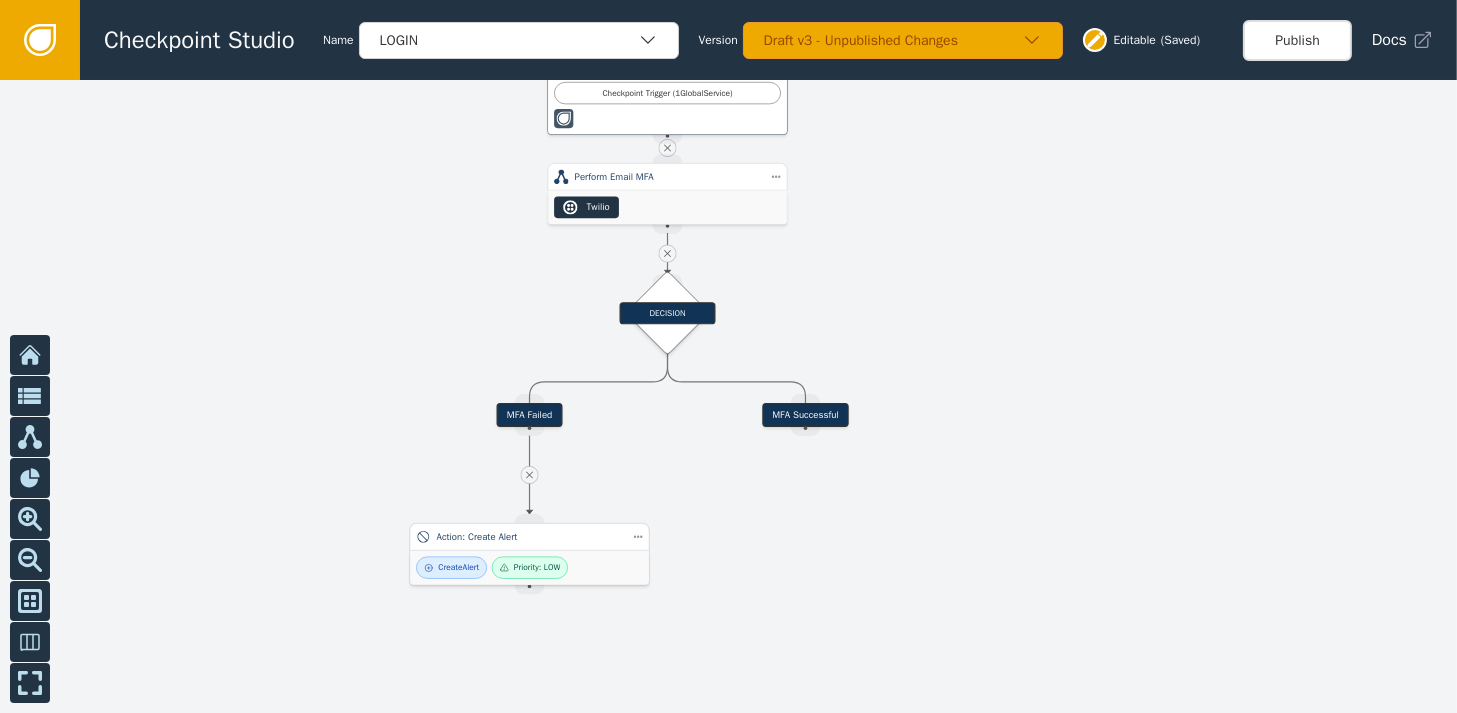 click on "Create Alert Priority: LOW" at bounding box center [529, 568] 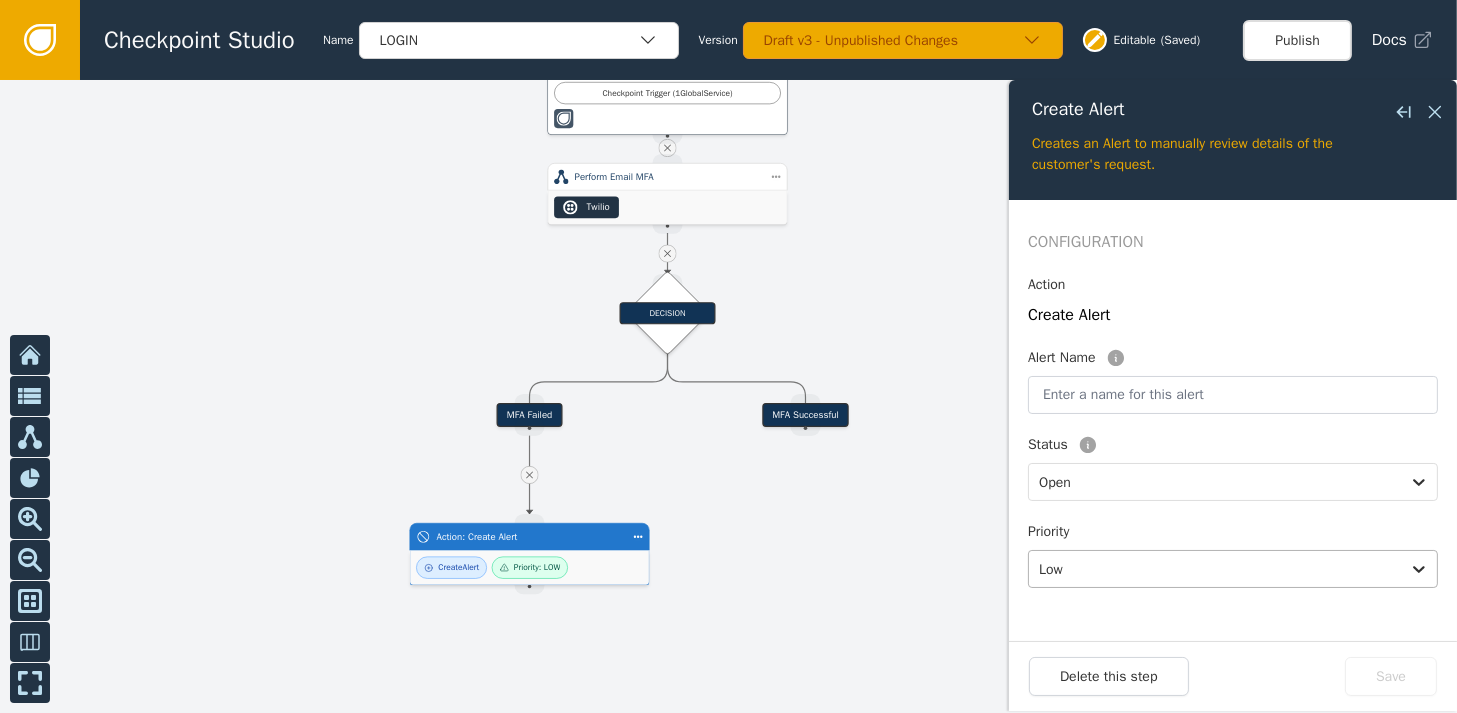 click at bounding box center (1214, 569) 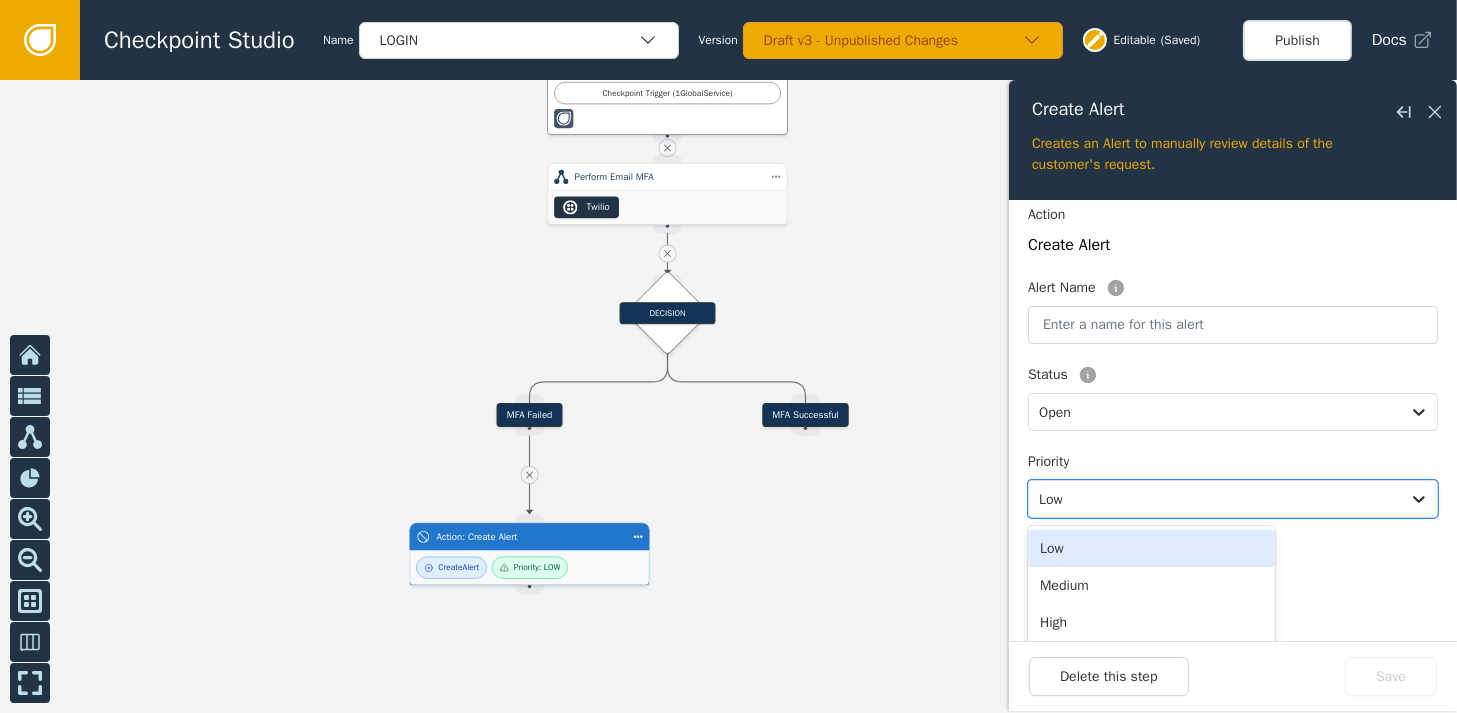 scroll, scrollTop: 72, scrollLeft: 0, axis: vertical 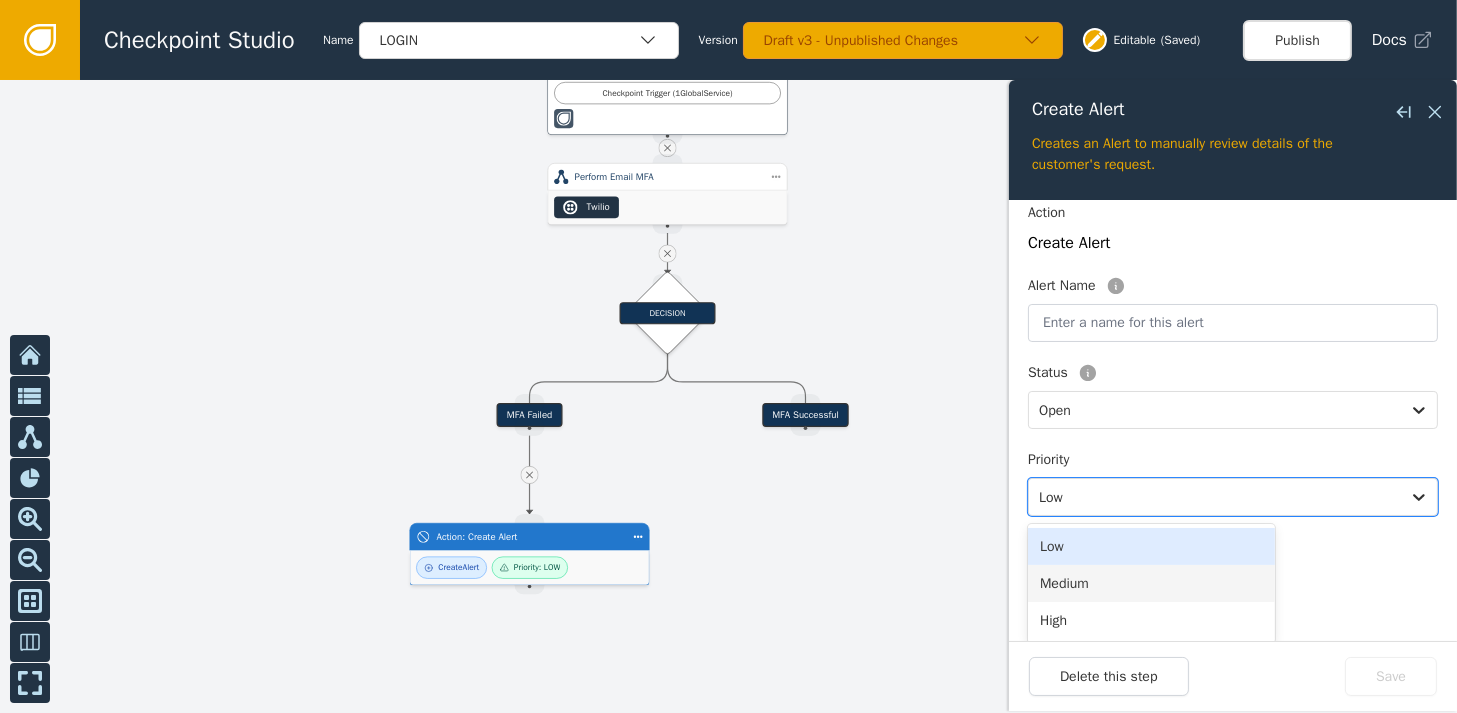 click on "Medium" at bounding box center (1151, 583) 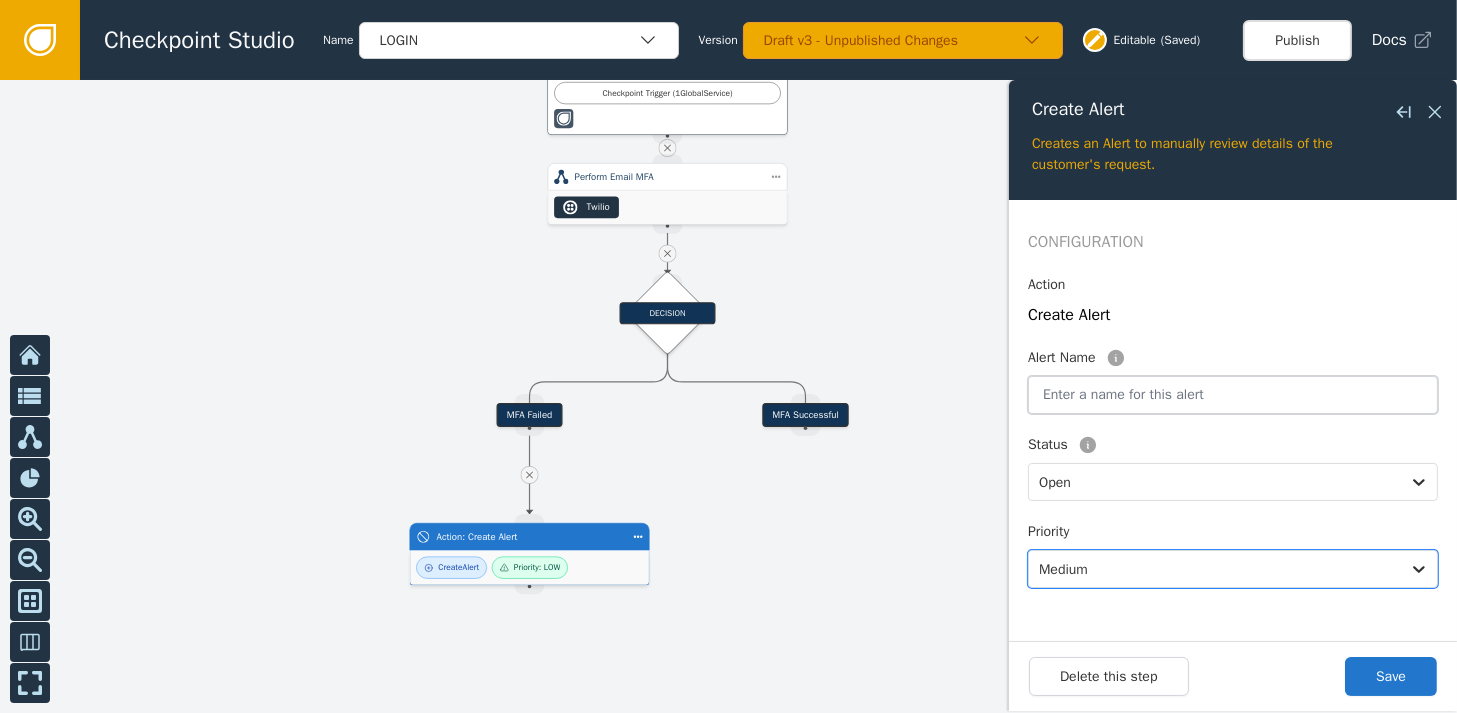click at bounding box center (1233, 395) 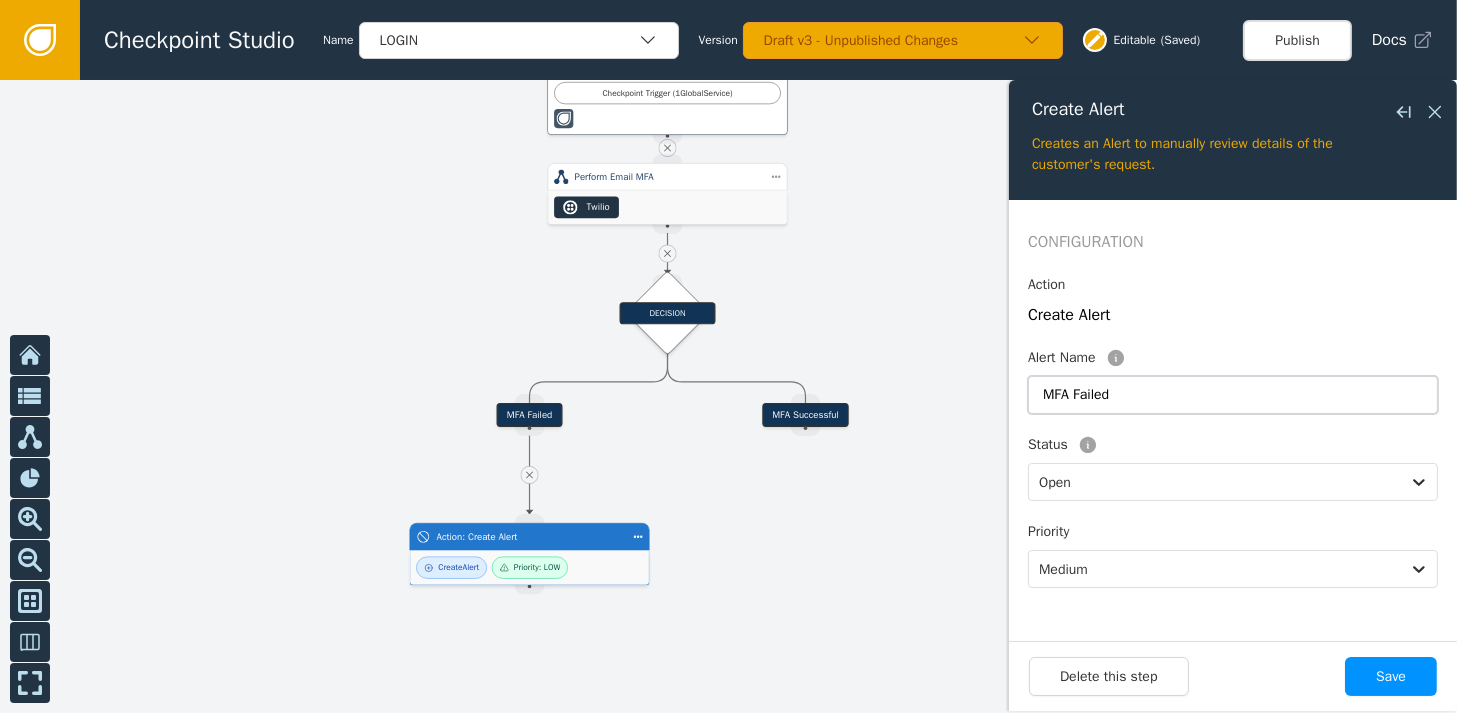 type on "MFA Failed" 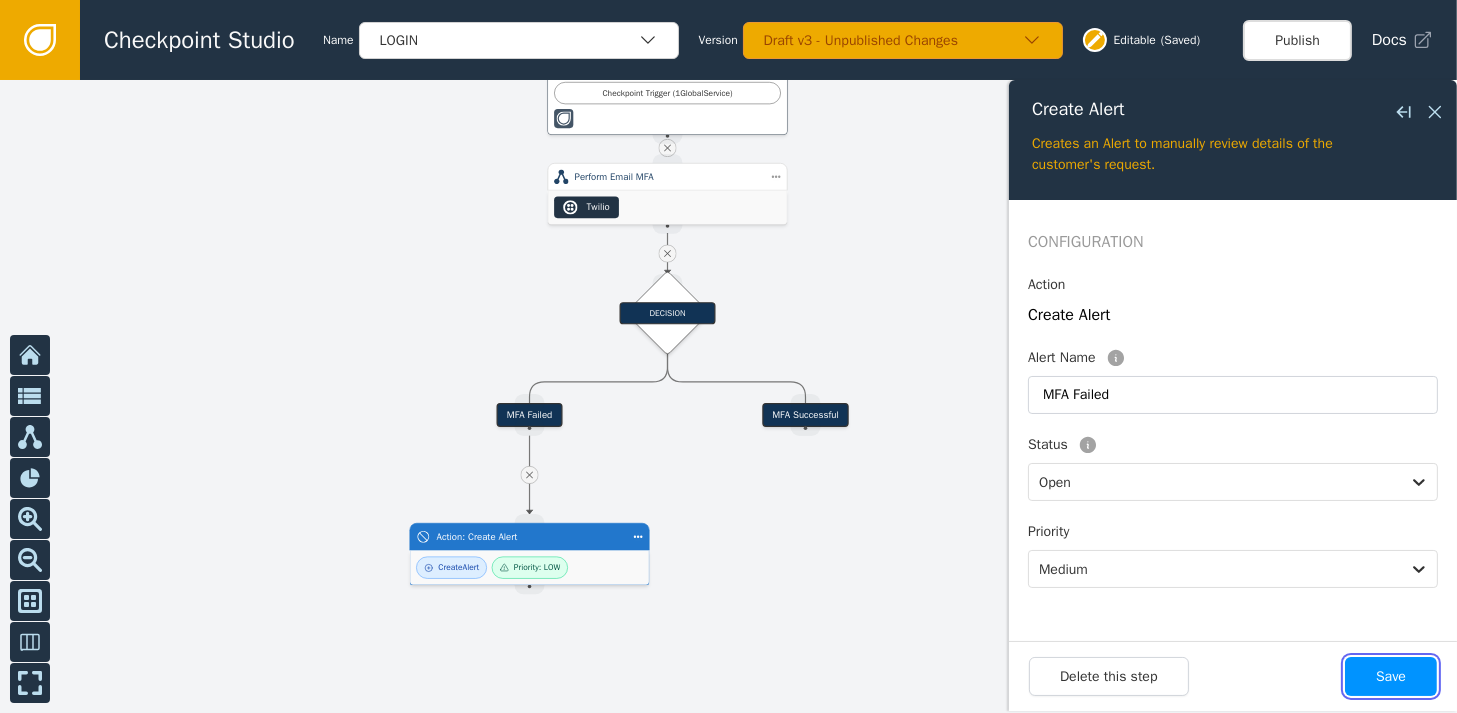 click on "Save" at bounding box center (1391, 676) 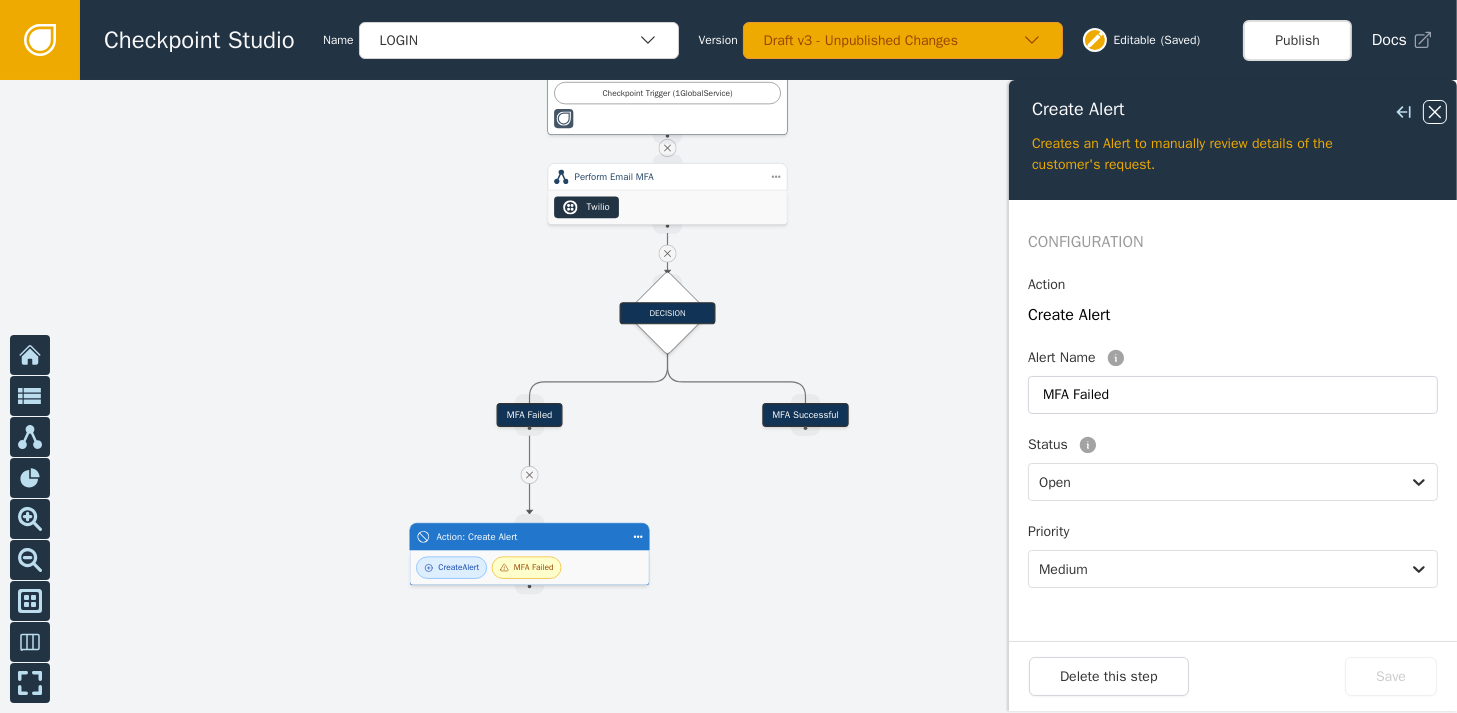 click 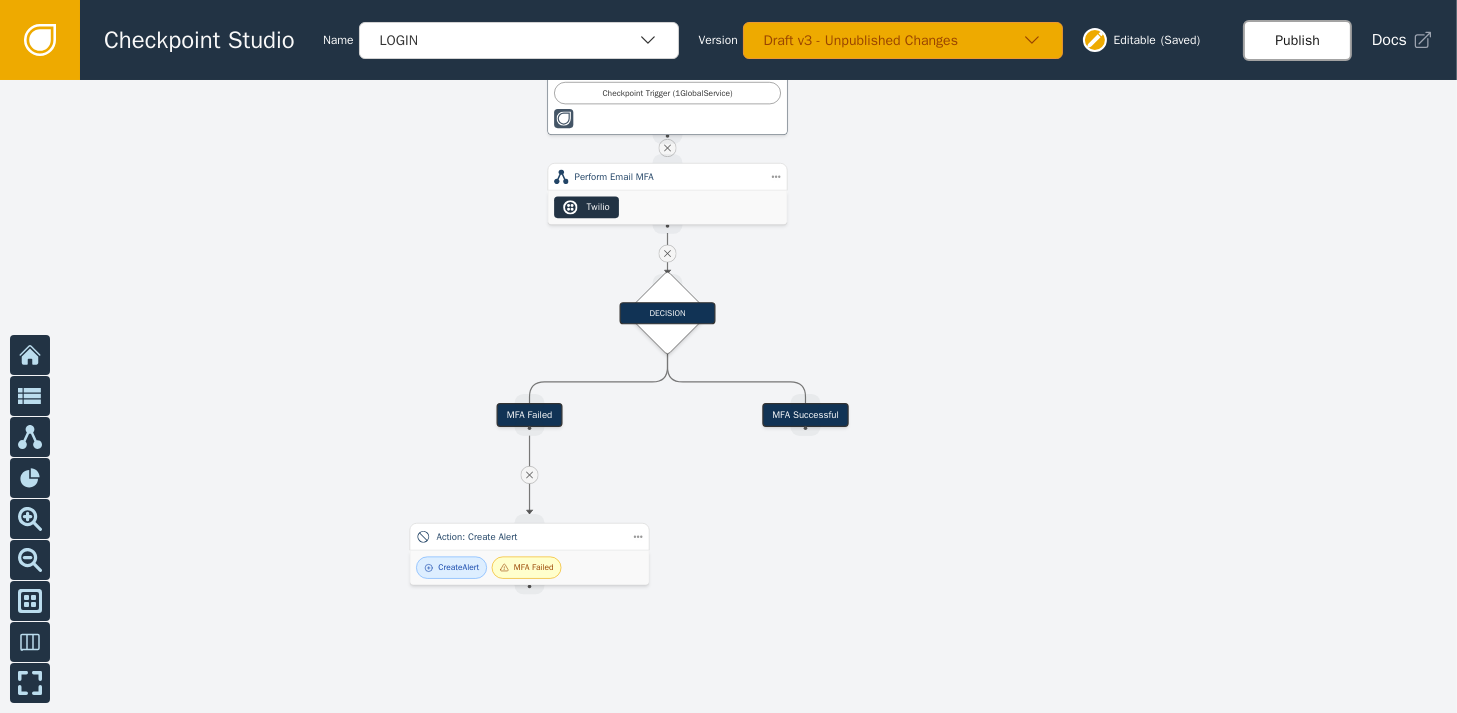 click on "Publish" at bounding box center [1297, 40] 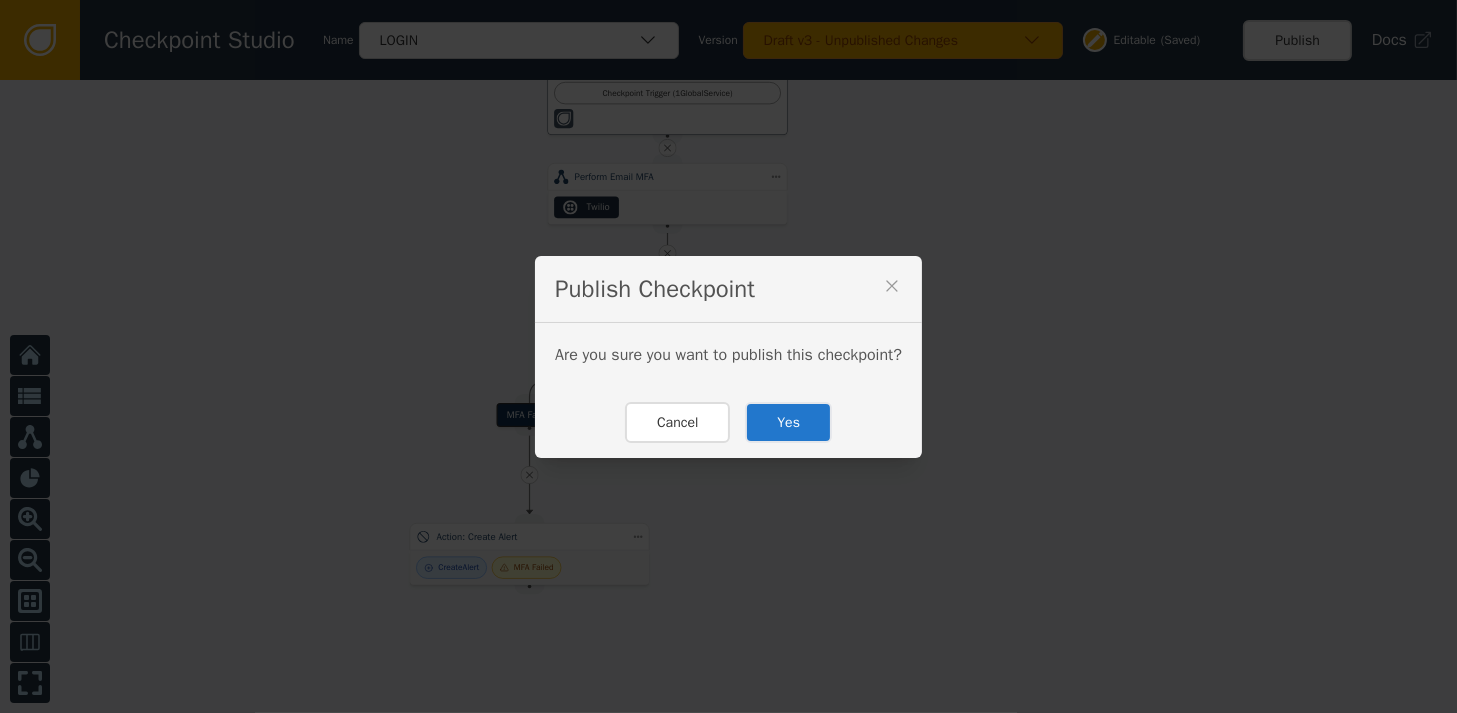 click on "Yes" at bounding box center (788, 422) 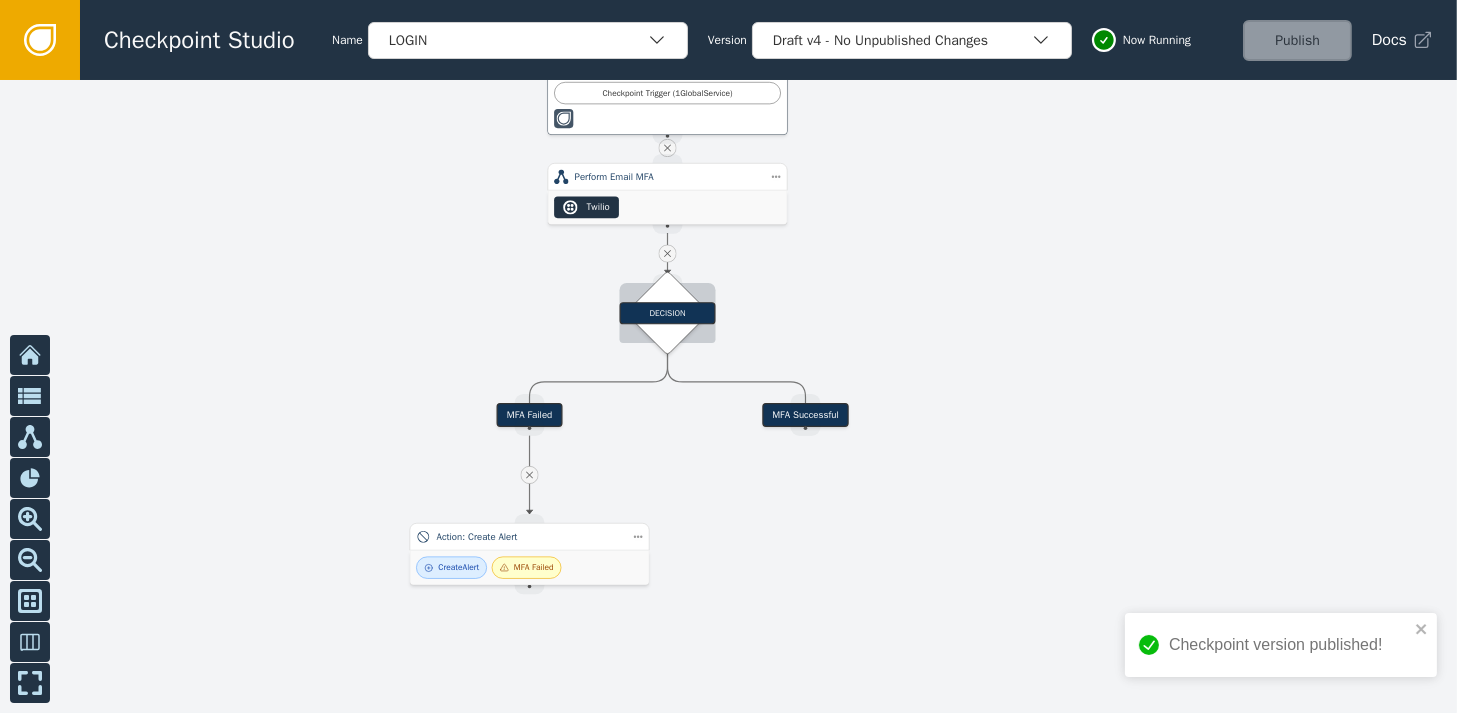 click on "DECISION" at bounding box center (667, 313) 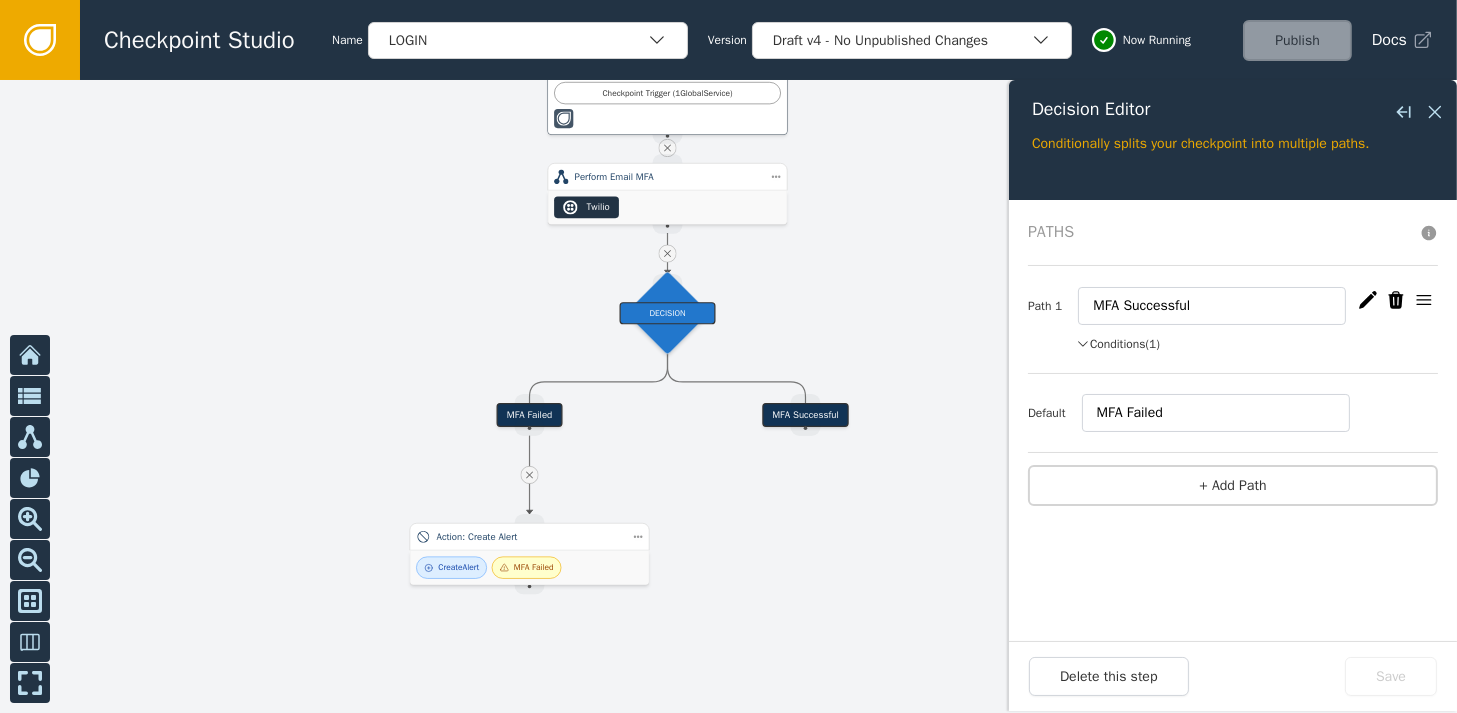 click on "Conditions  (1)" at bounding box center [1118, 344] 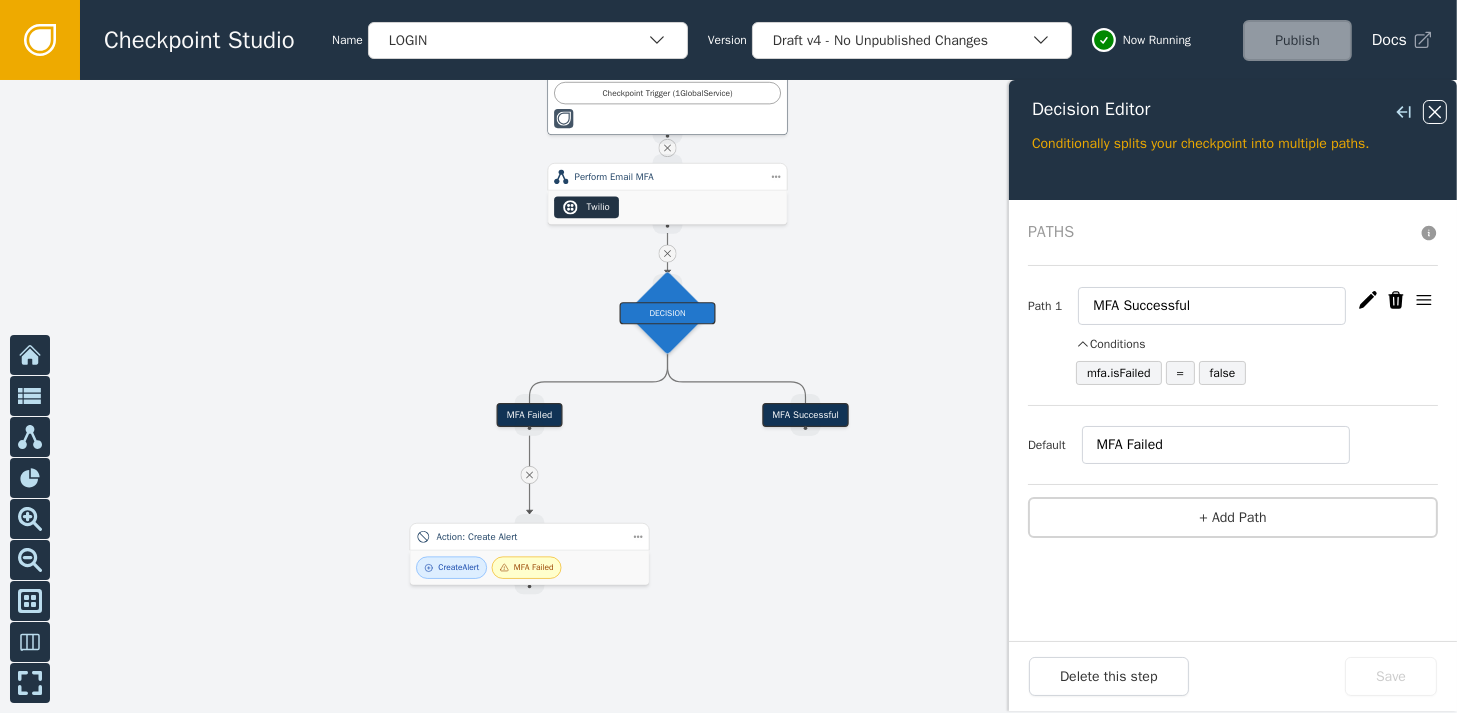click 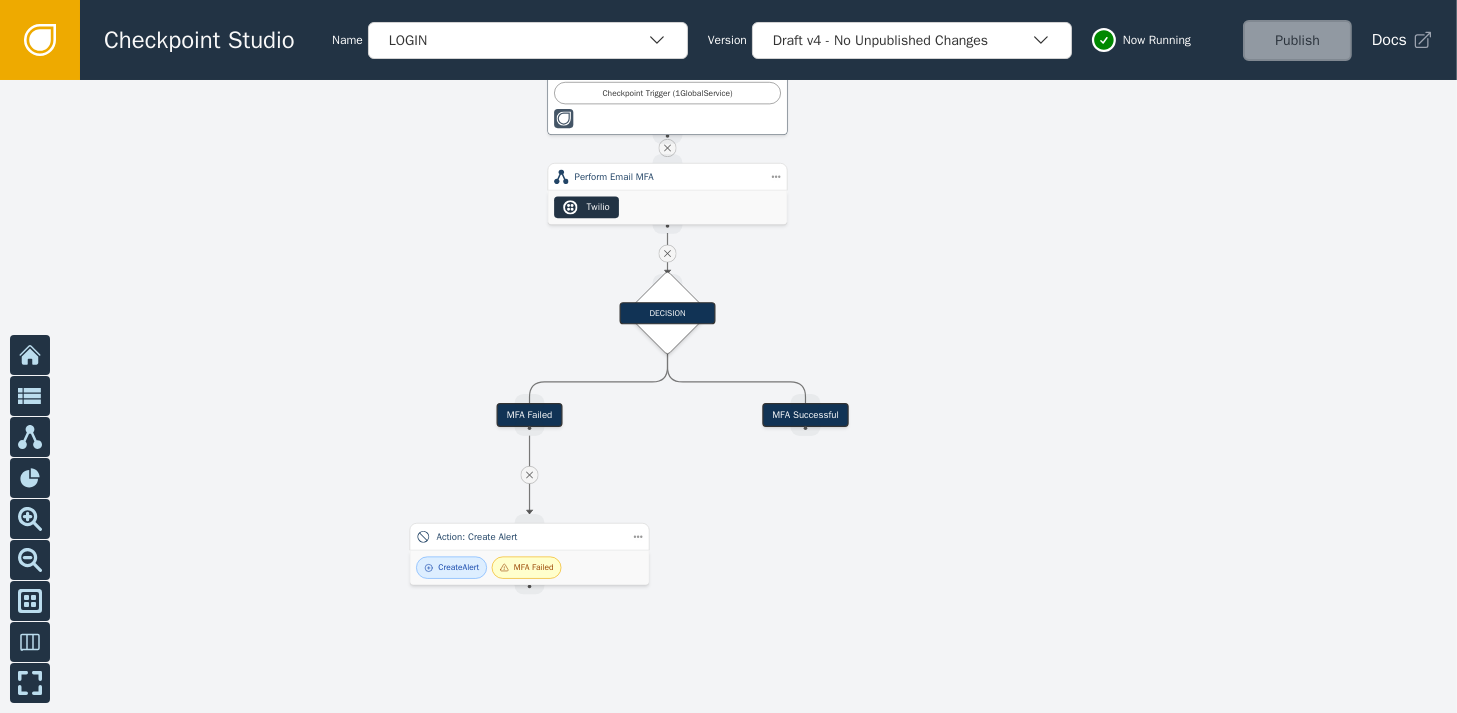 click at bounding box center (728, 396) 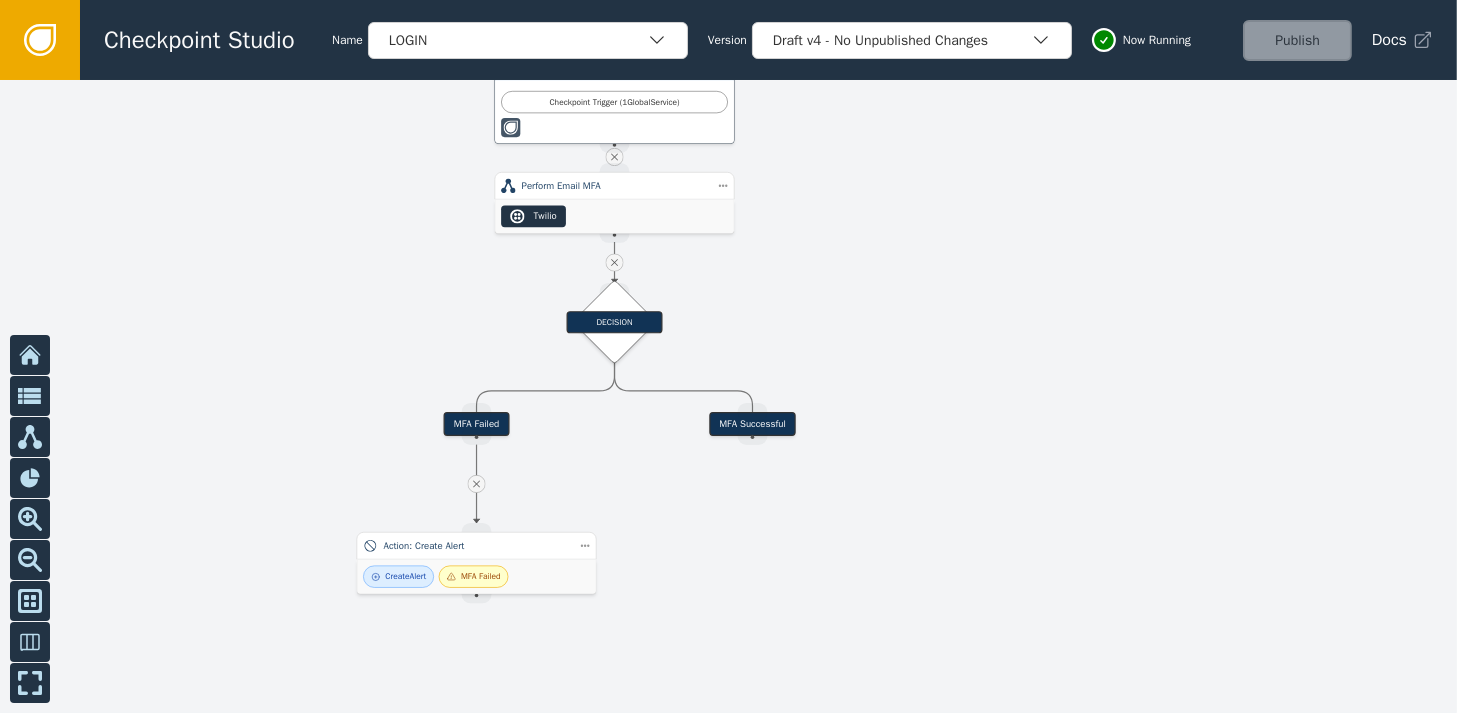 drag, startPoint x: 934, startPoint y: 263, endPoint x: 881, endPoint y: 272, distance: 53.75872 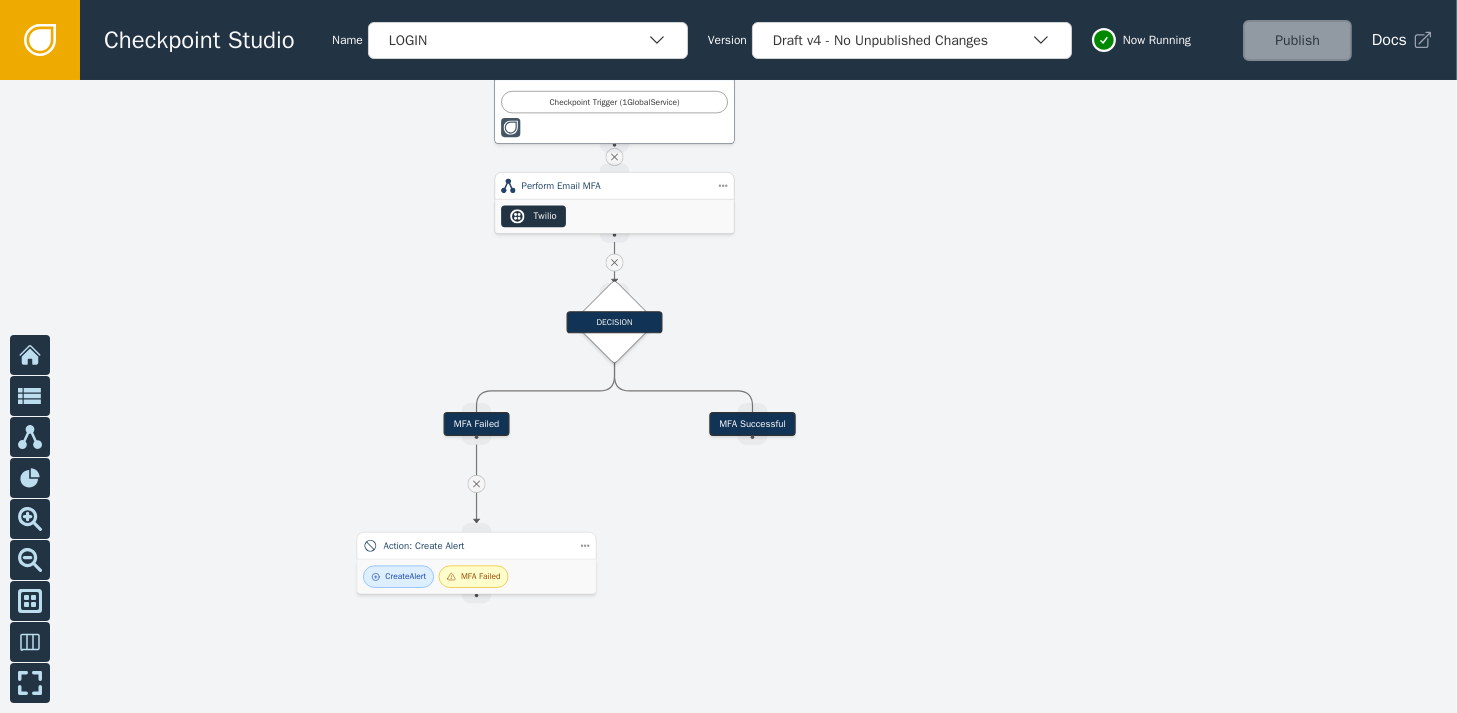 click on "Twilio" at bounding box center (614, 217) 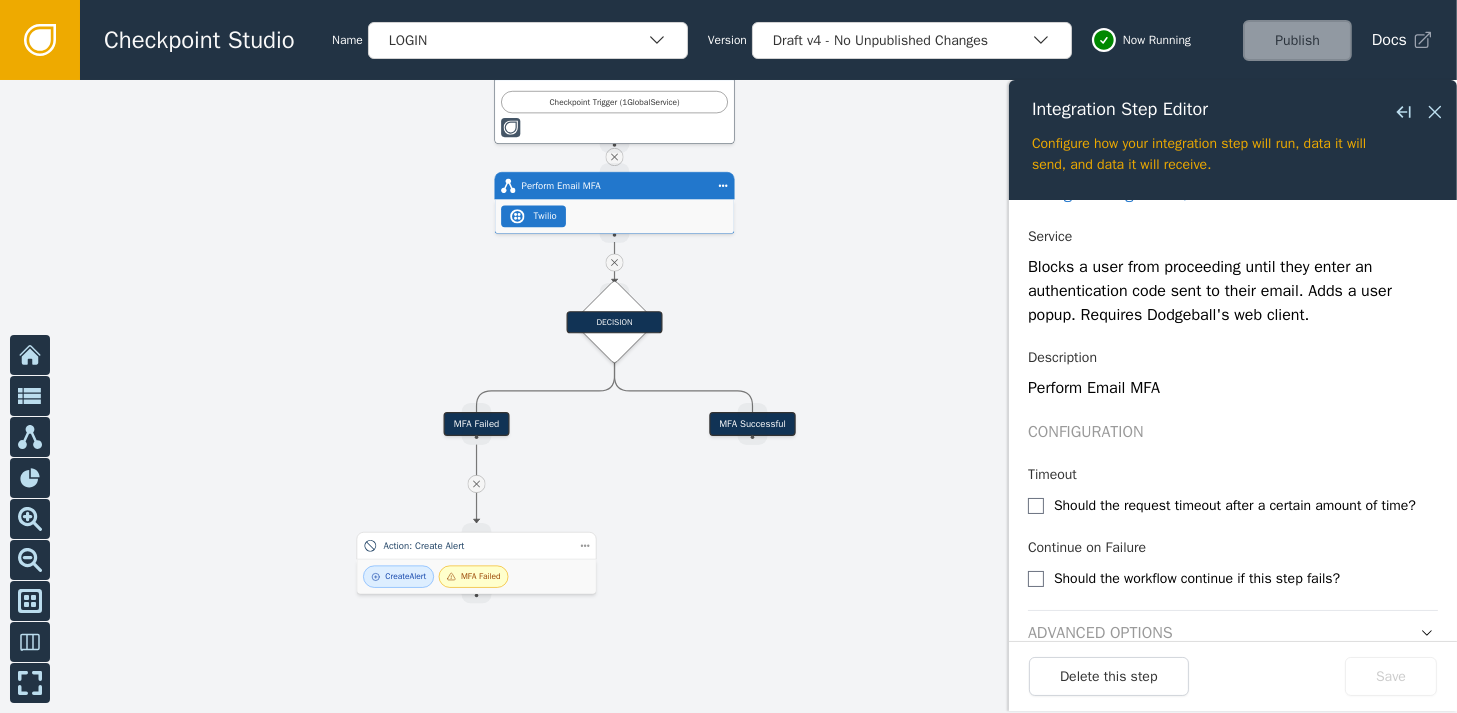 scroll, scrollTop: 181, scrollLeft: 0, axis: vertical 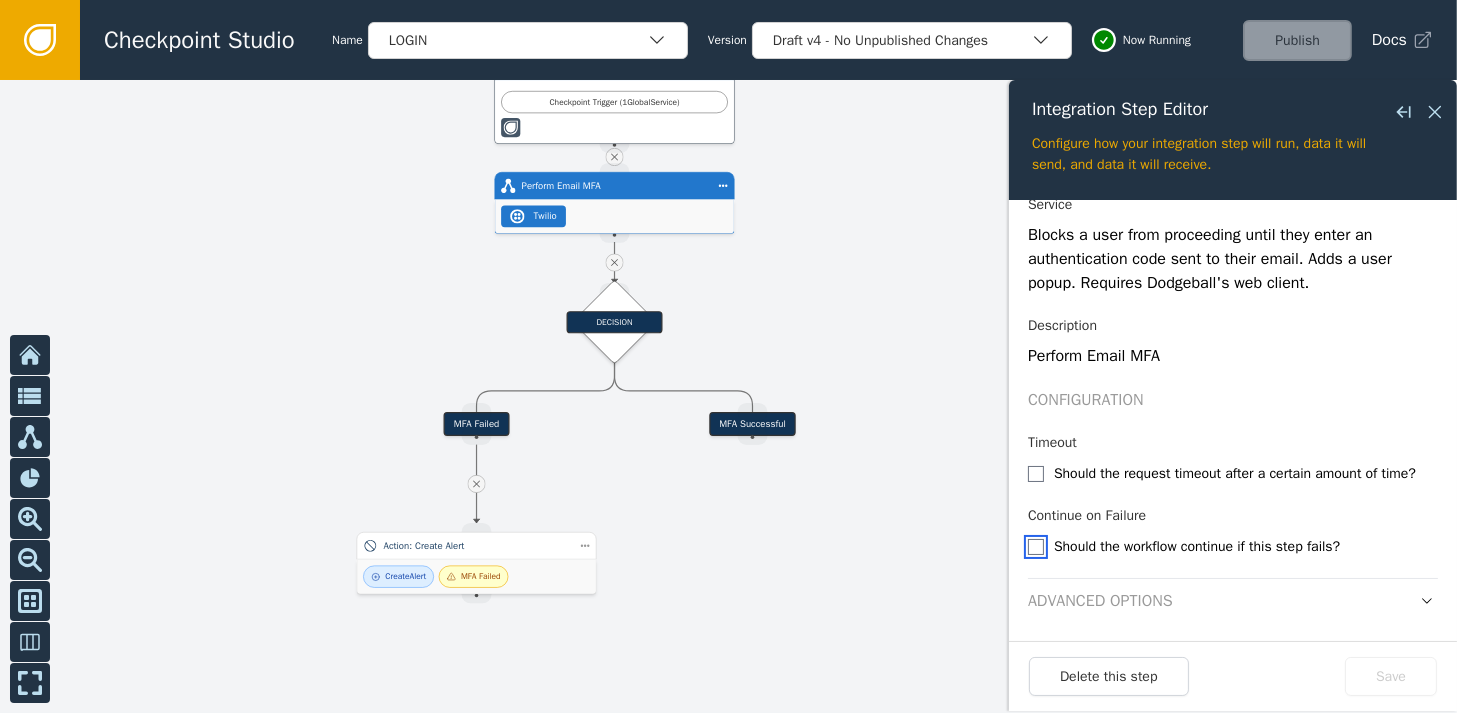 click at bounding box center [1036, 547] 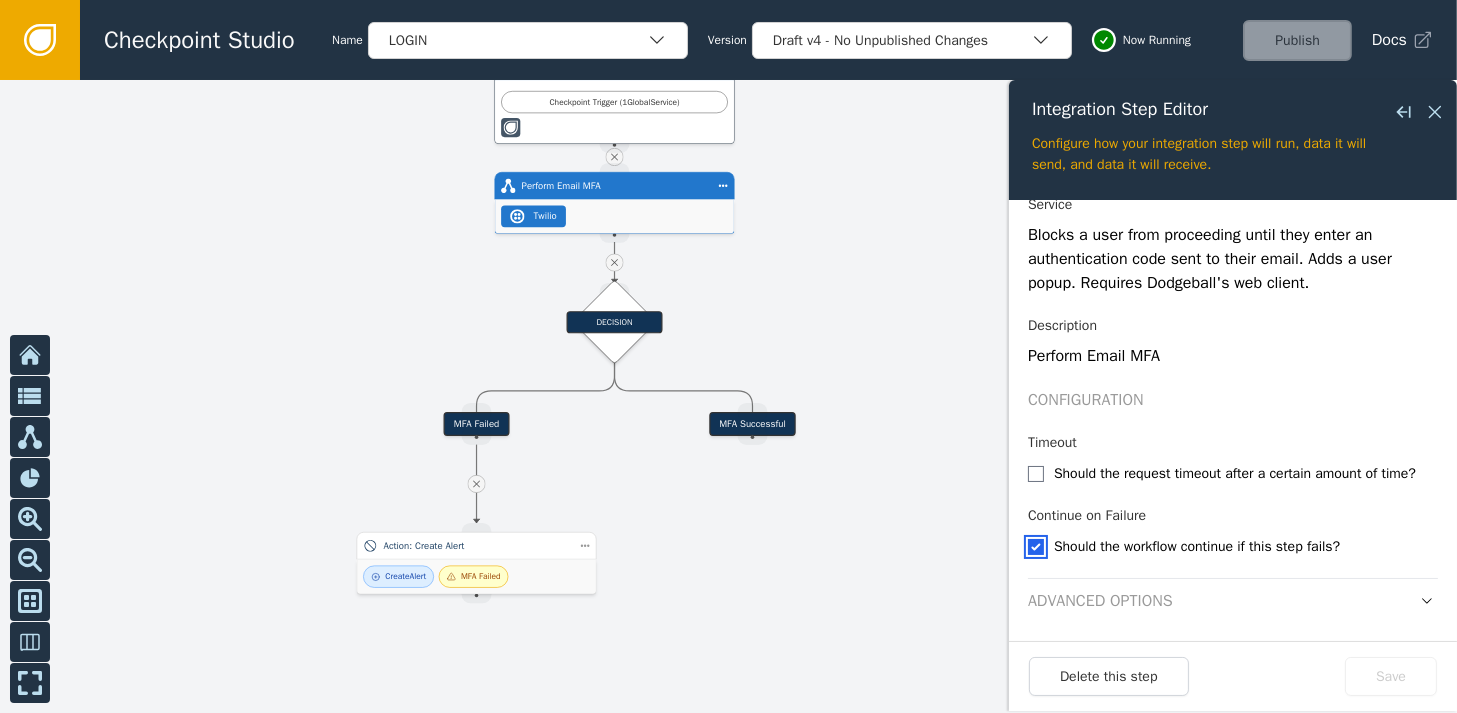 checkbox on "true" 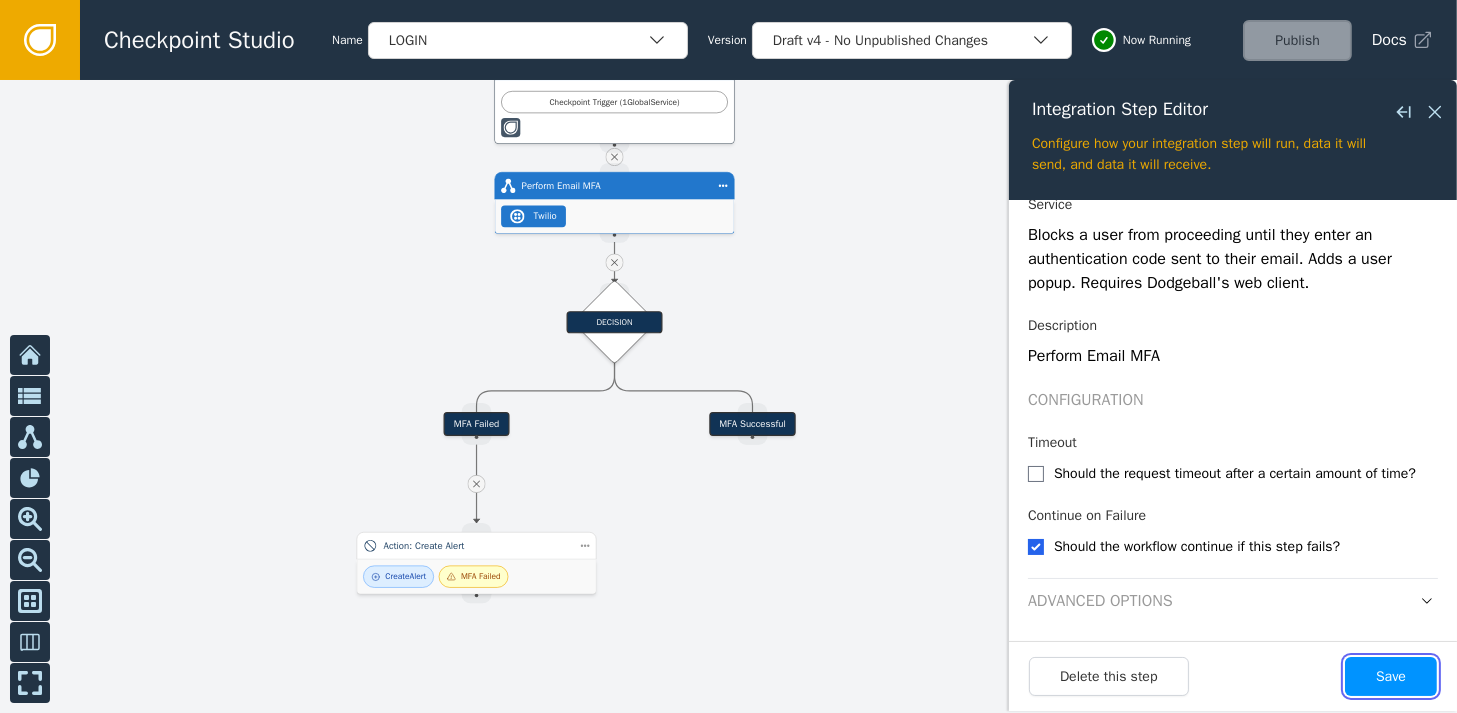 click on "Save" at bounding box center [1391, 676] 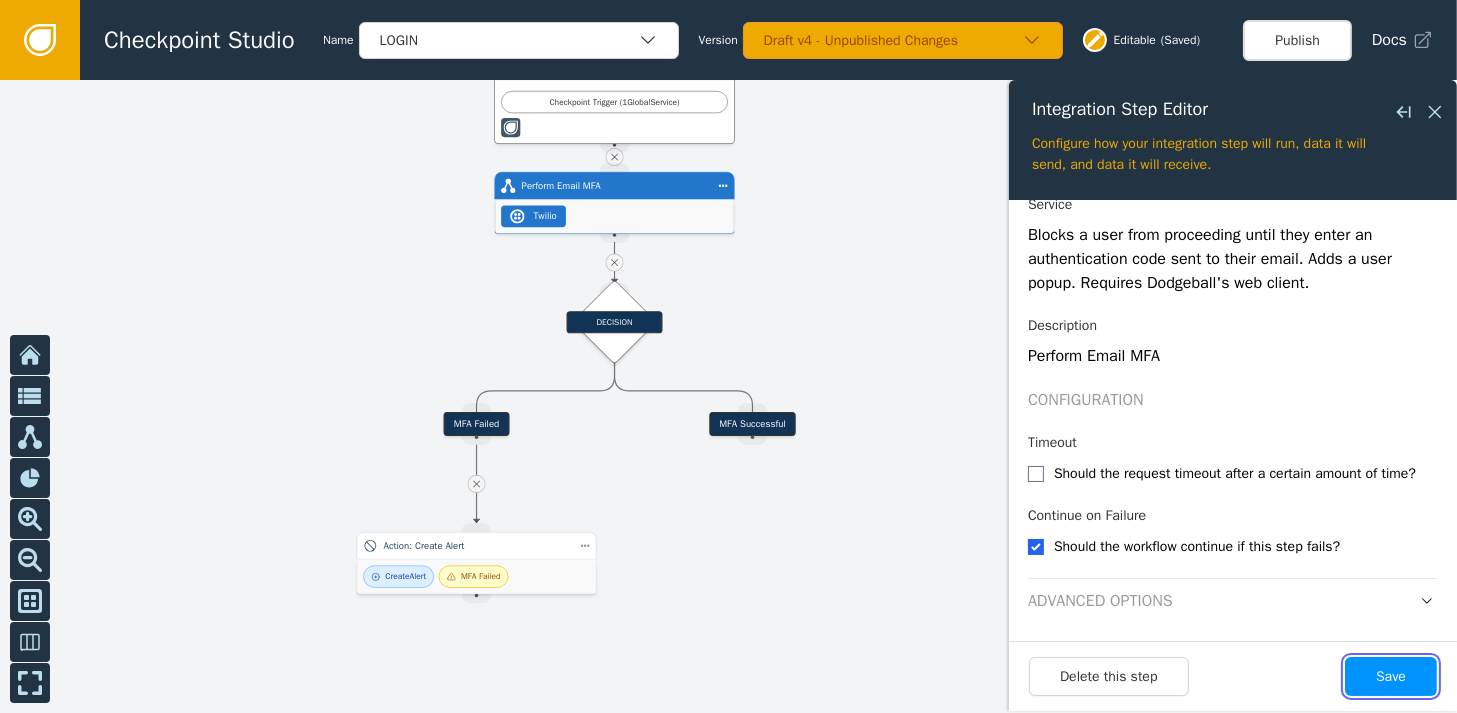 click on "Save" at bounding box center [1391, 676] 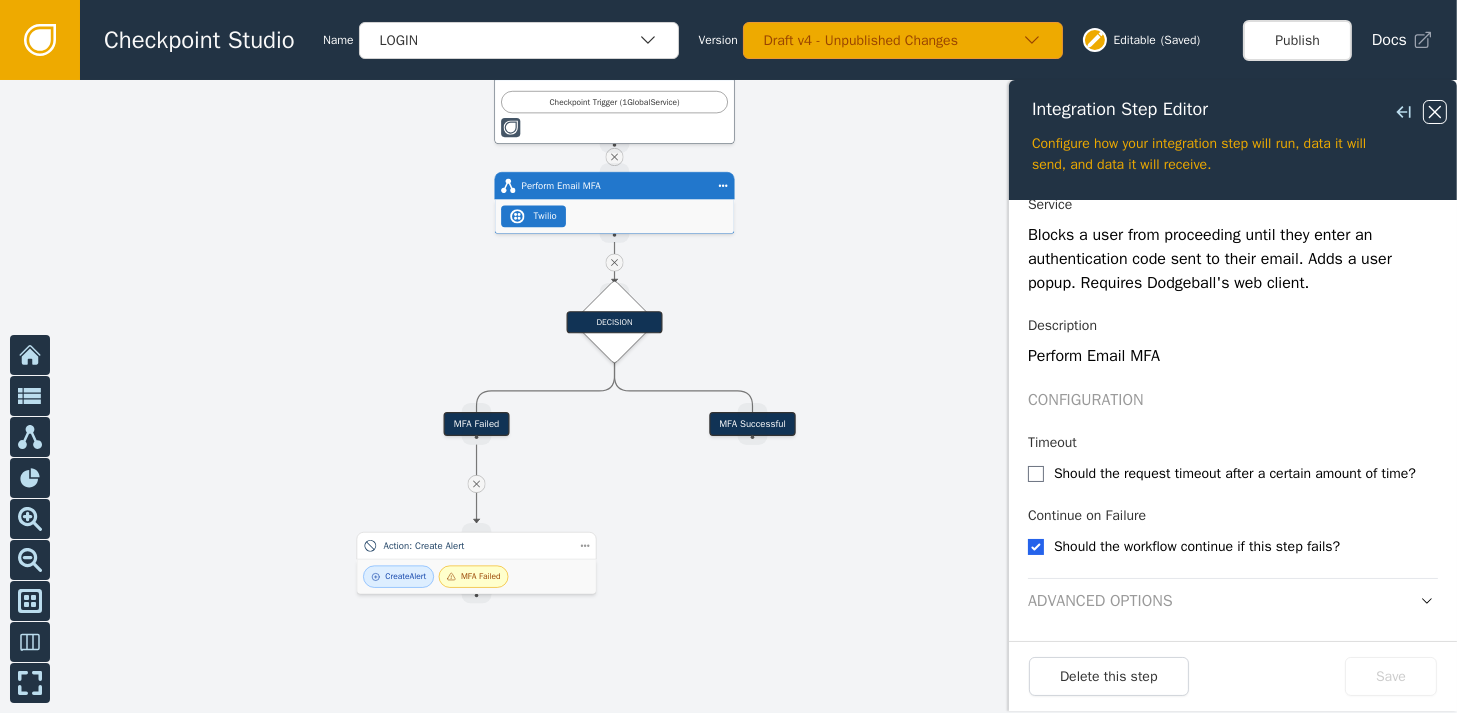 click 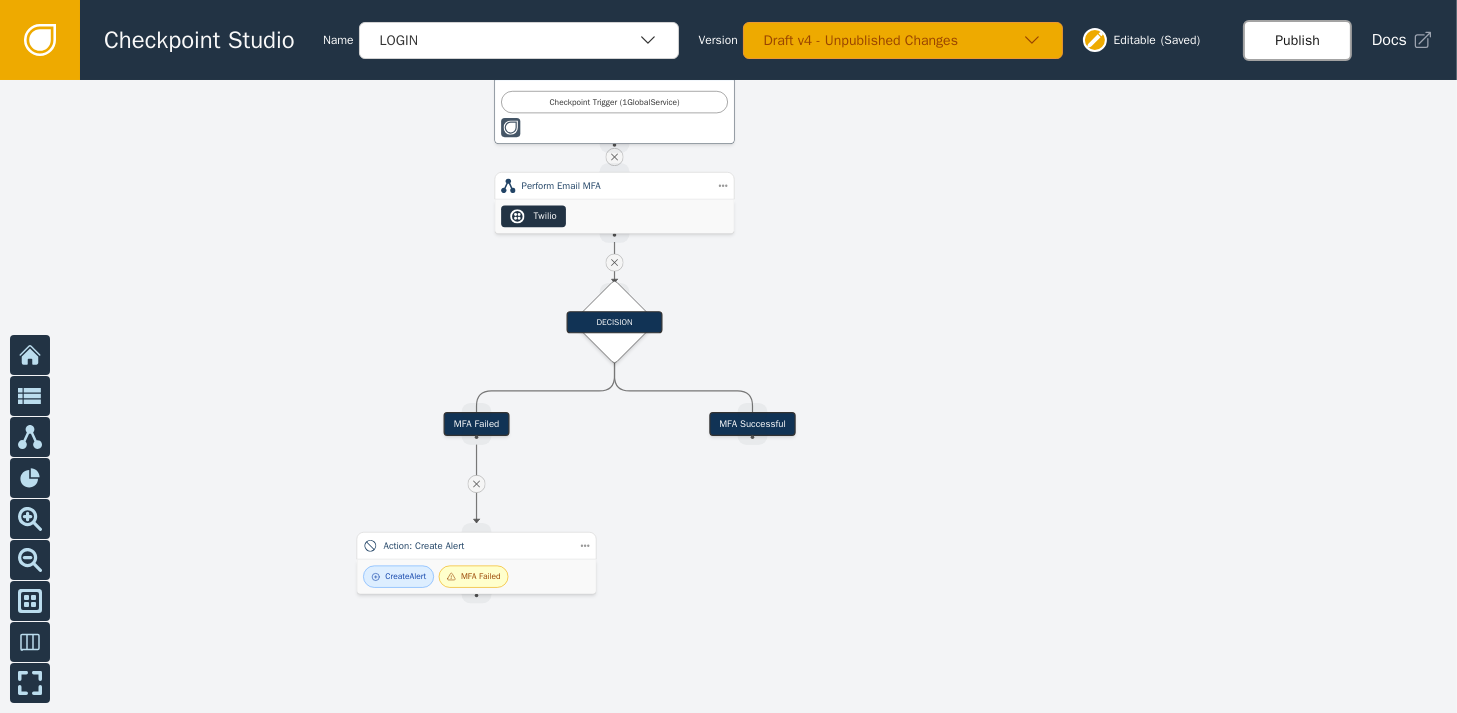 click on "Publish" at bounding box center (1297, 40) 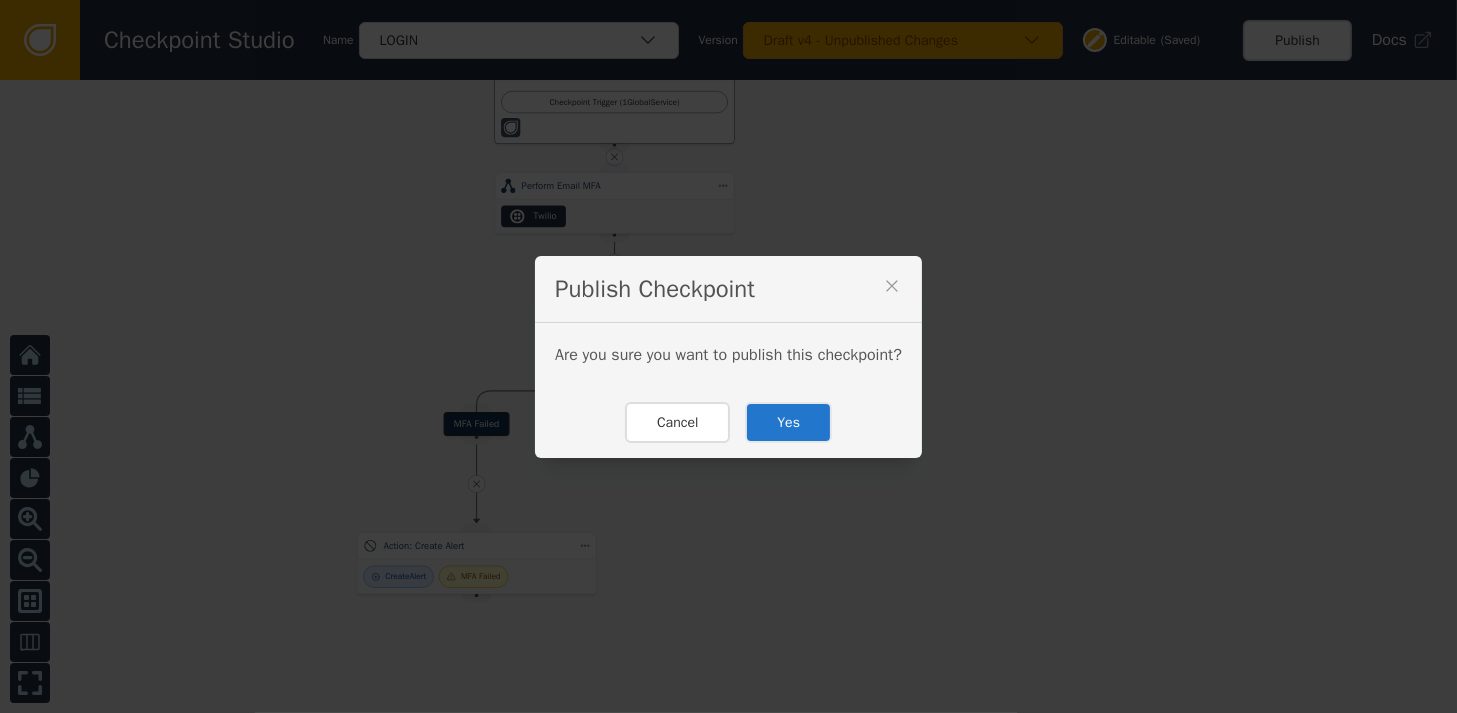 click on "Yes" at bounding box center [788, 422] 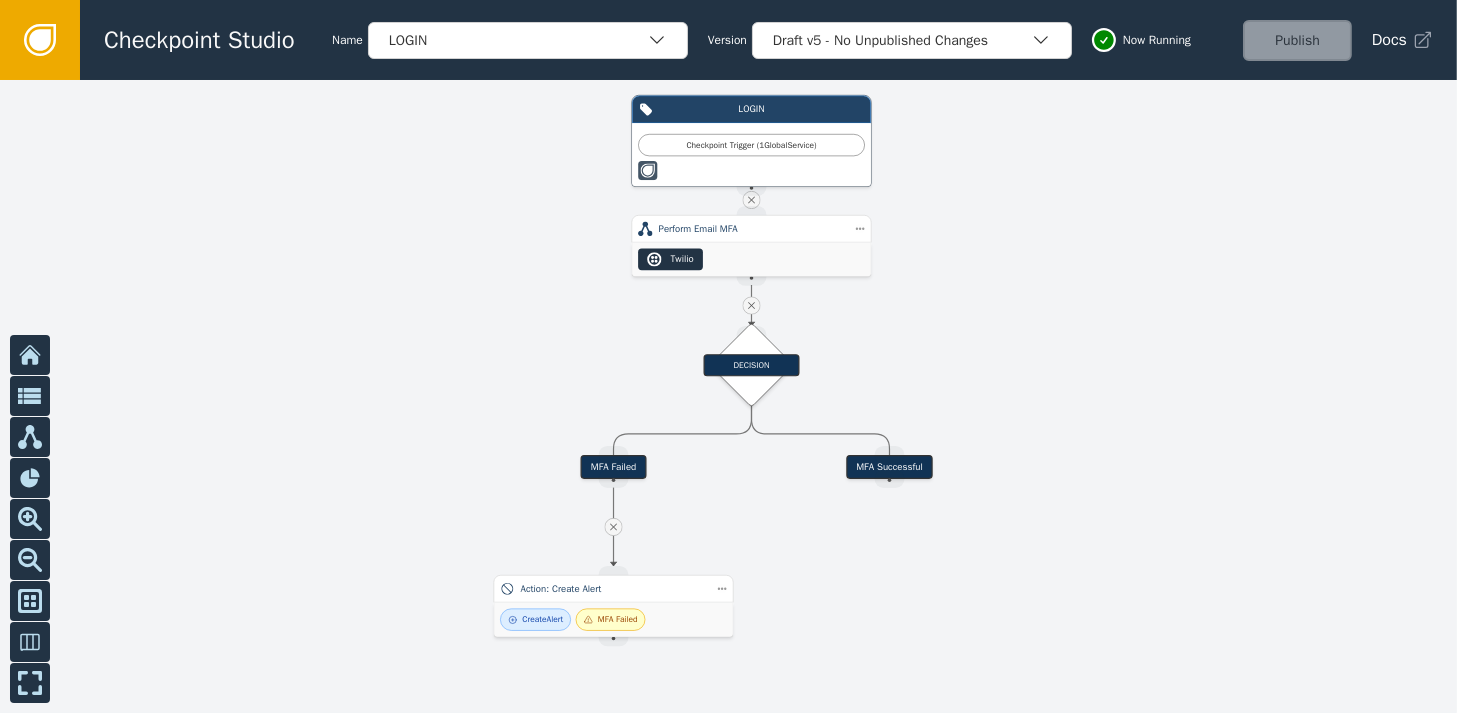 drag, startPoint x: 801, startPoint y: 268, endPoint x: 938, endPoint y: 309, distance: 143.0035 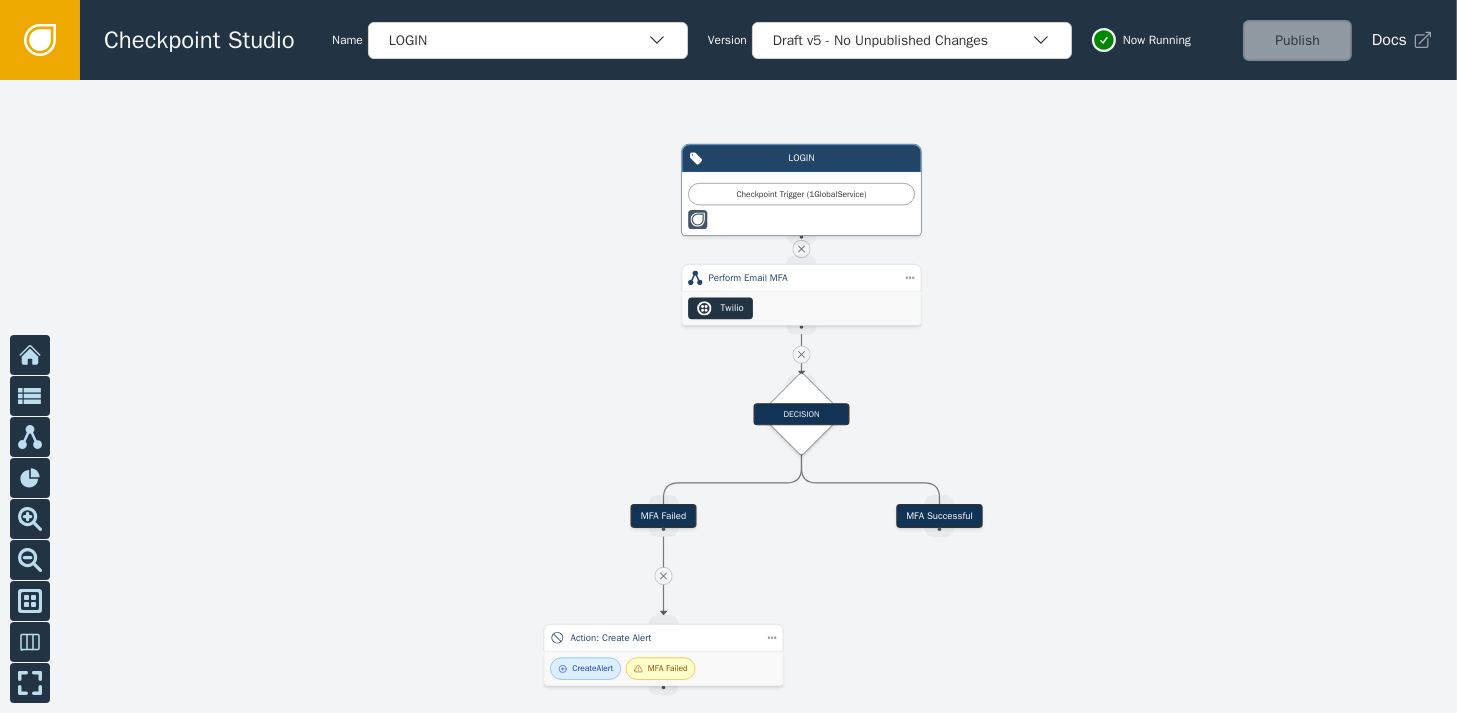 drag, startPoint x: 1018, startPoint y: 281, endPoint x: 1066, endPoint y: 331, distance: 69.31089 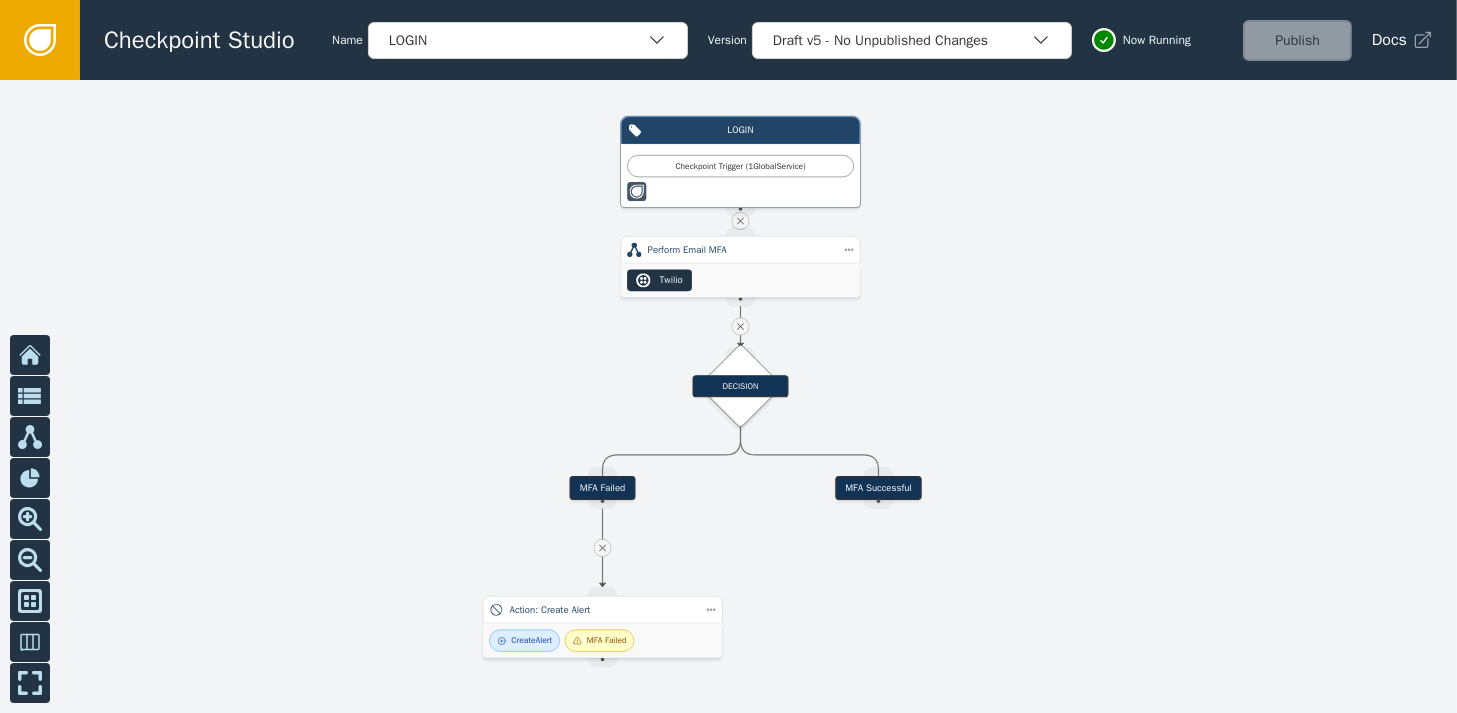 drag, startPoint x: 569, startPoint y: 390, endPoint x: 510, endPoint y: 363, distance: 64.884514 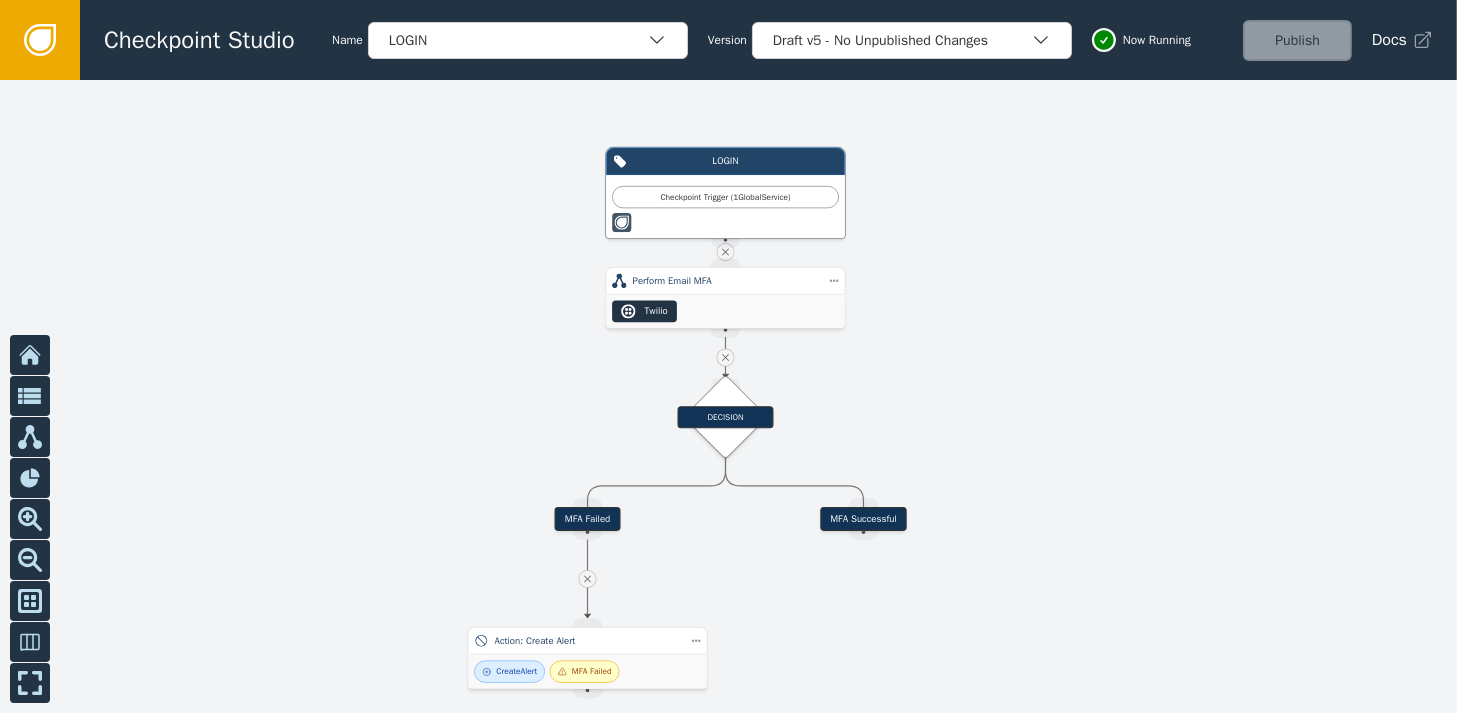 drag, startPoint x: 1129, startPoint y: 380, endPoint x: 1114, endPoint y: 407, distance: 30.88689 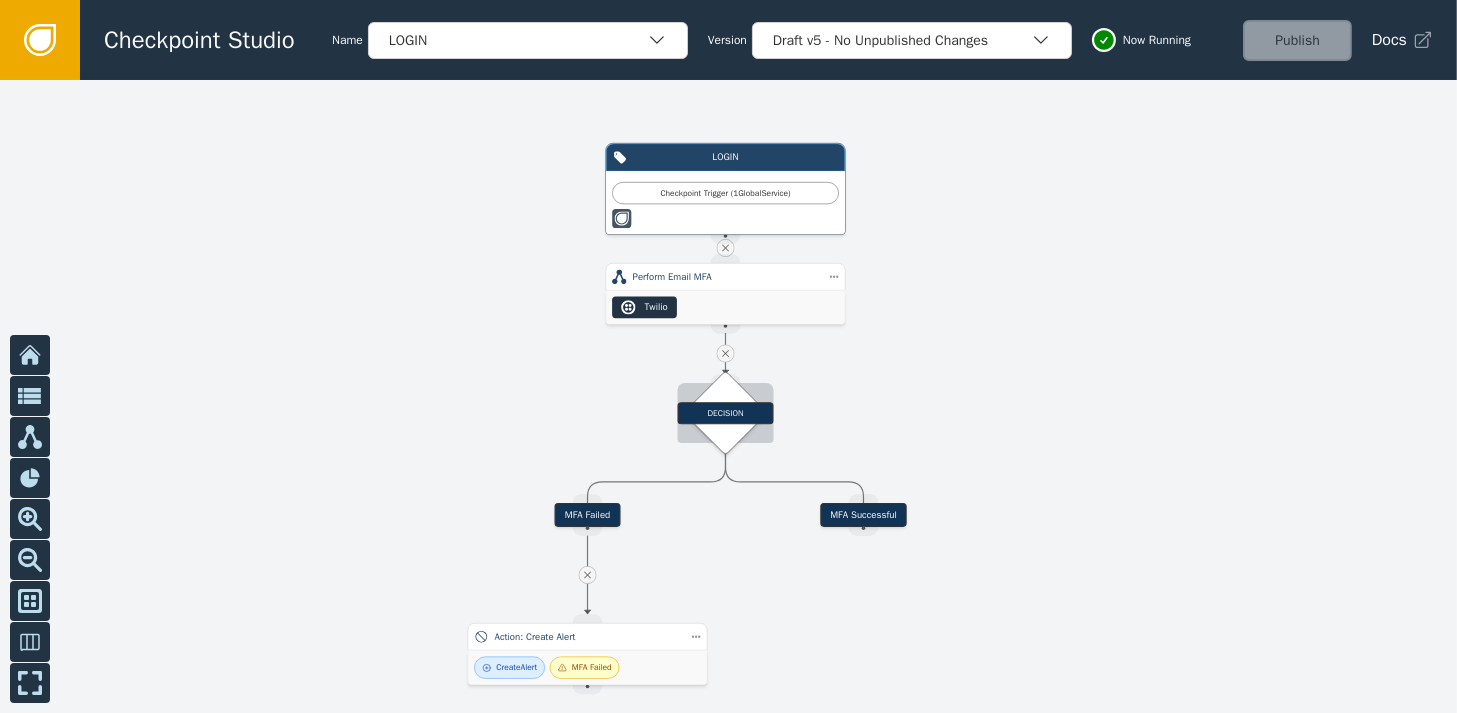click on "DECISION" at bounding box center [726, 413] 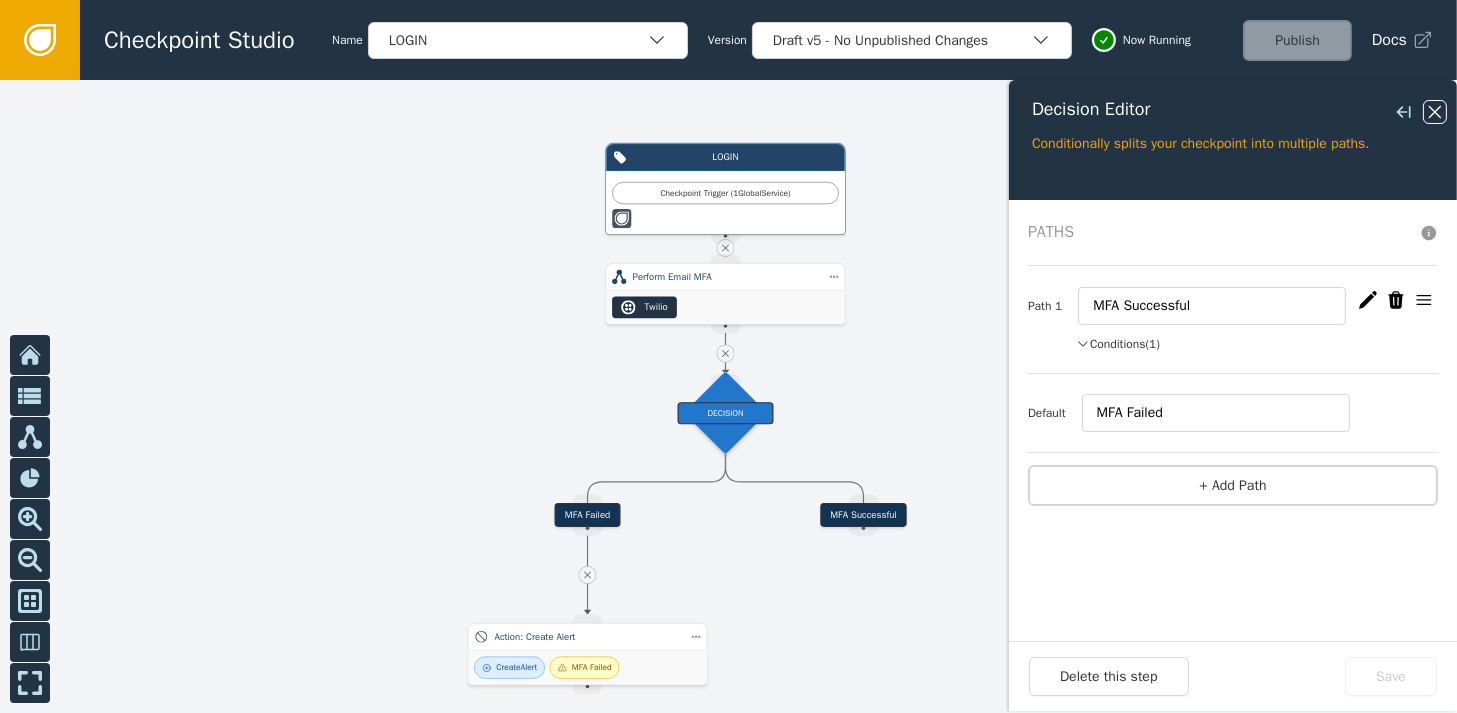 click 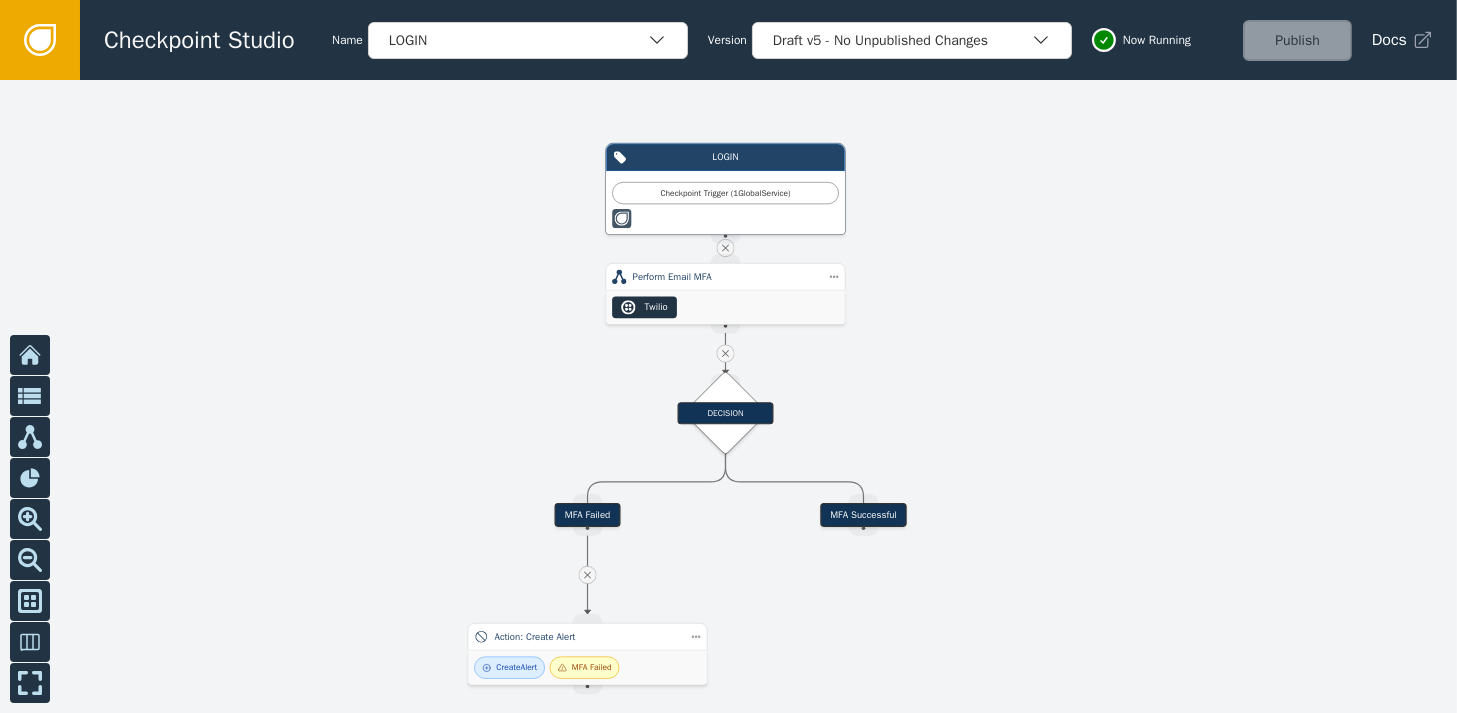 click at bounding box center [728, 396] 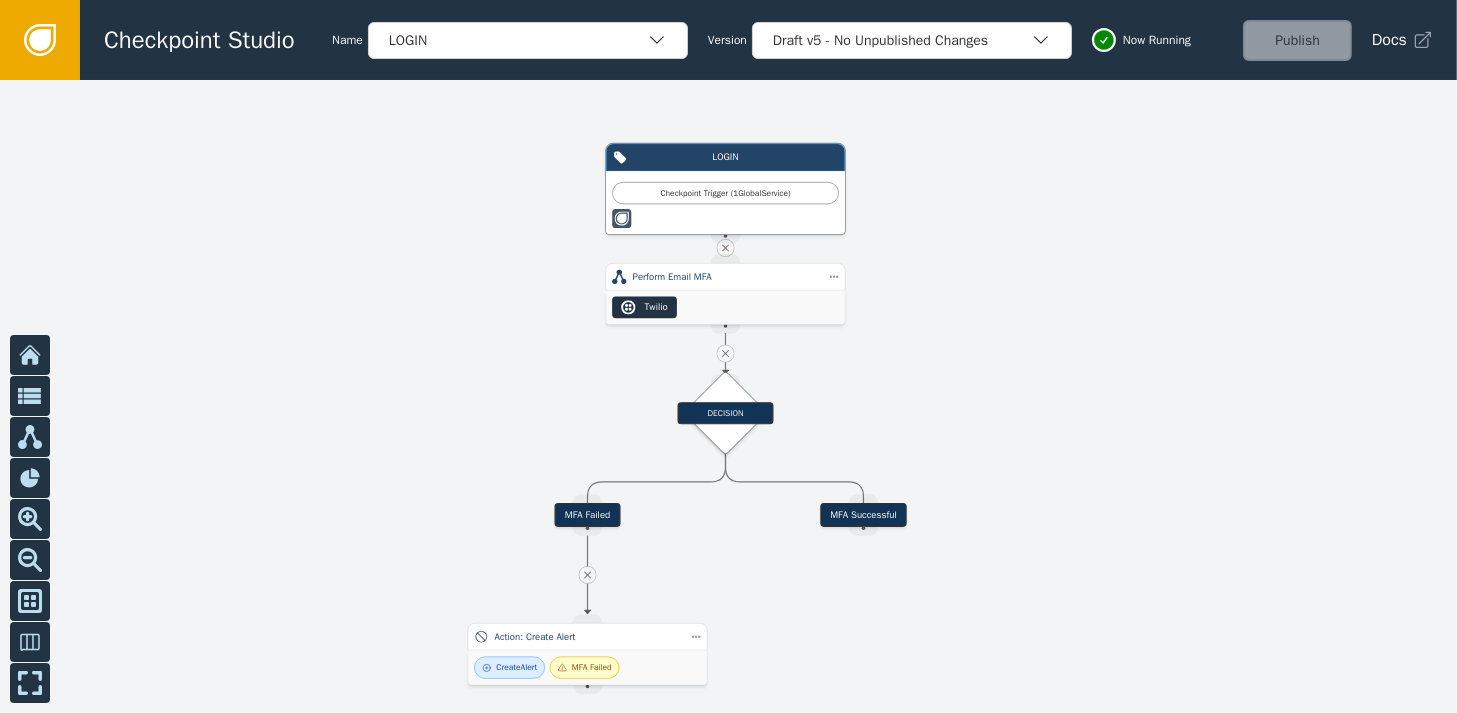 click at bounding box center (728, 396) 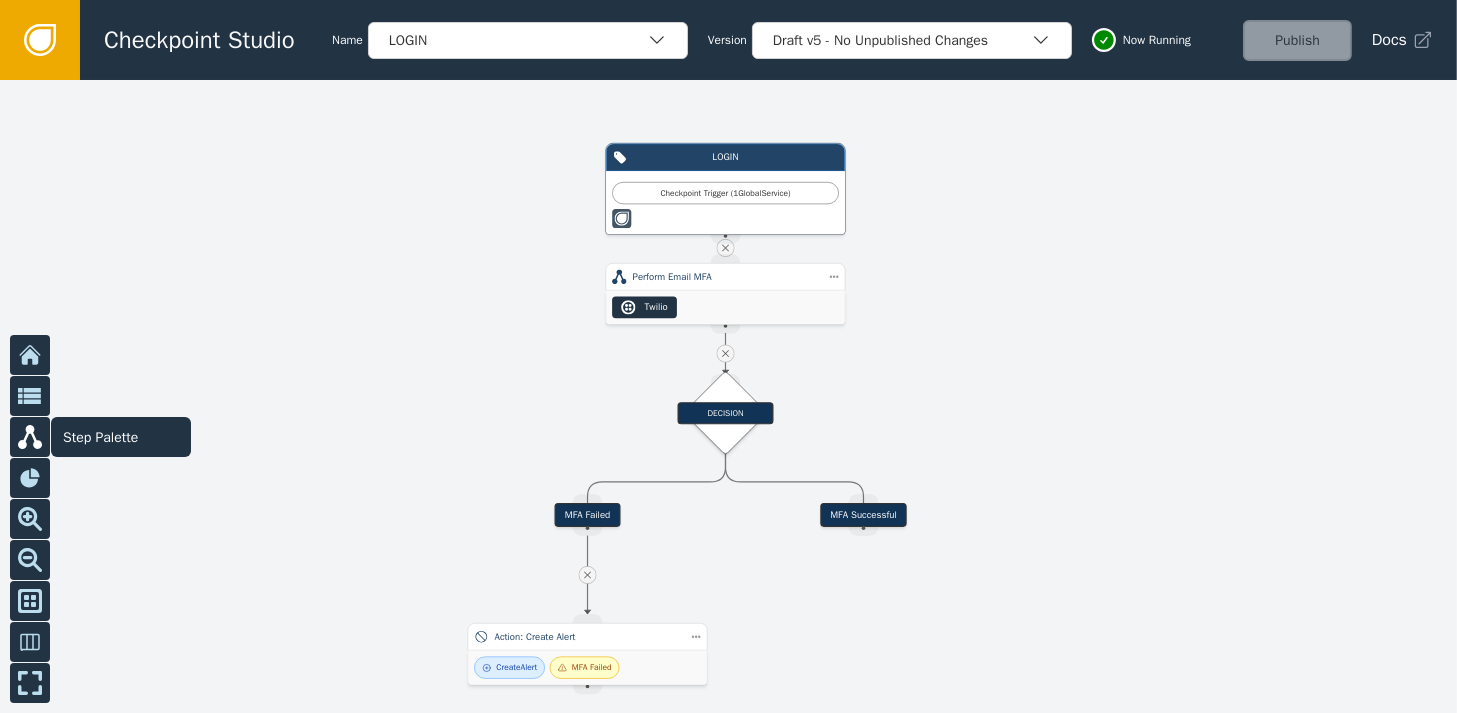 click 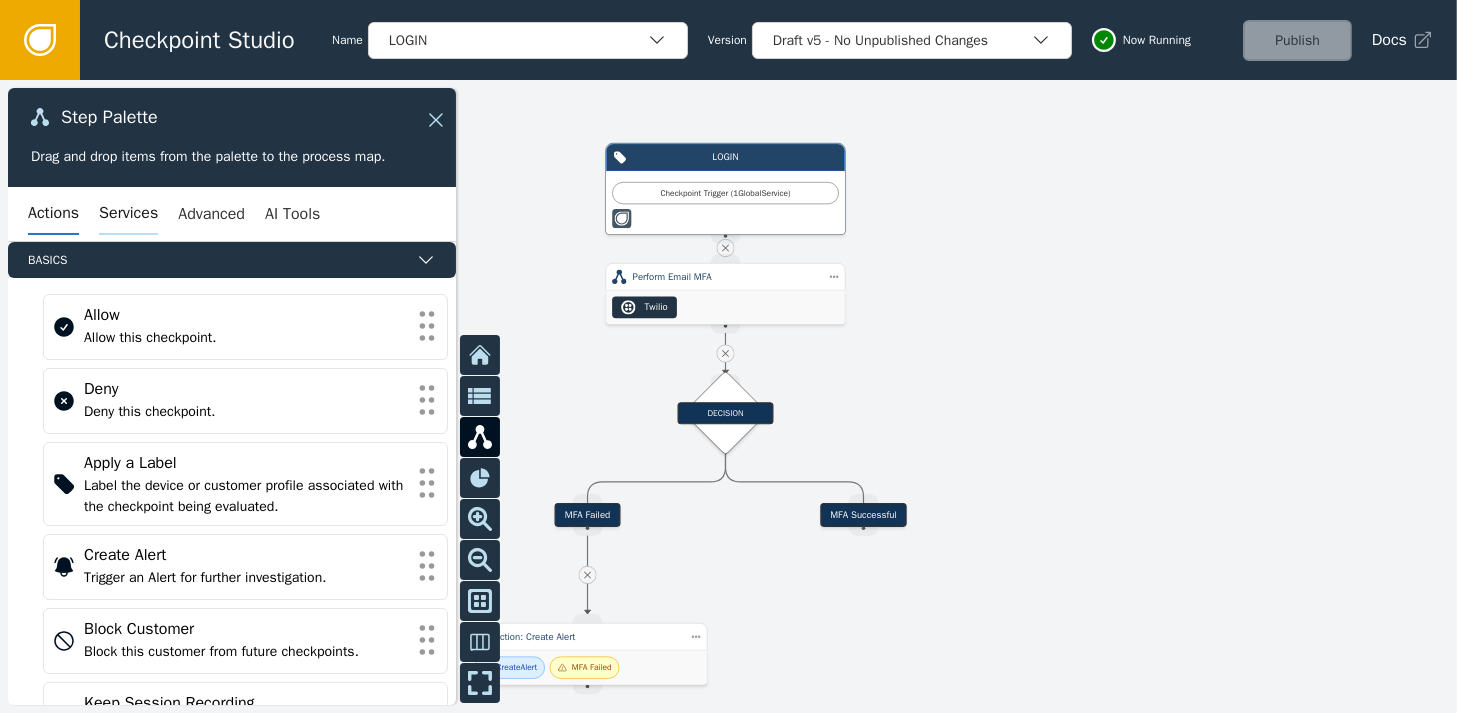 click on "Services" at bounding box center (128, 214) 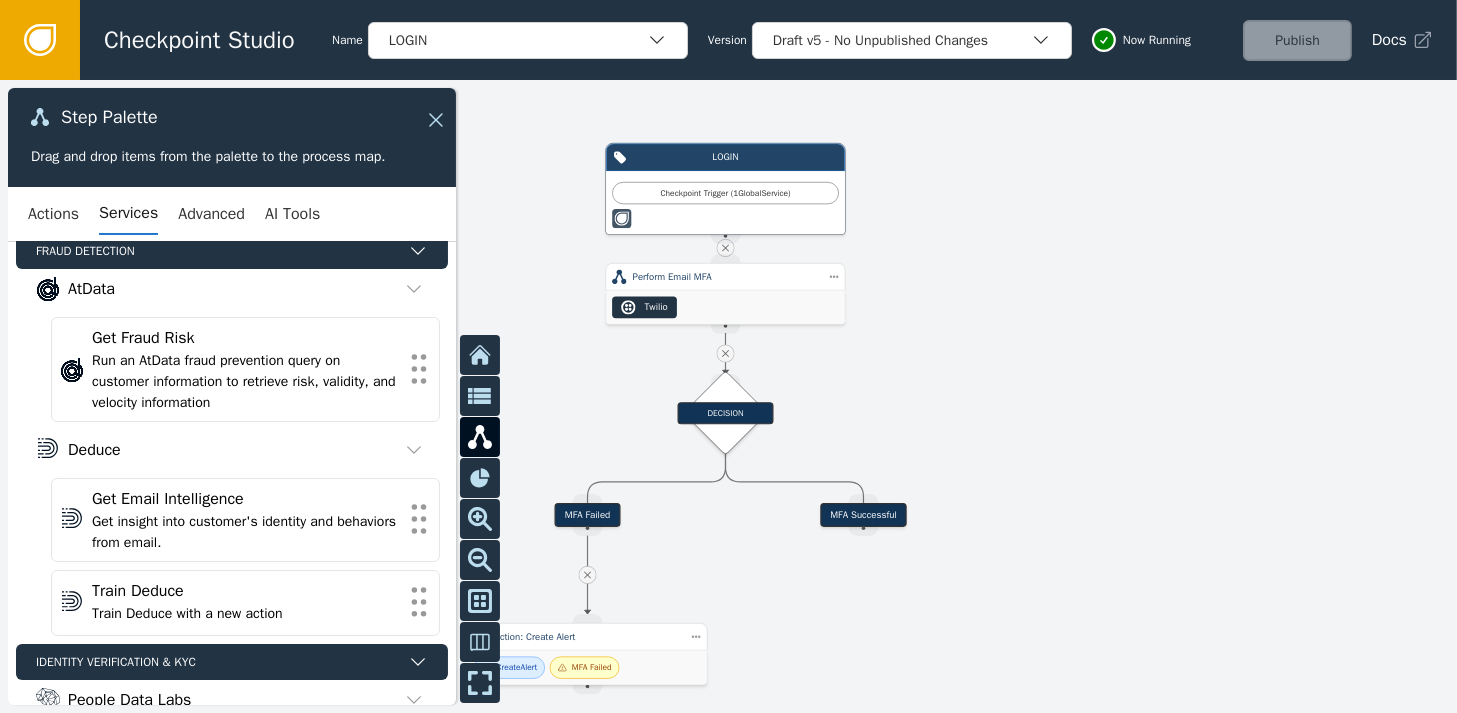 scroll, scrollTop: 100, scrollLeft: 0, axis: vertical 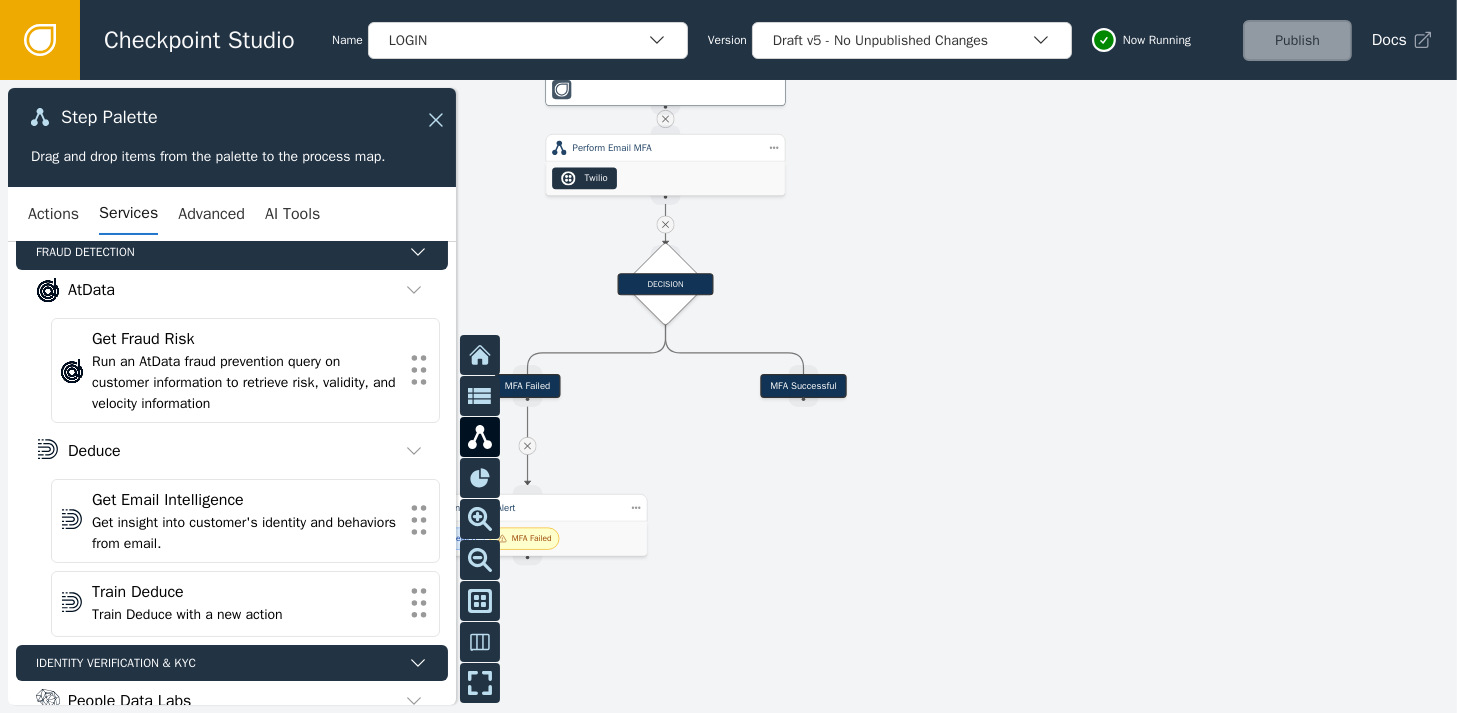 drag, startPoint x: 909, startPoint y: 349, endPoint x: 849, endPoint y: 220, distance: 142.27087 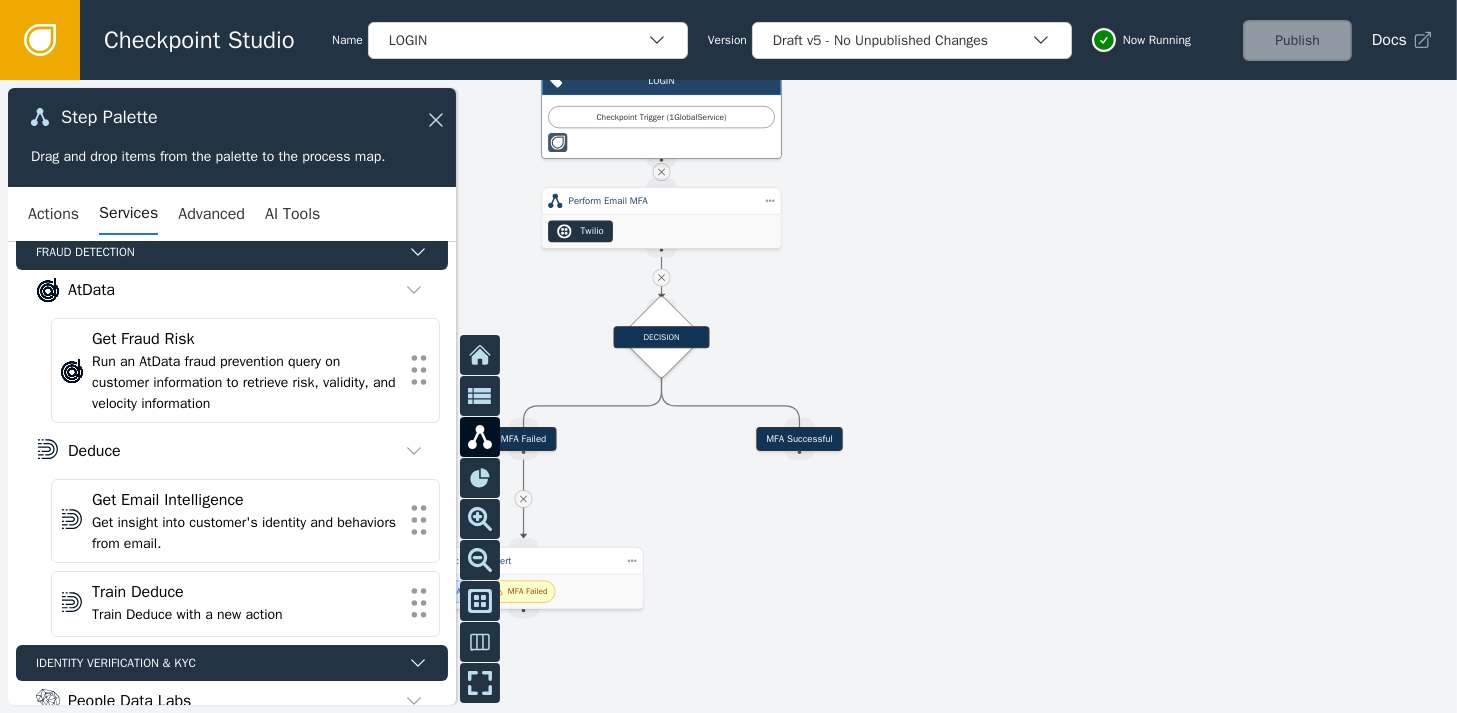 drag, startPoint x: 845, startPoint y: 236, endPoint x: 841, endPoint y: 289, distance: 53.15073 